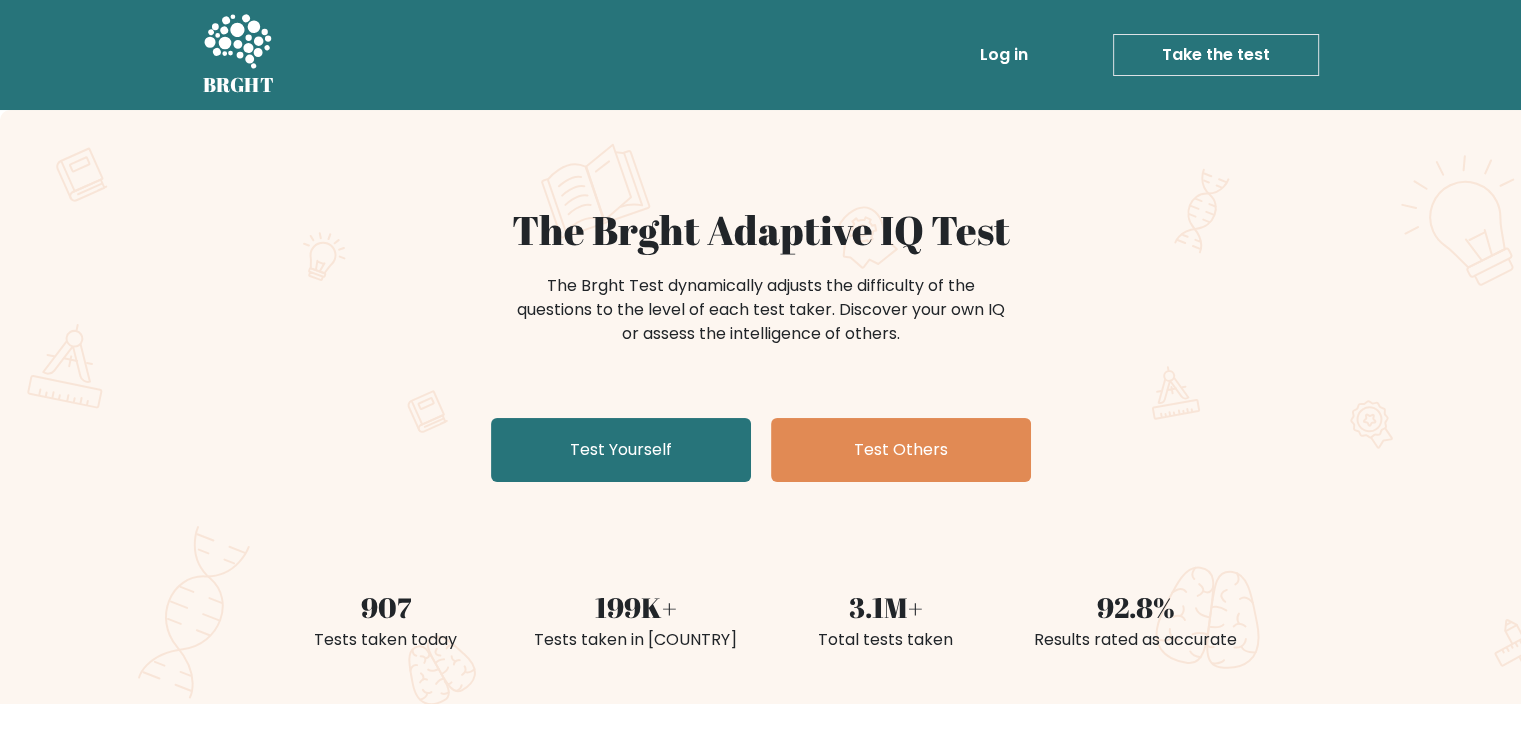 scroll, scrollTop: 100, scrollLeft: 0, axis: vertical 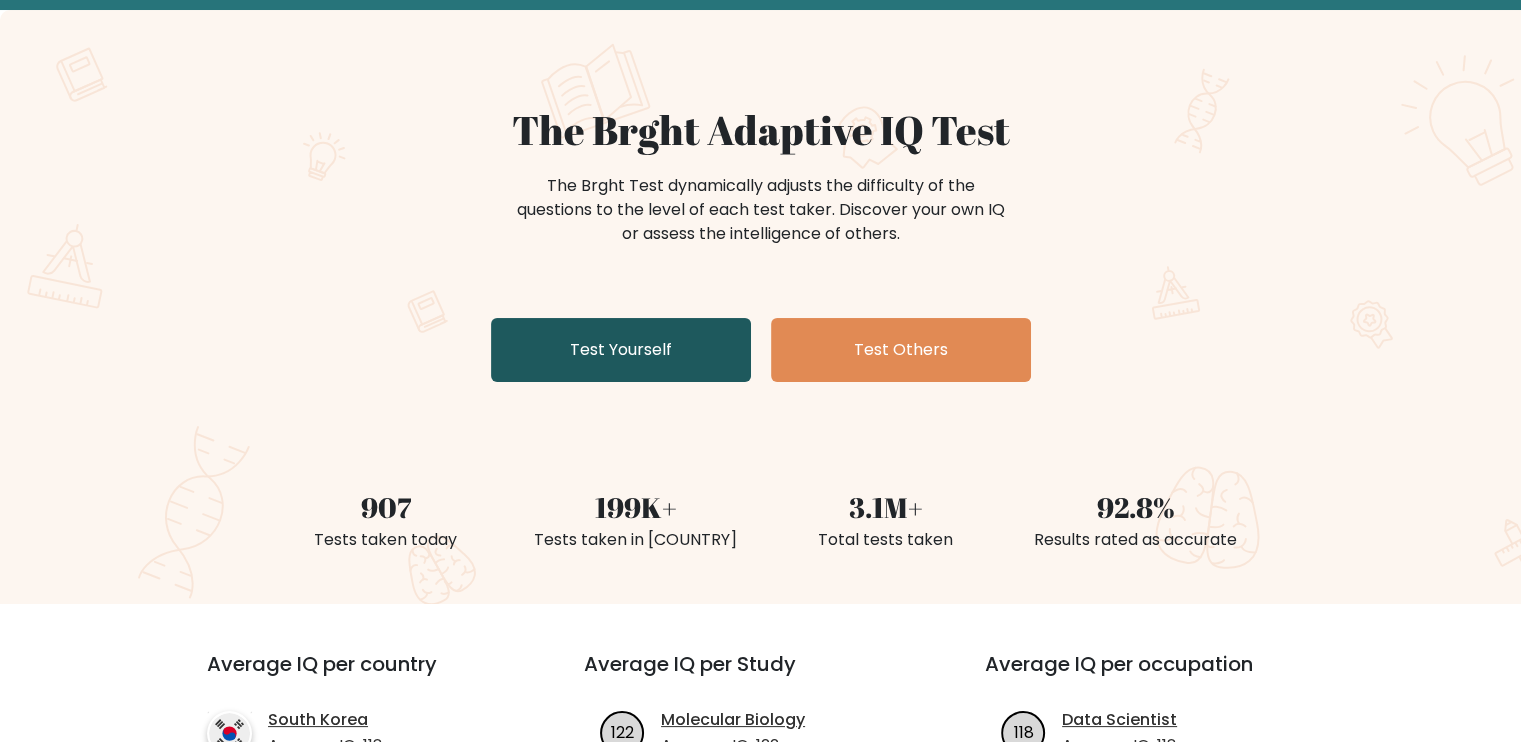 click on "Test Yourself" at bounding box center (621, 350) 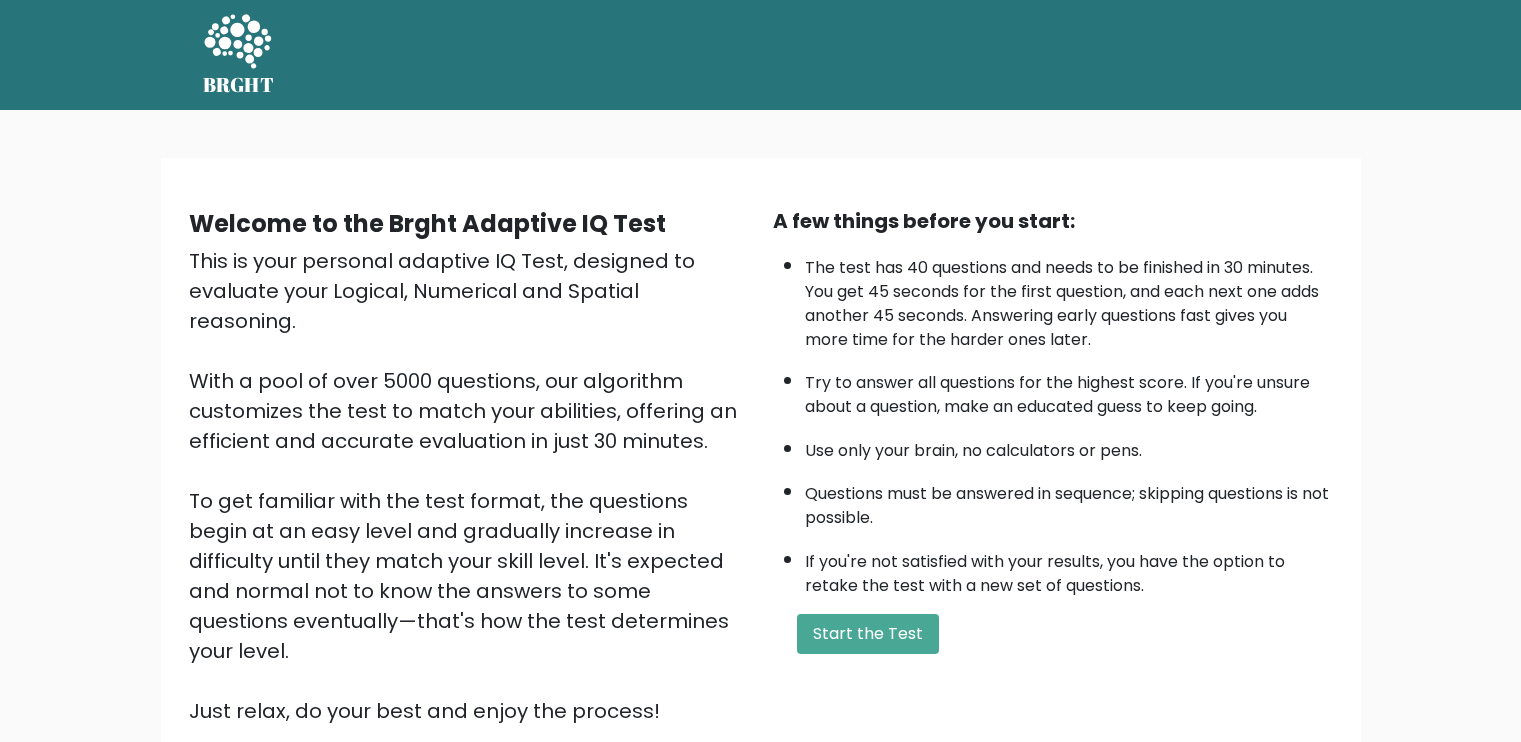 scroll, scrollTop: 0, scrollLeft: 0, axis: both 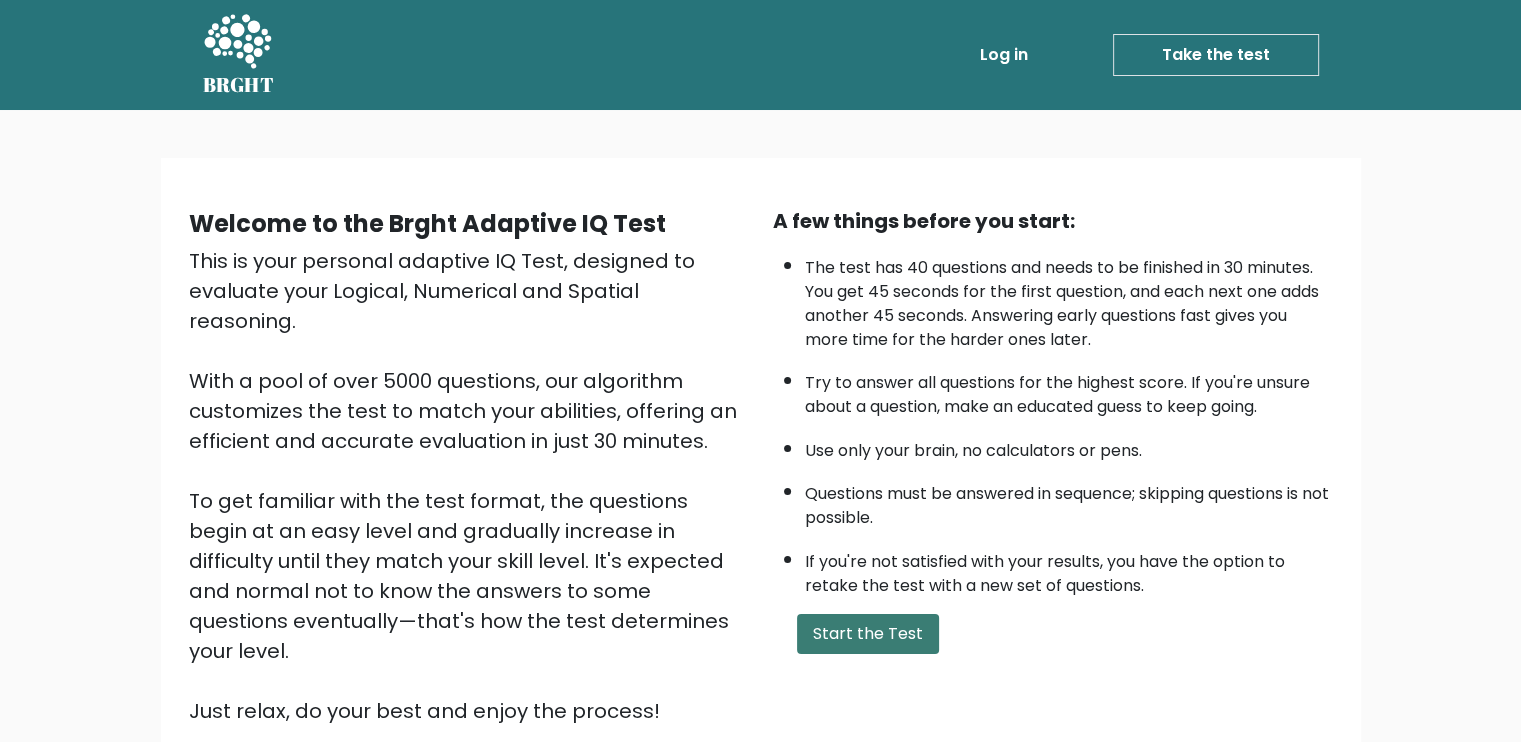 click on "Start the Test" at bounding box center [868, 634] 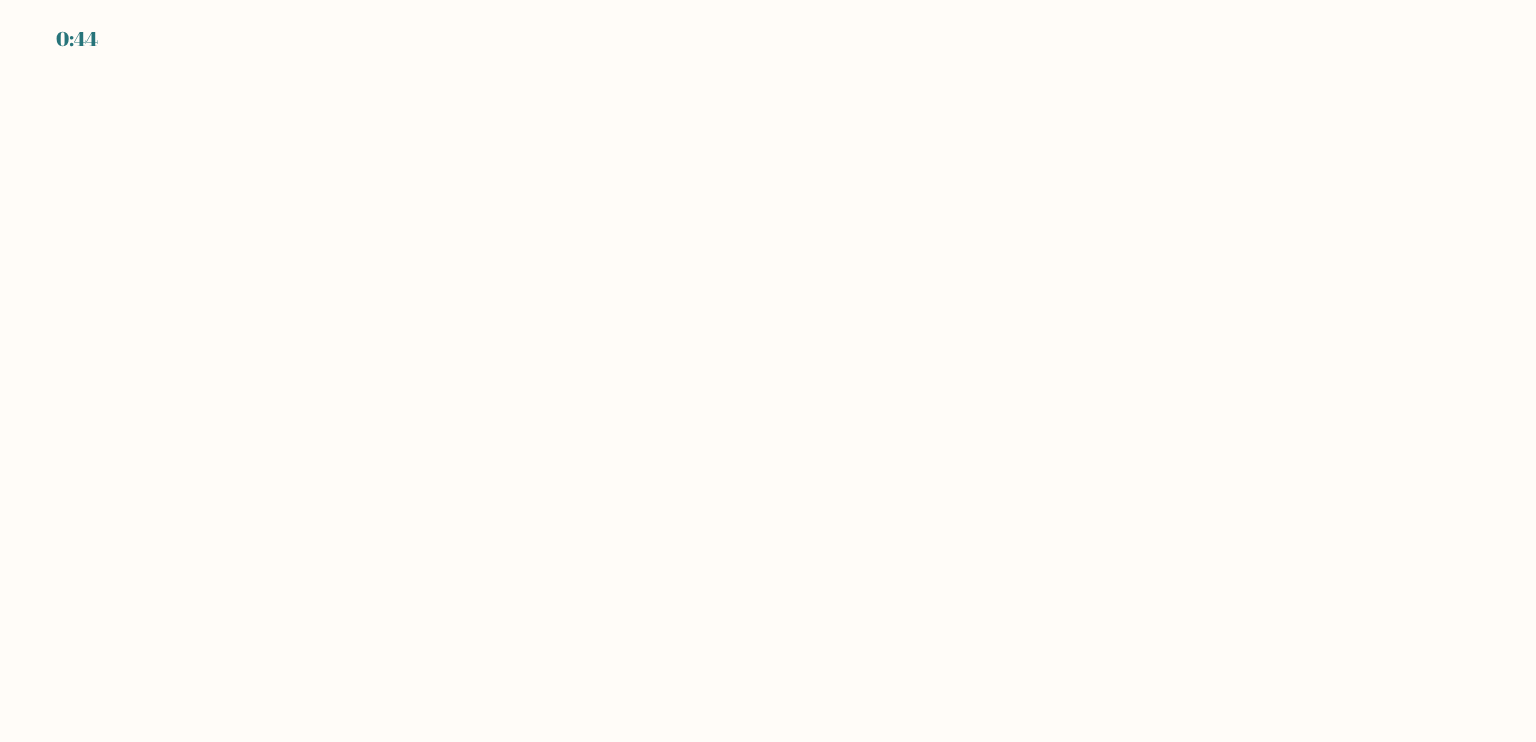 scroll, scrollTop: 0, scrollLeft: 0, axis: both 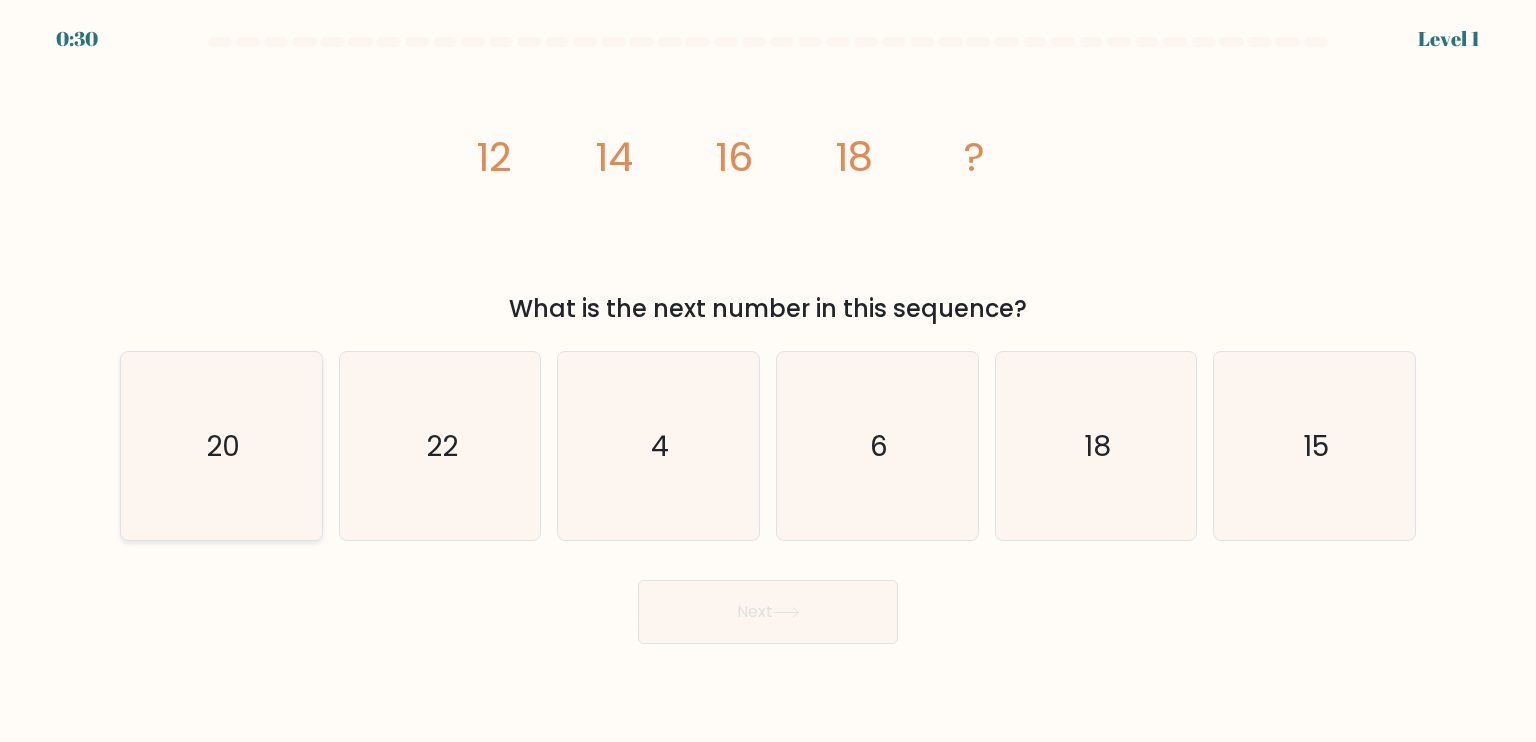 click on "20" 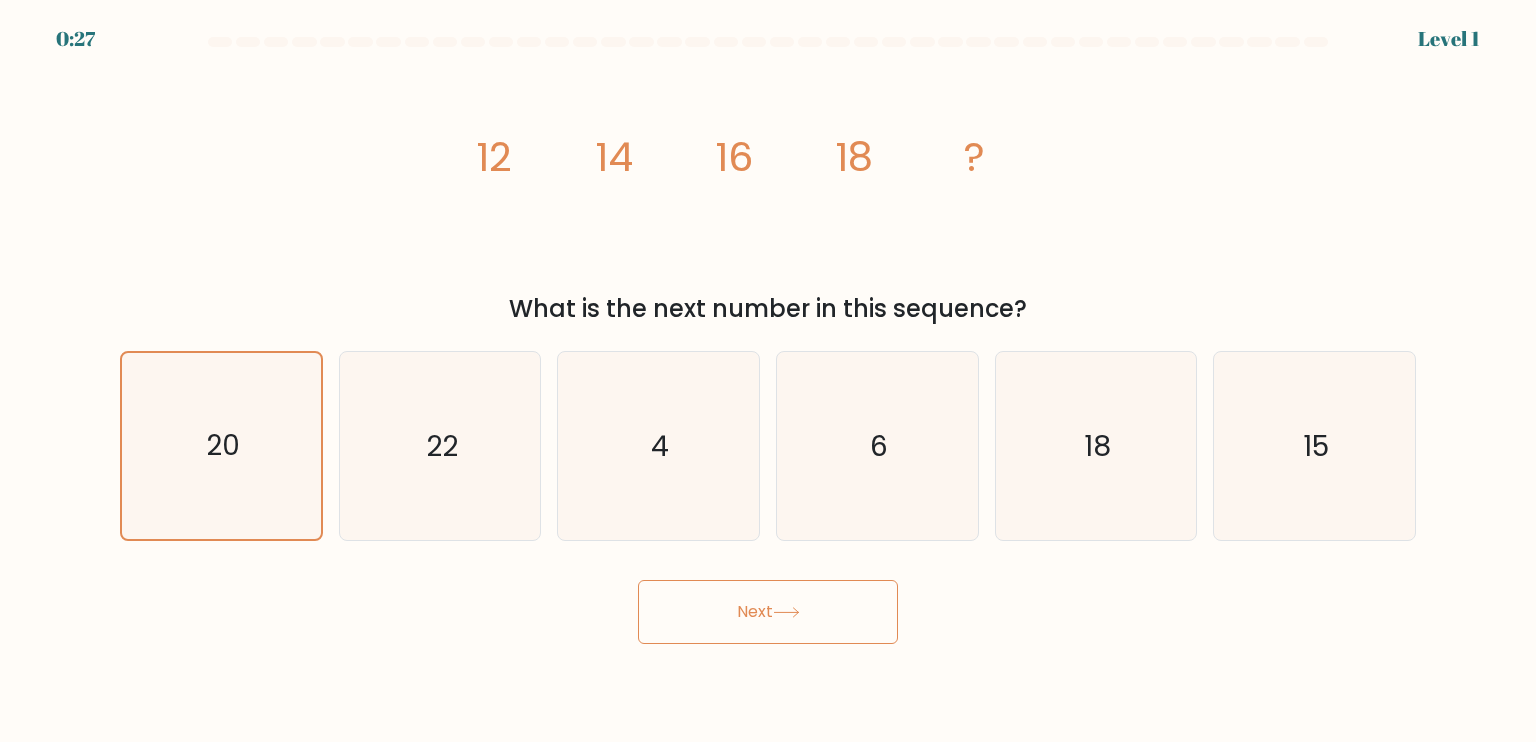 click on "Next" at bounding box center [768, 612] 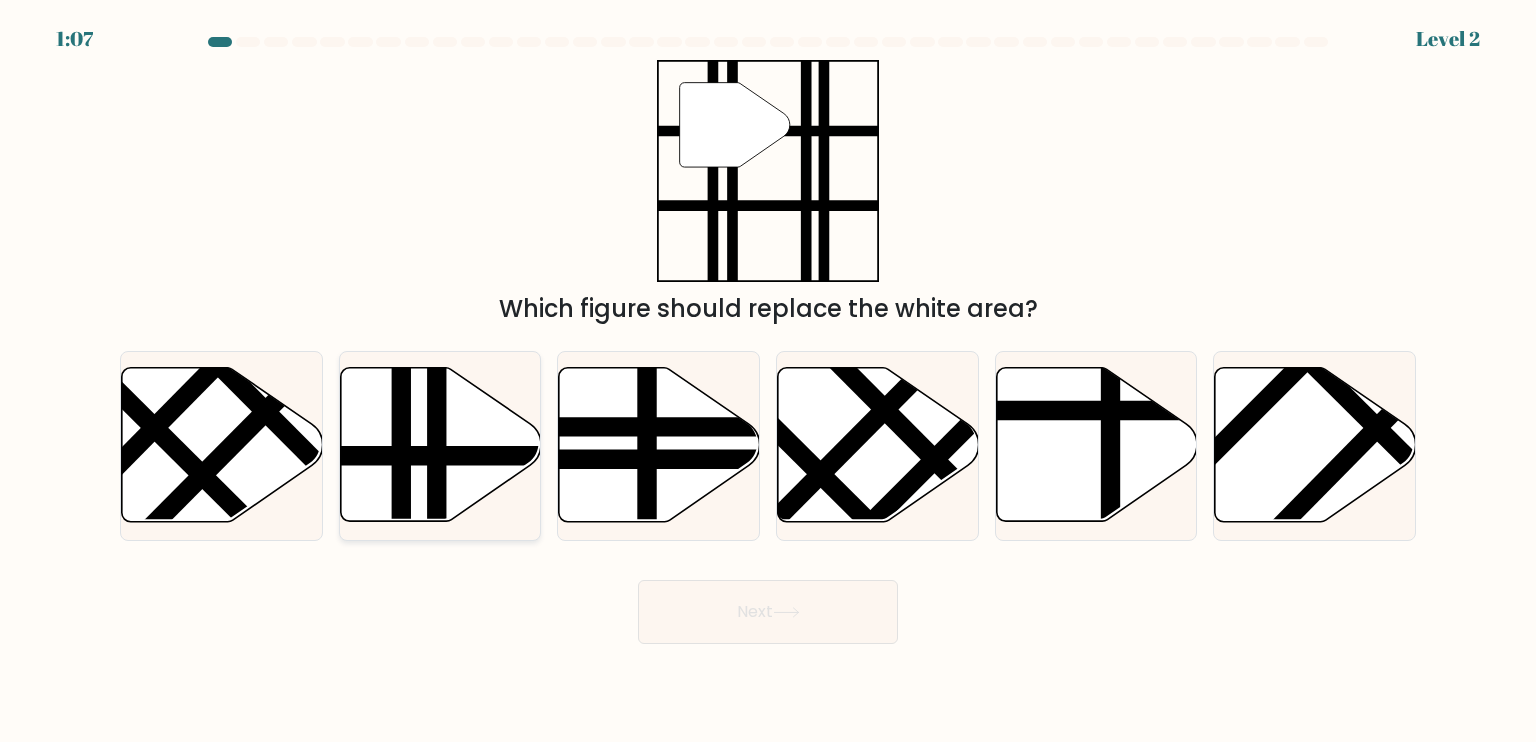 click 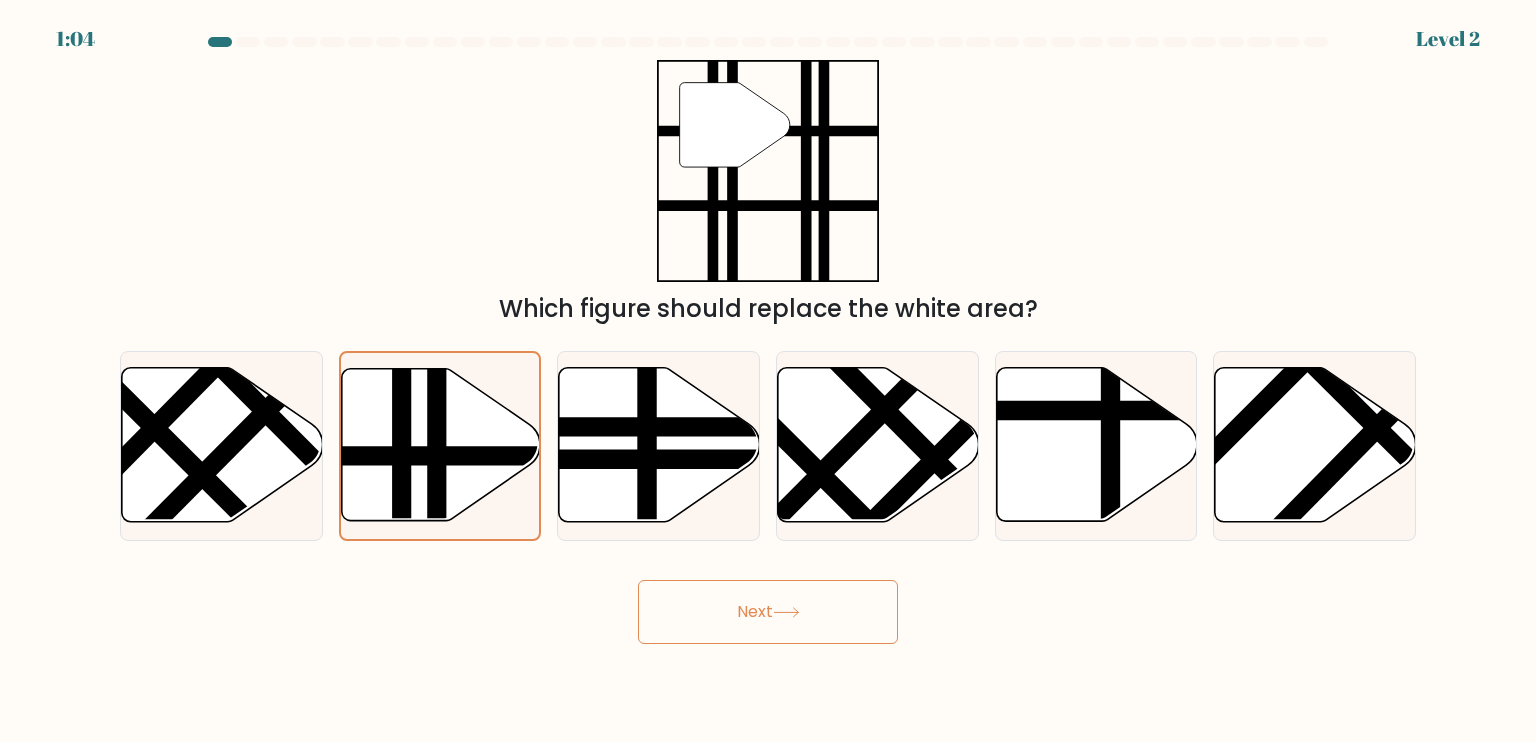 click on "Next" at bounding box center [768, 612] 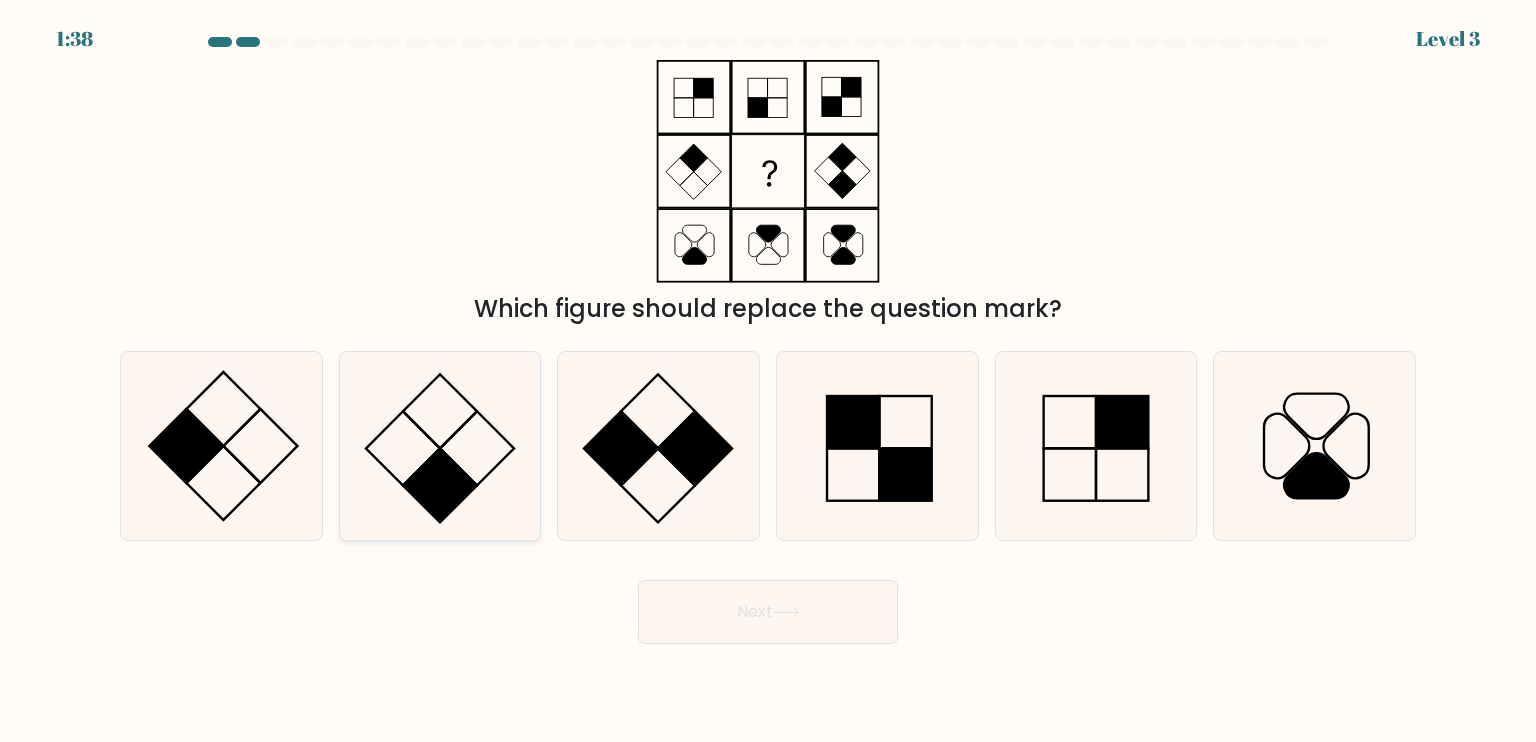 click 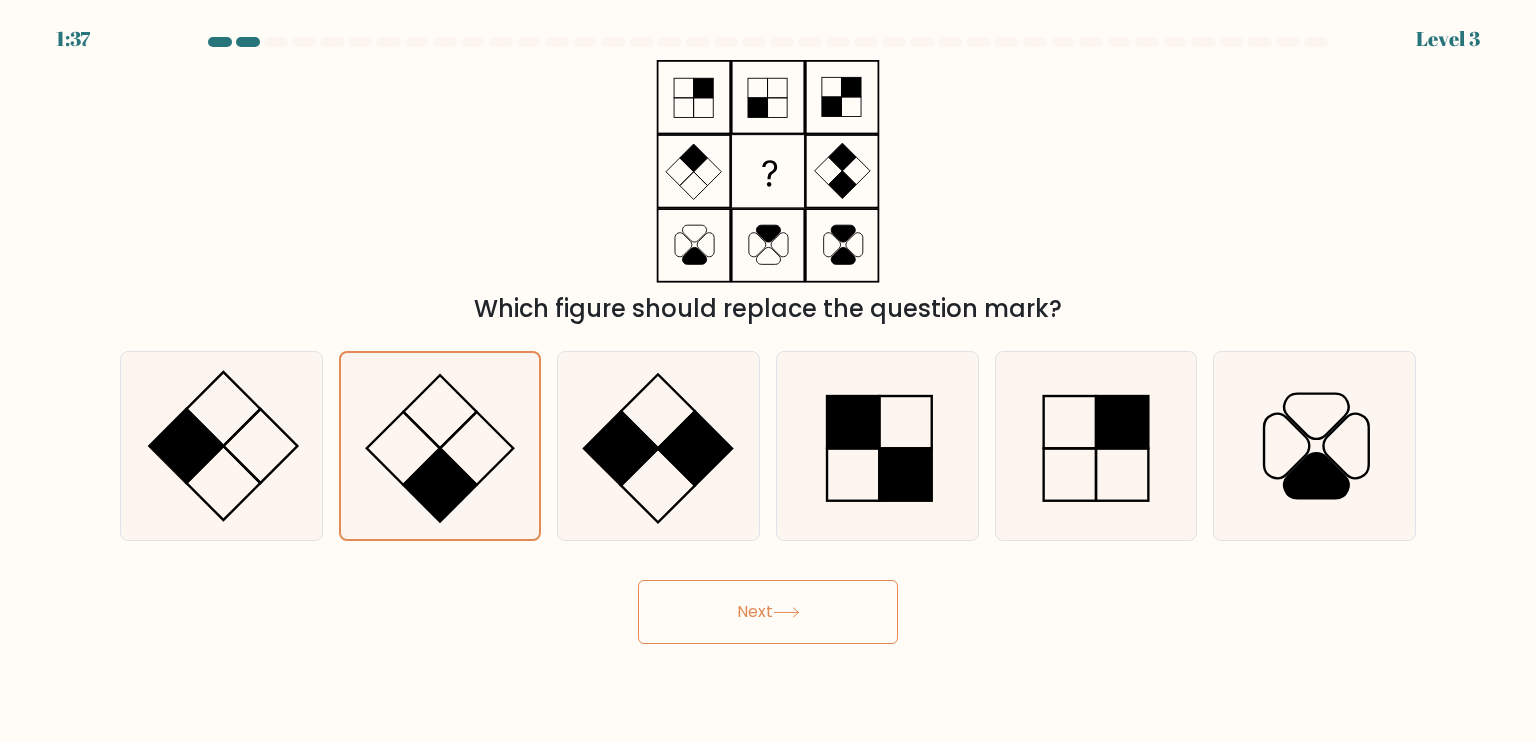 click on "Next" at bounding box center [768, 612] 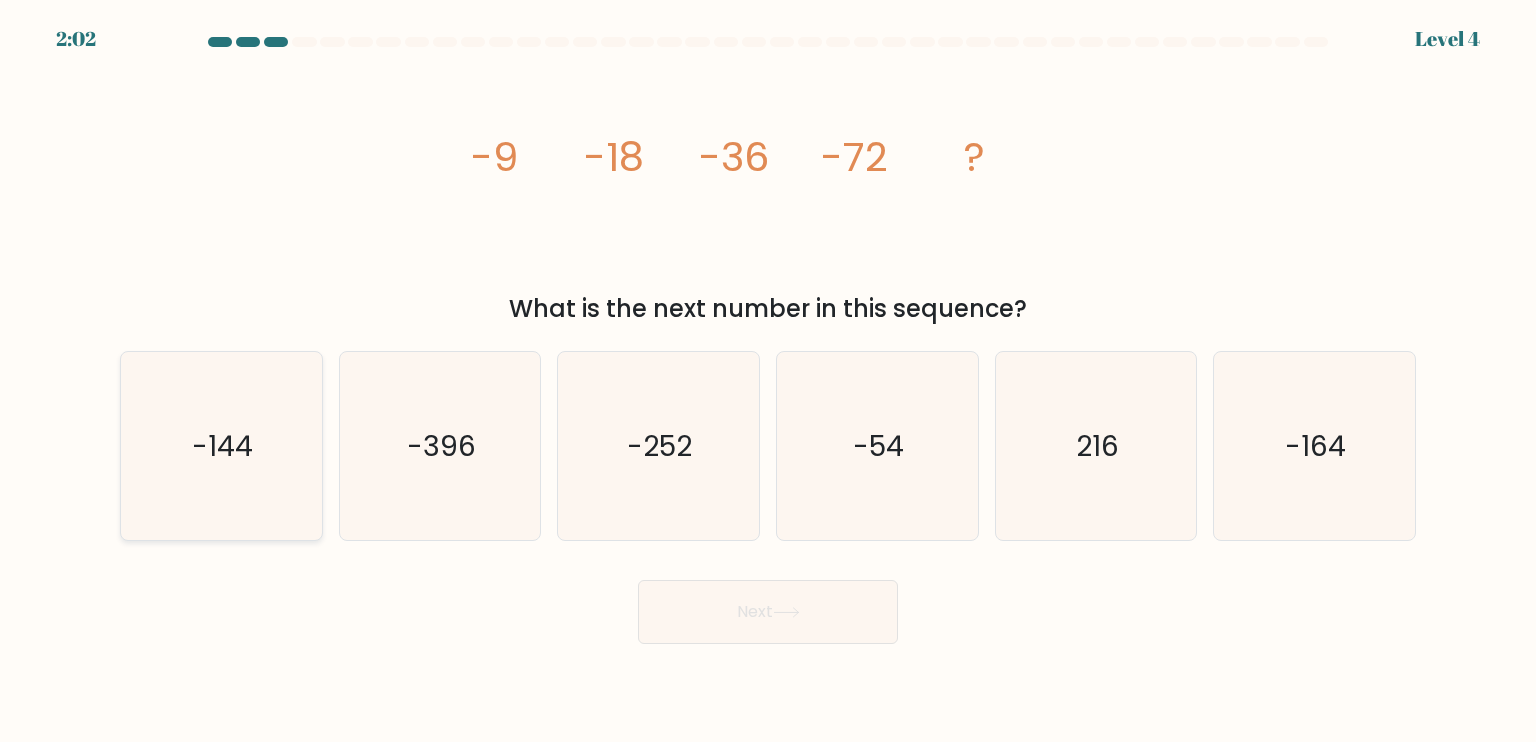 click on "-144" 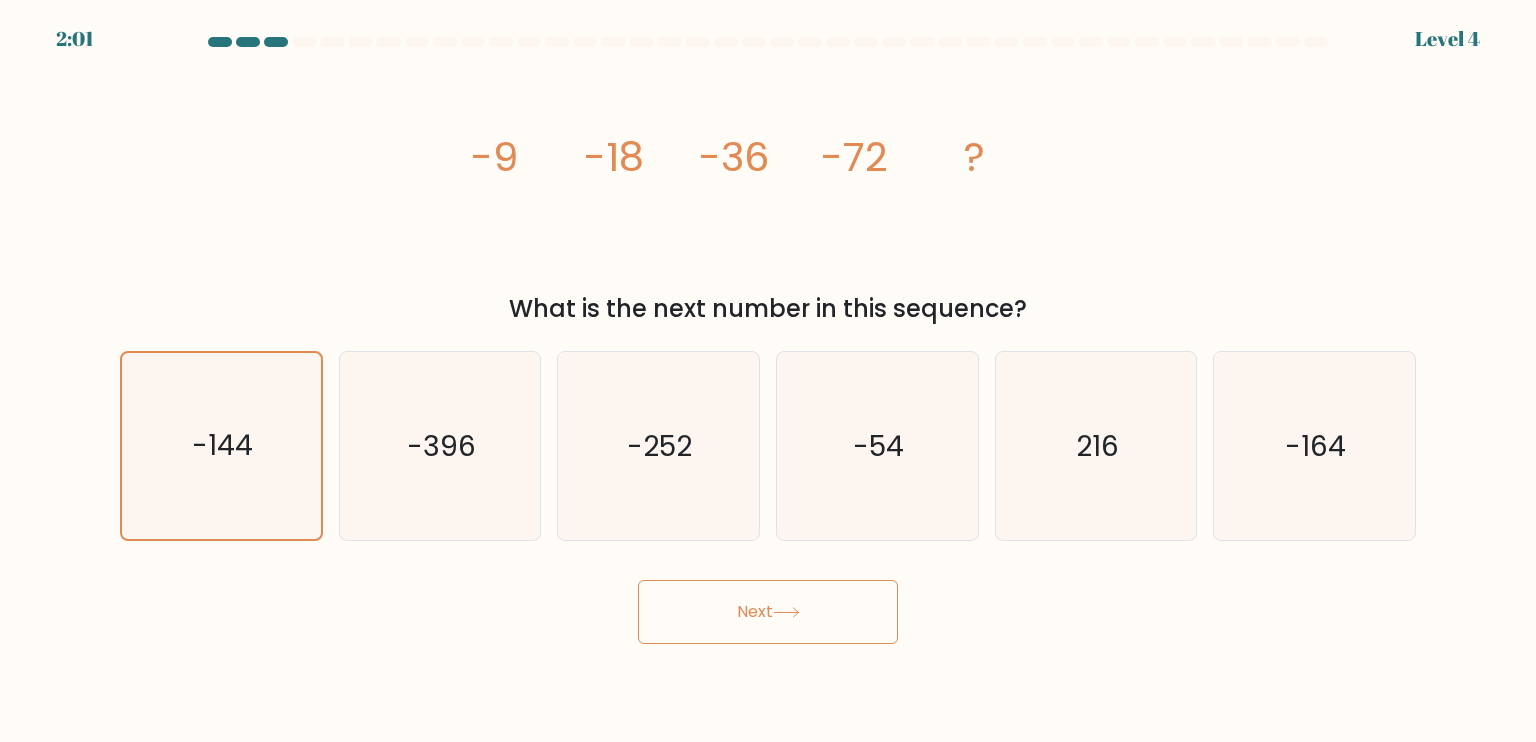 click on "Next" at bounding box center [768, 612] 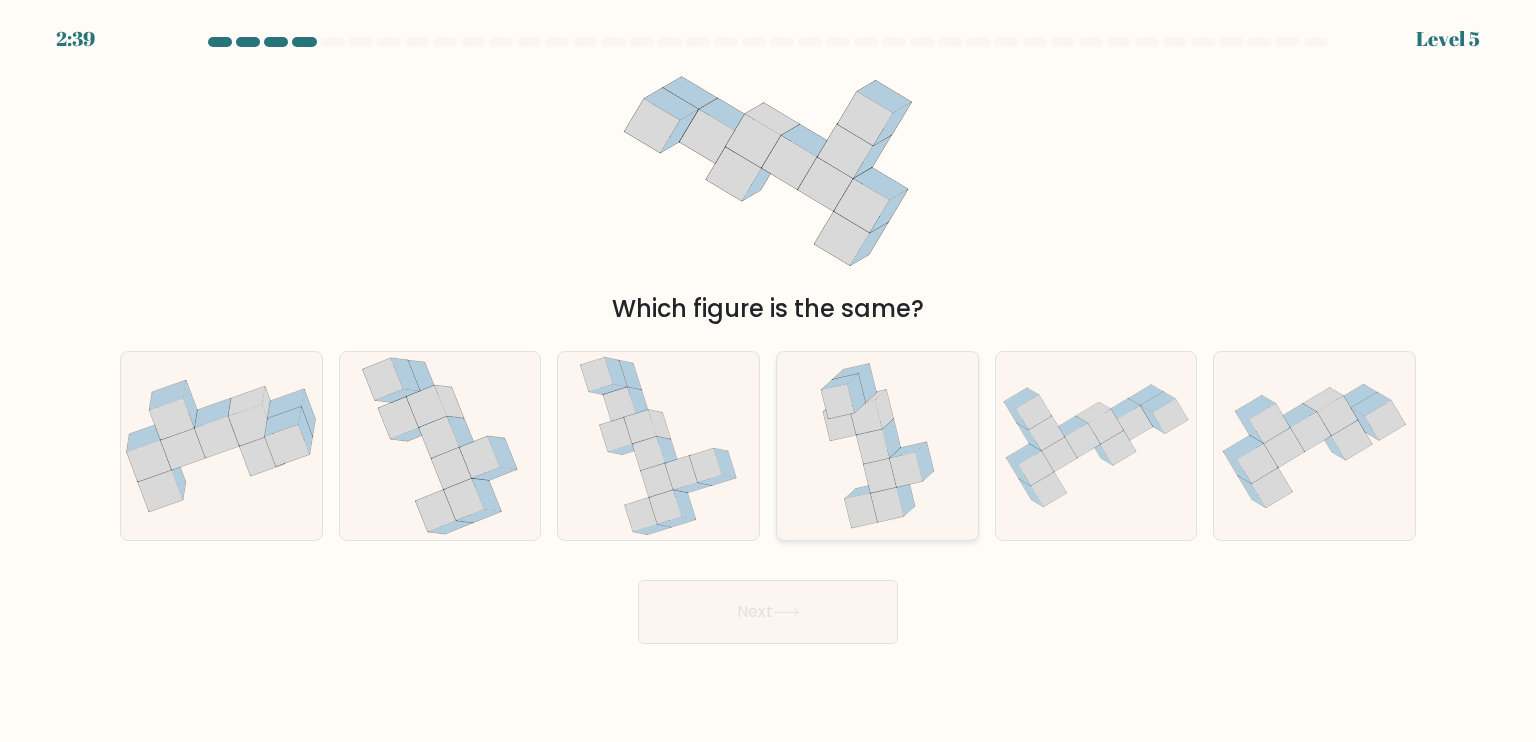 click 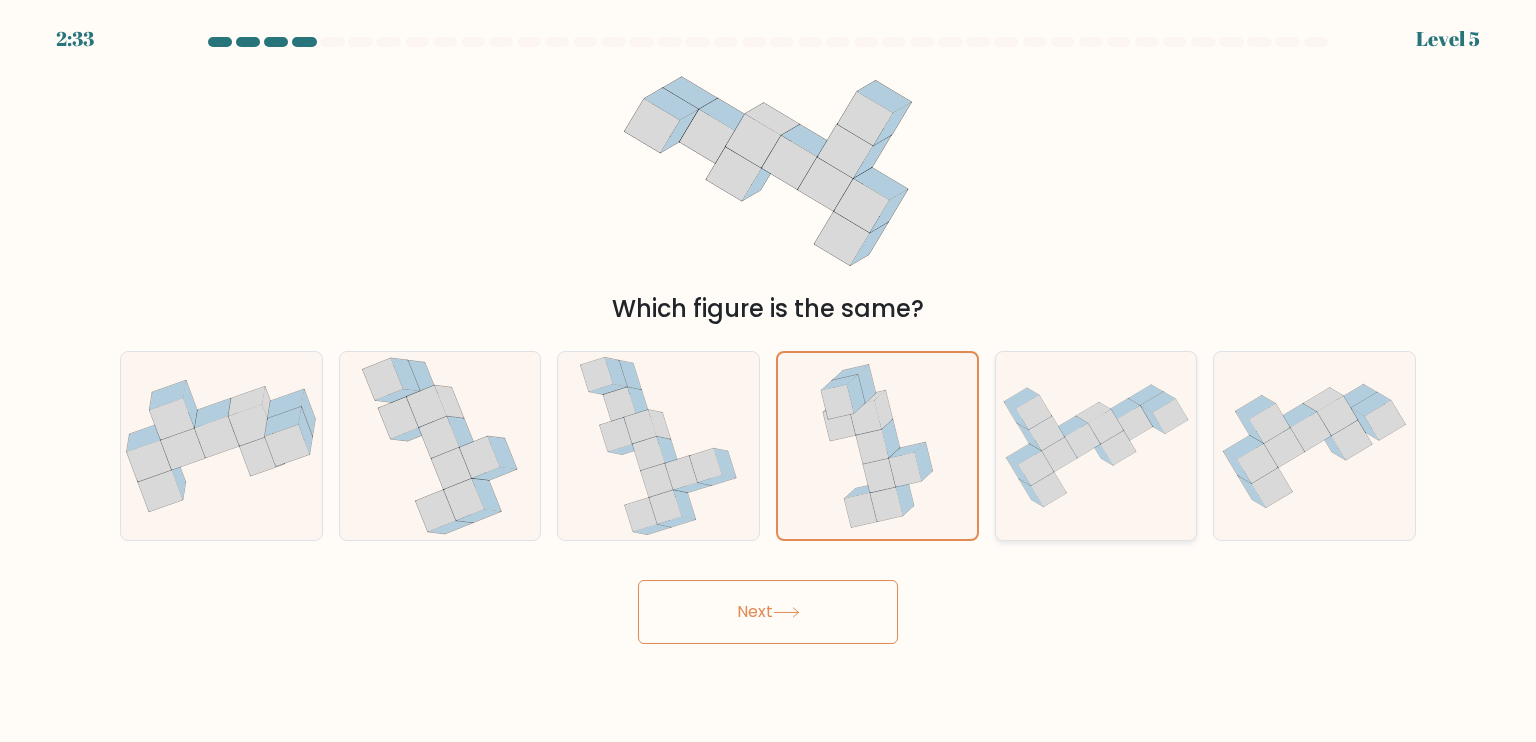 click 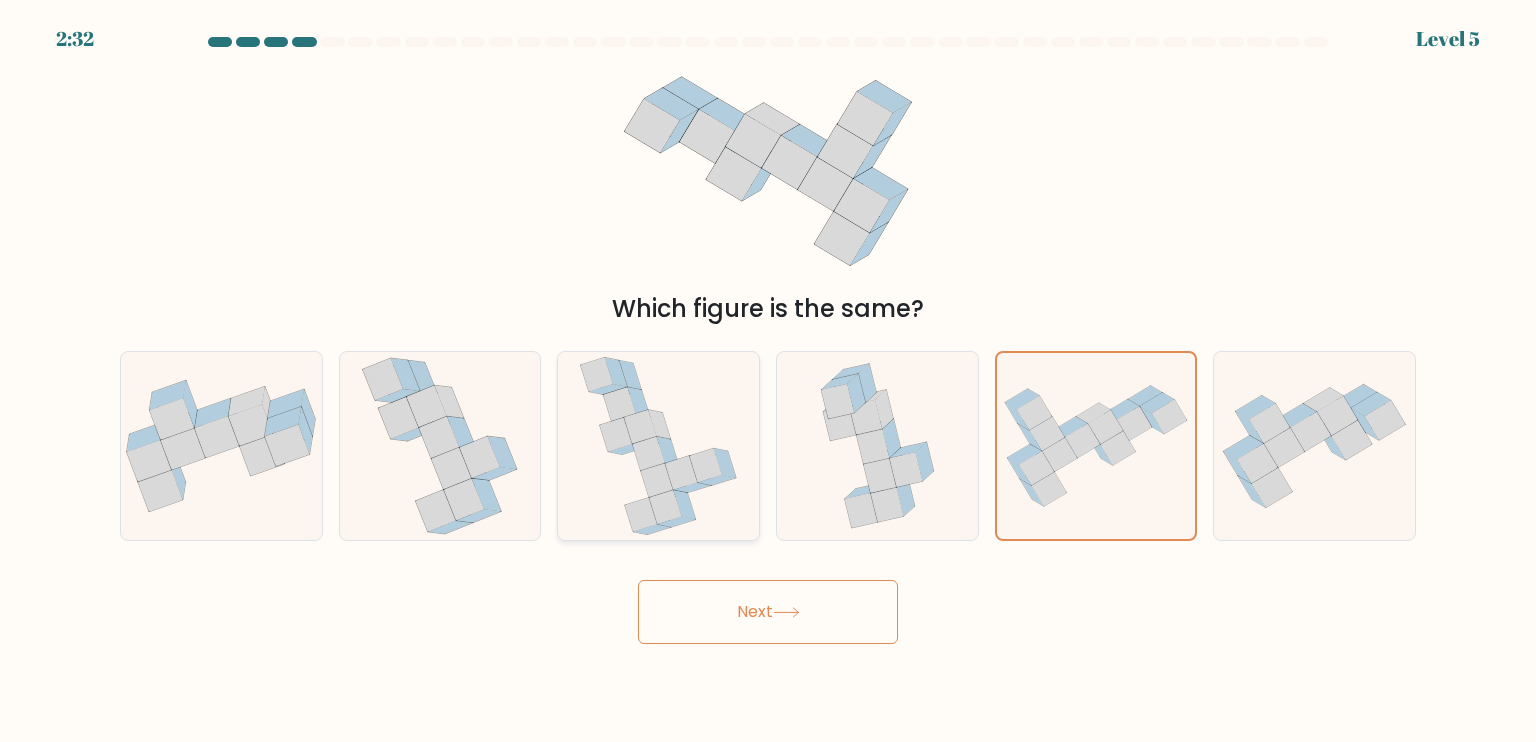 click 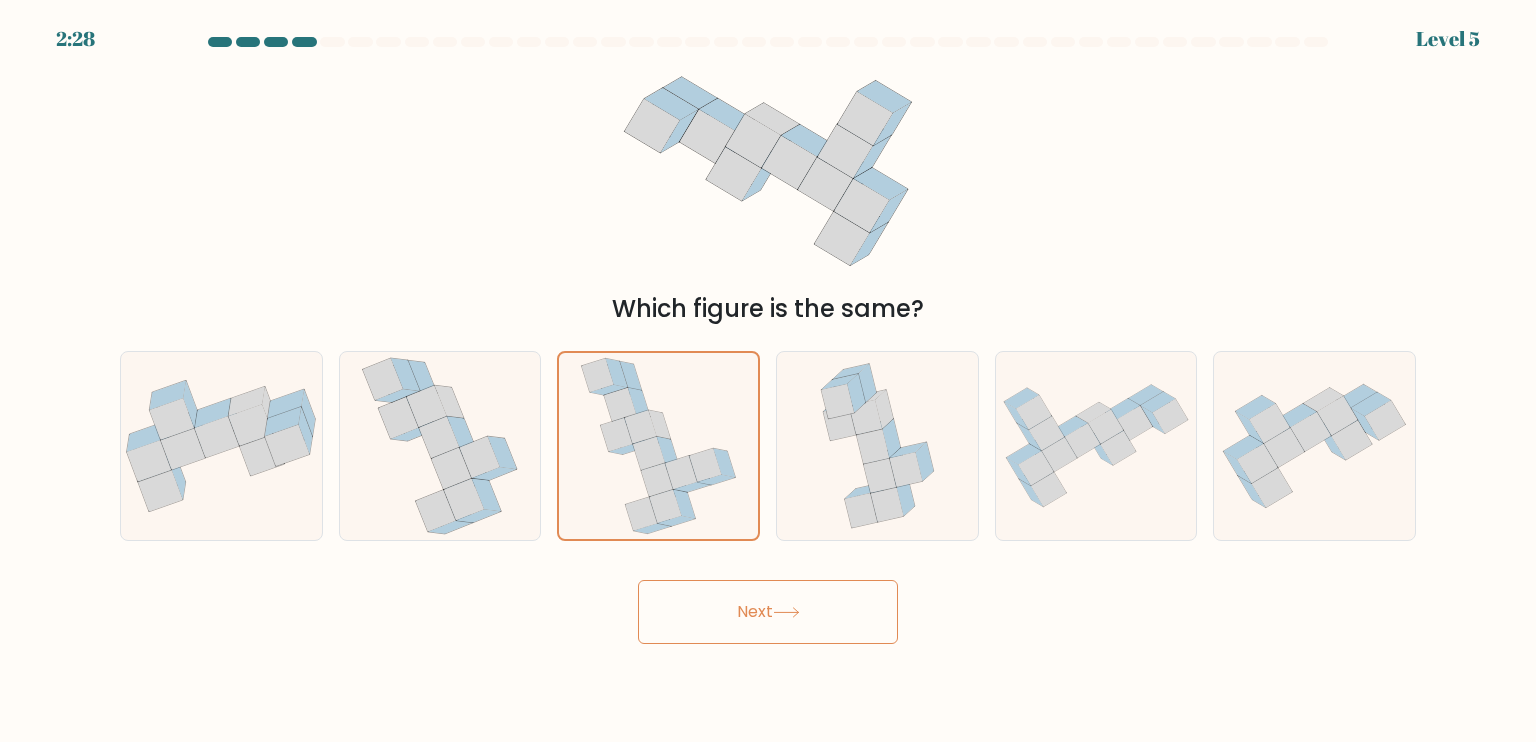 click on "Next" at bounding box center [768, 612] 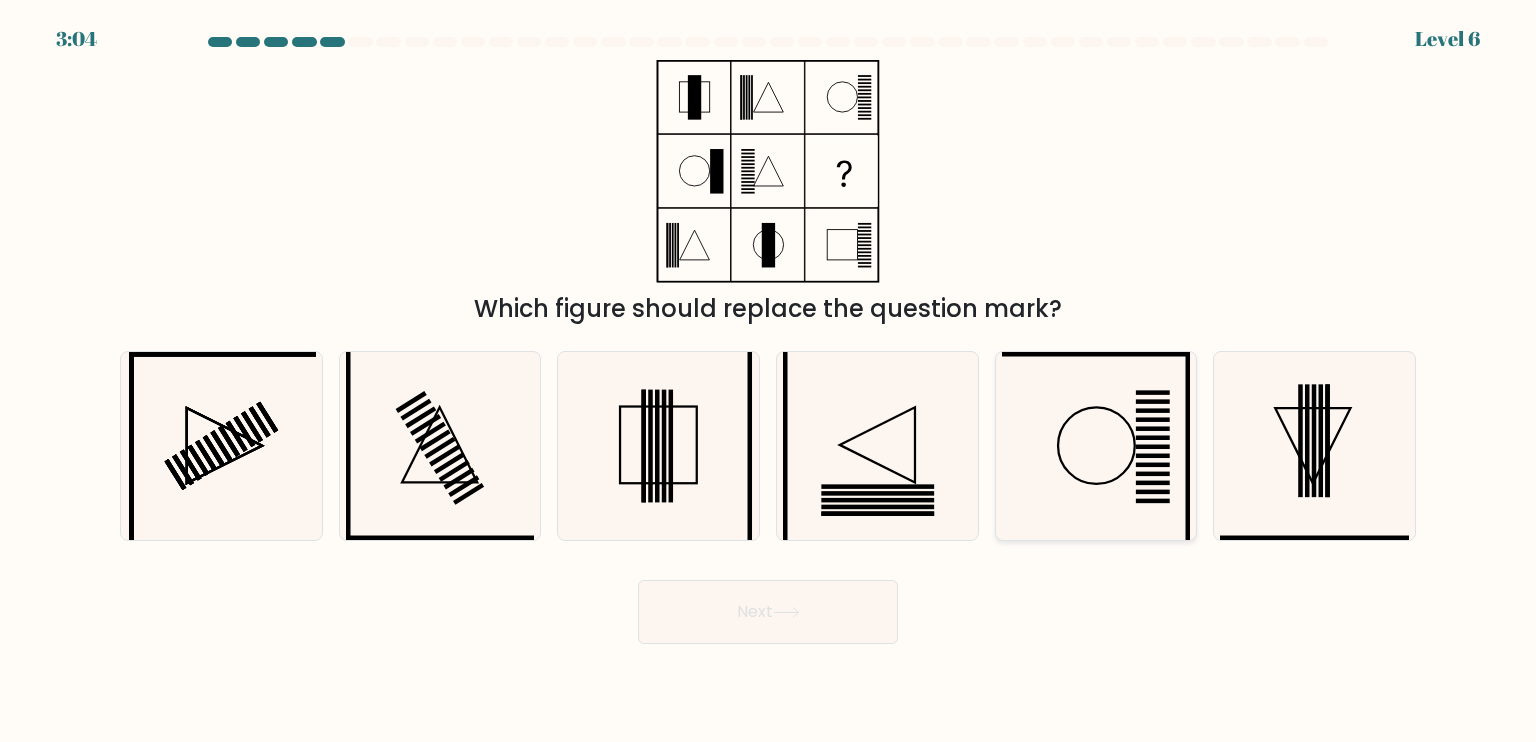 click 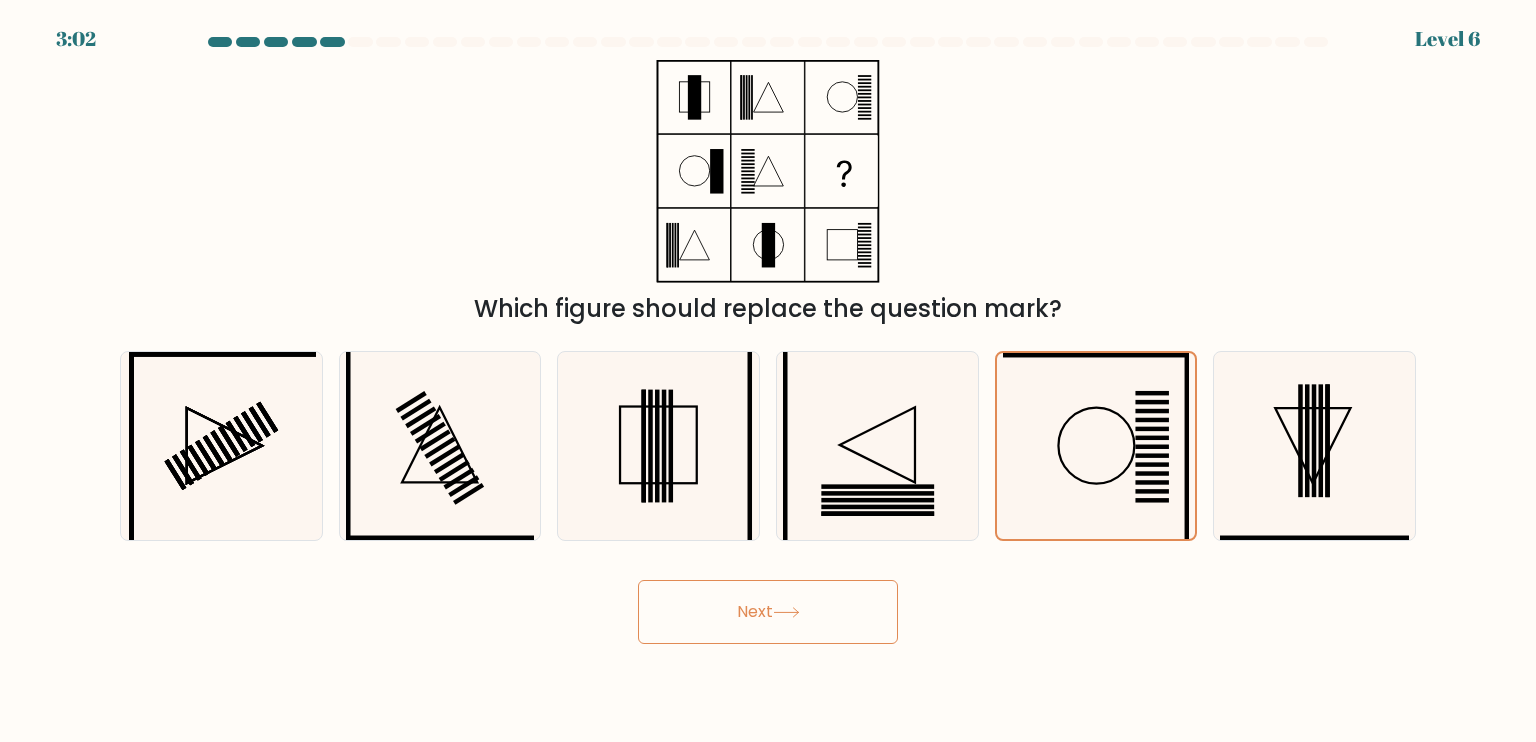 click on "Next" at bounding box center (768, 612) 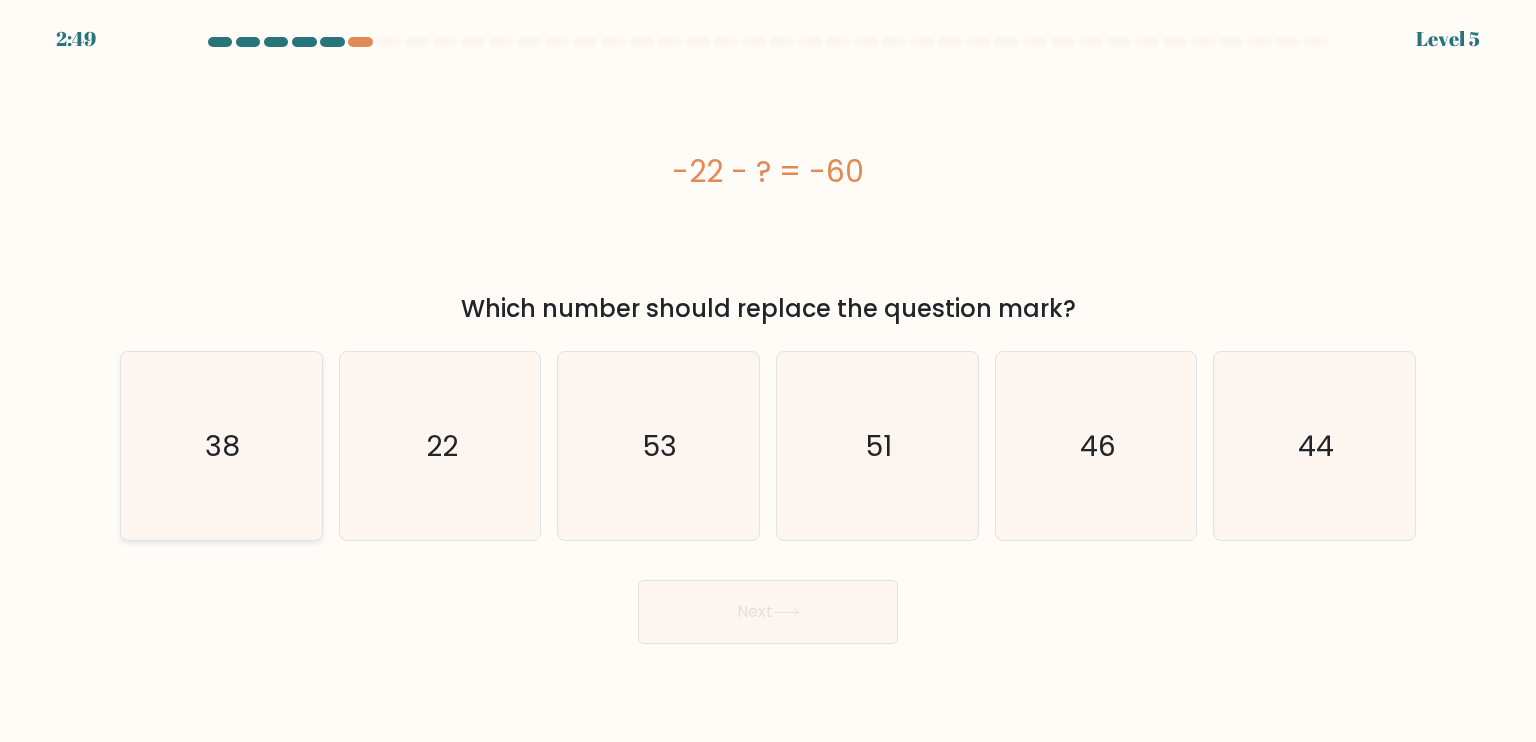 click on "38" 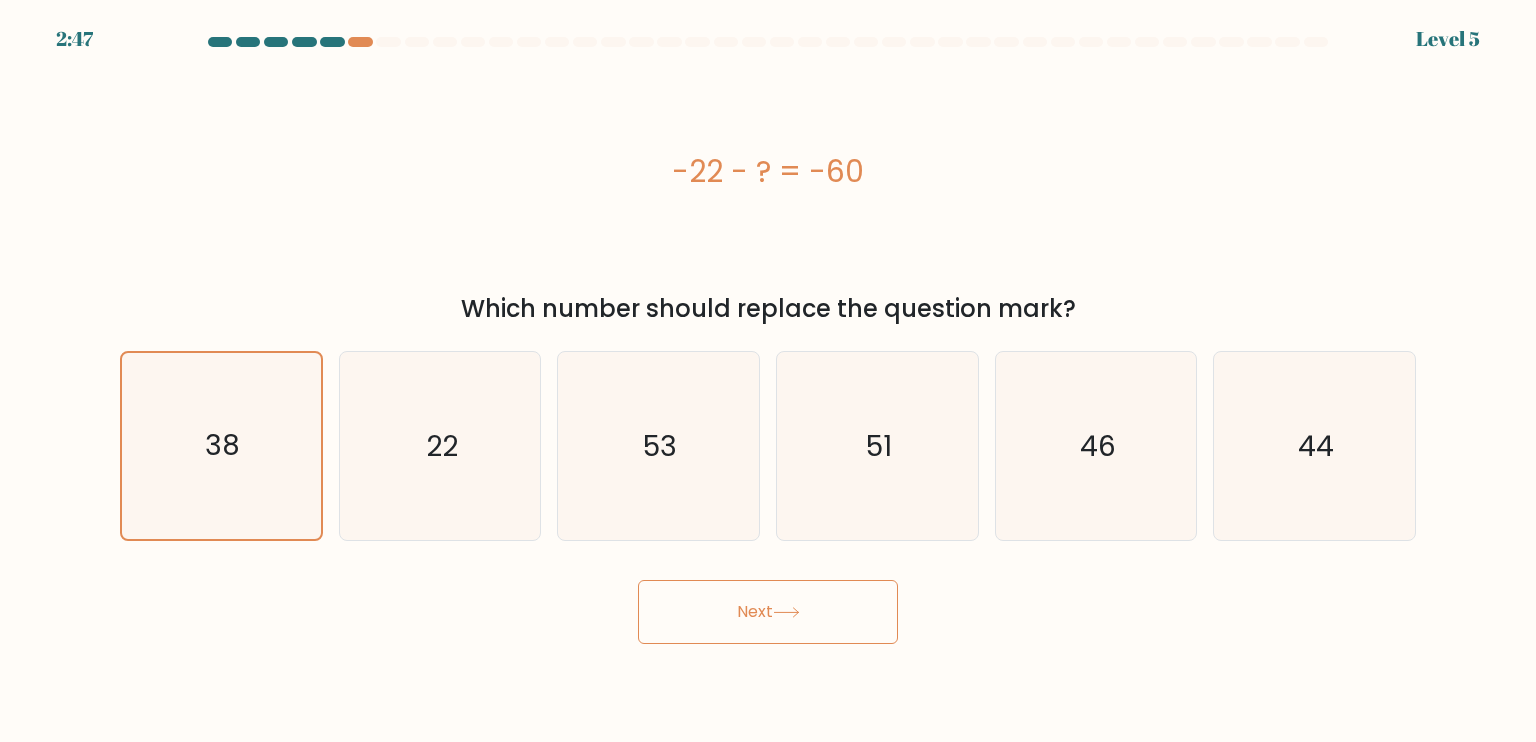 click on "Next" at bounding box center (768, 612) 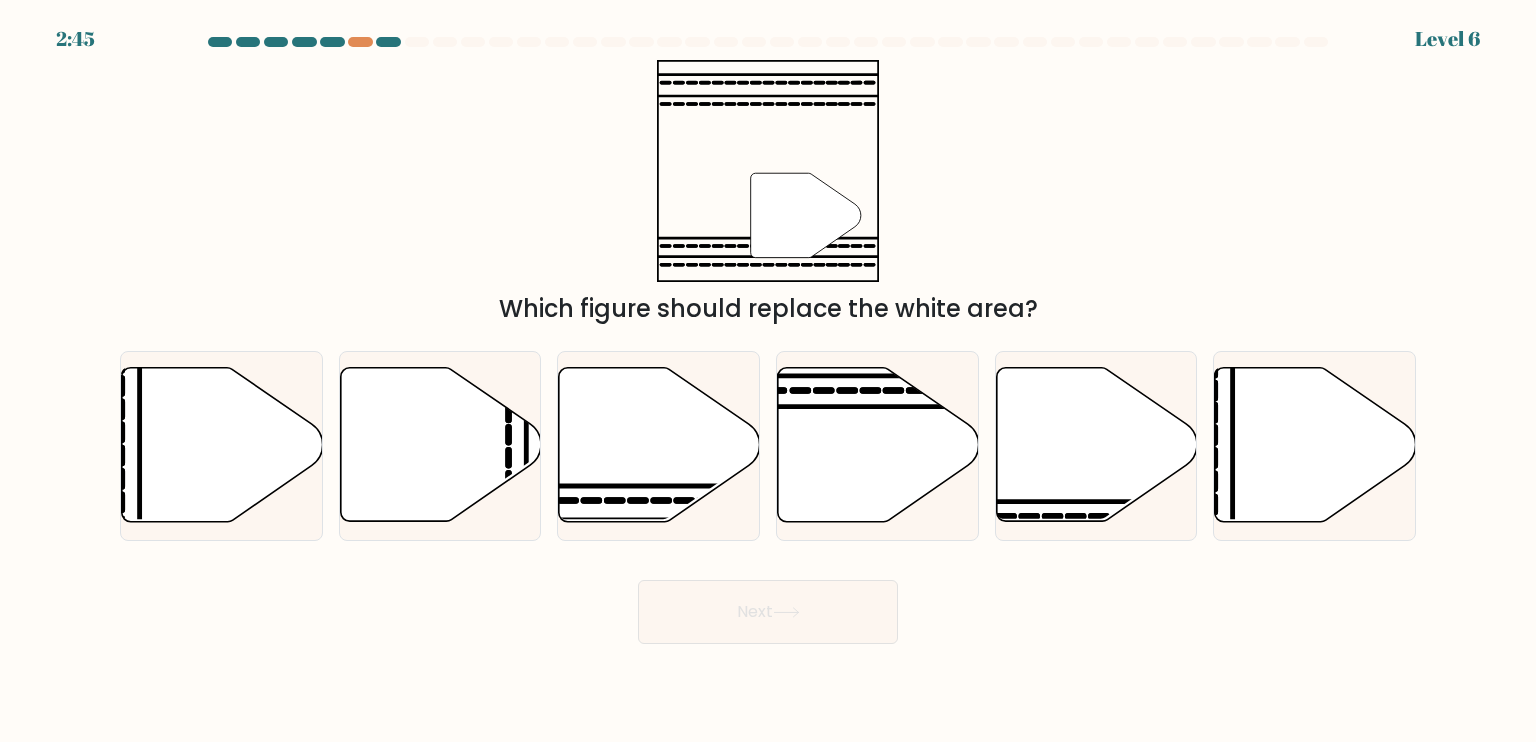 click on "Next" at bounding box center [768, 612] 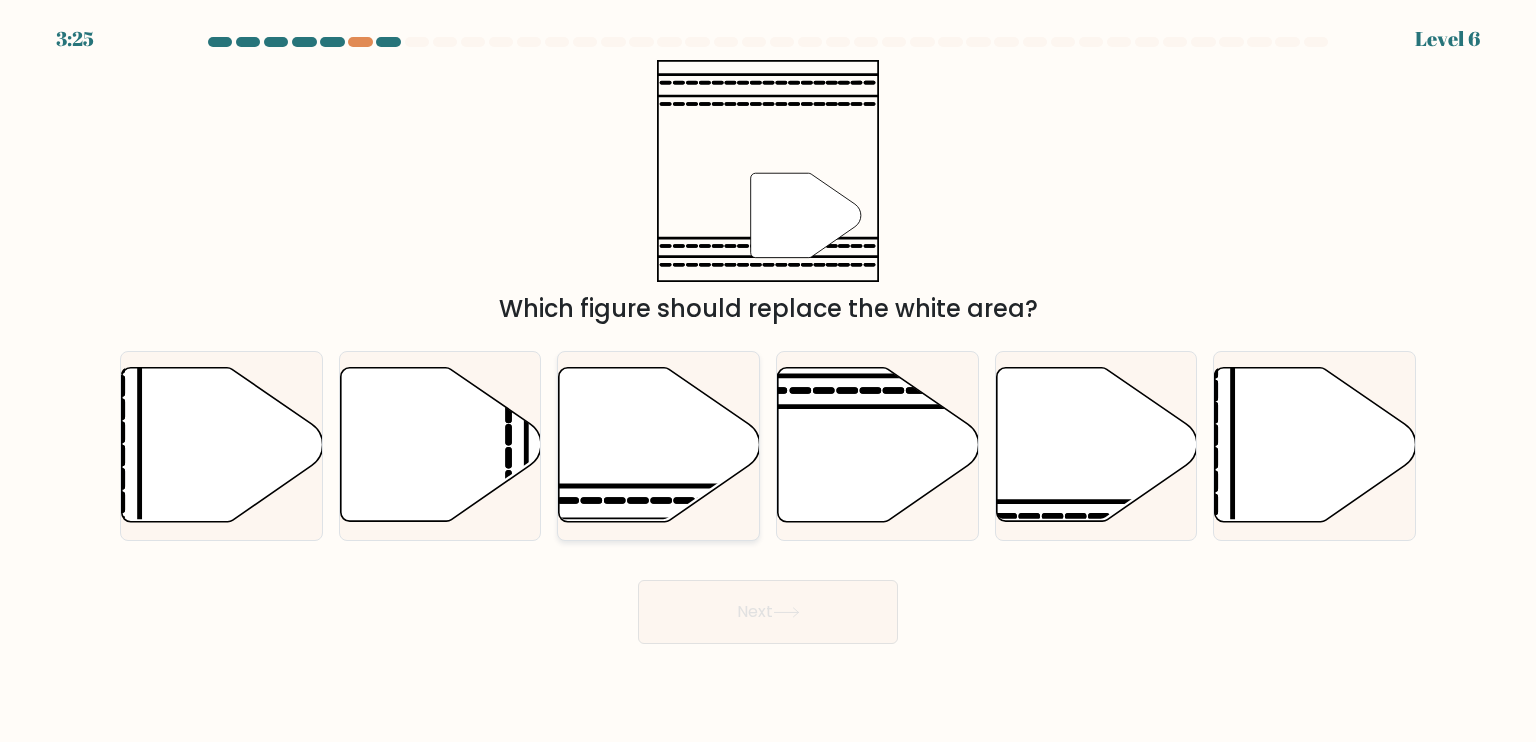 click 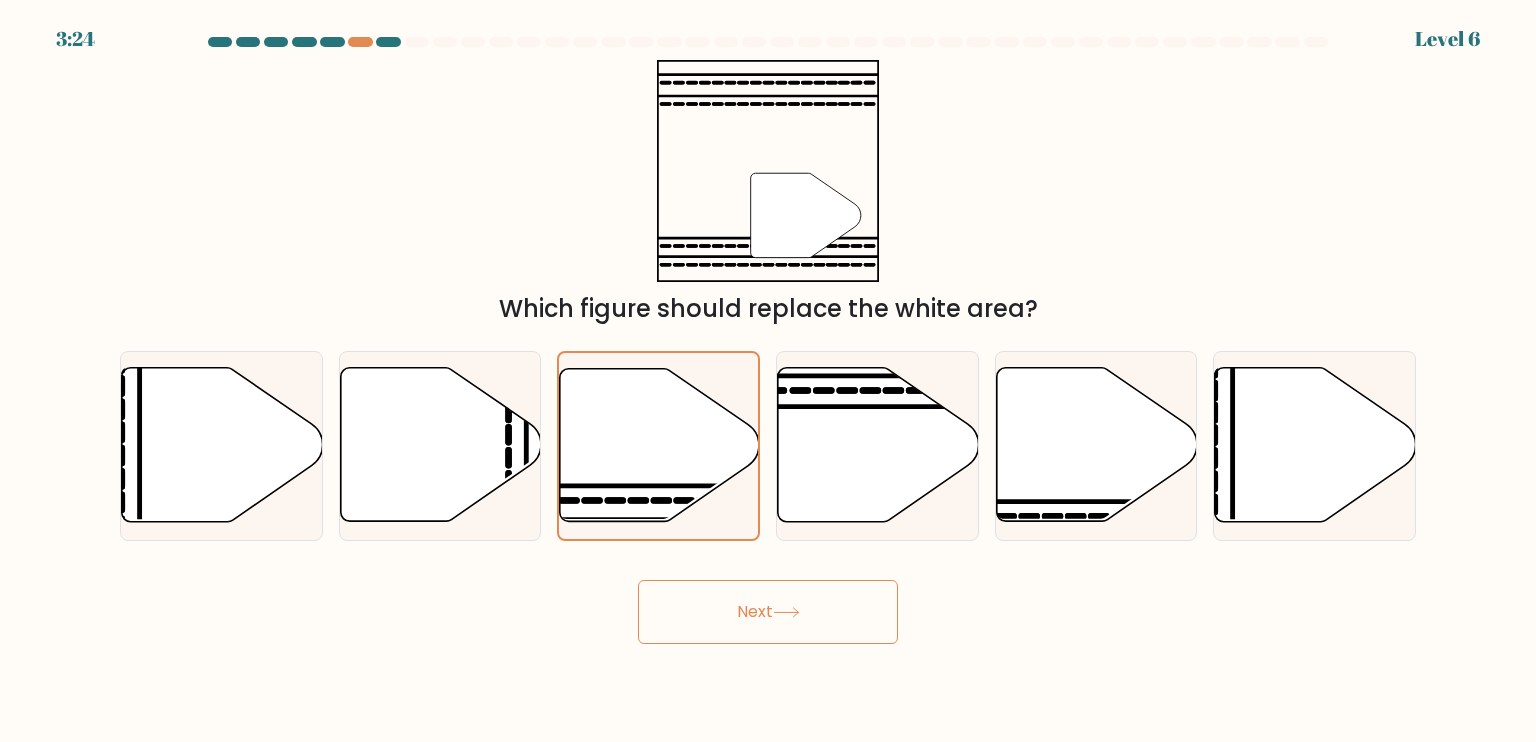 click on "Next" at bounding box center (768, 612) 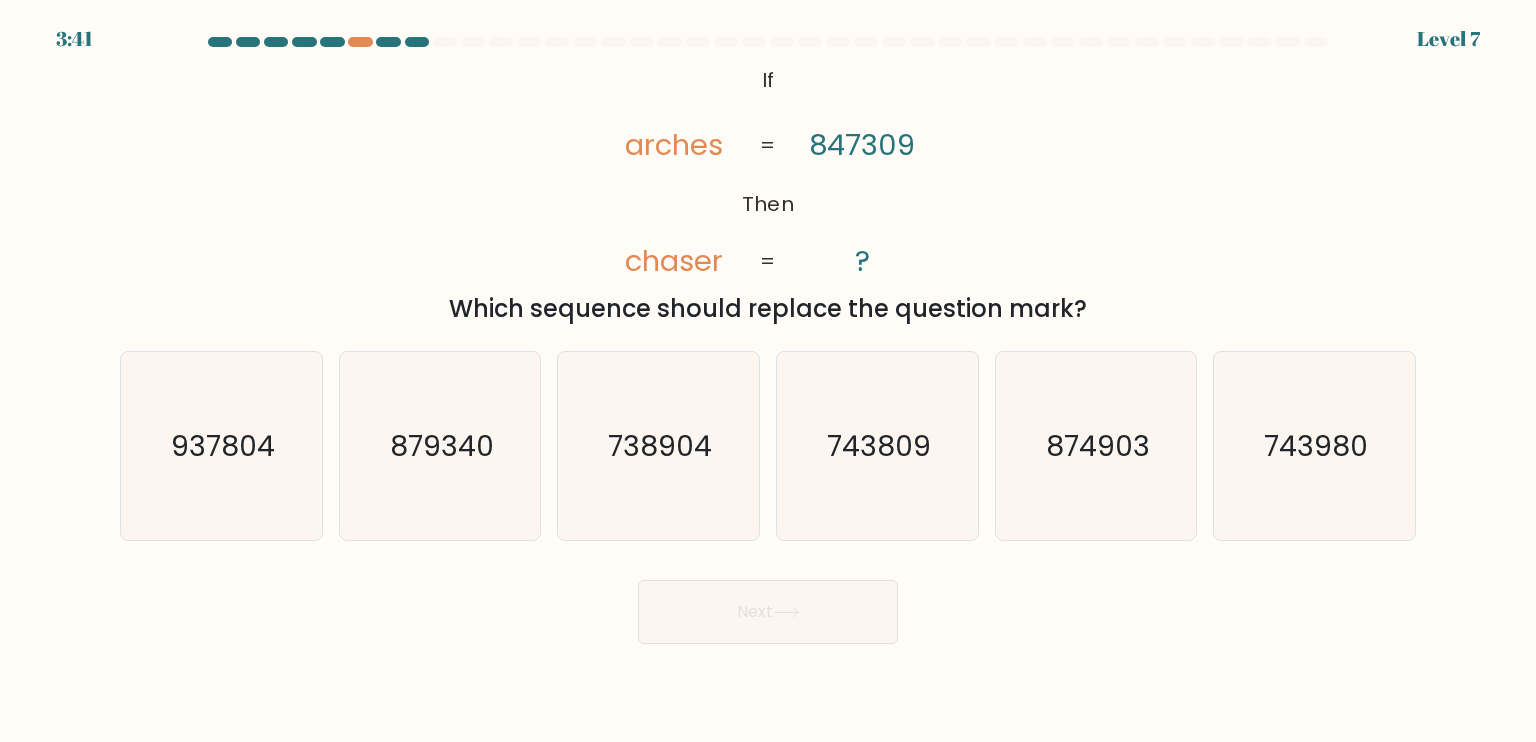 click on "847309" 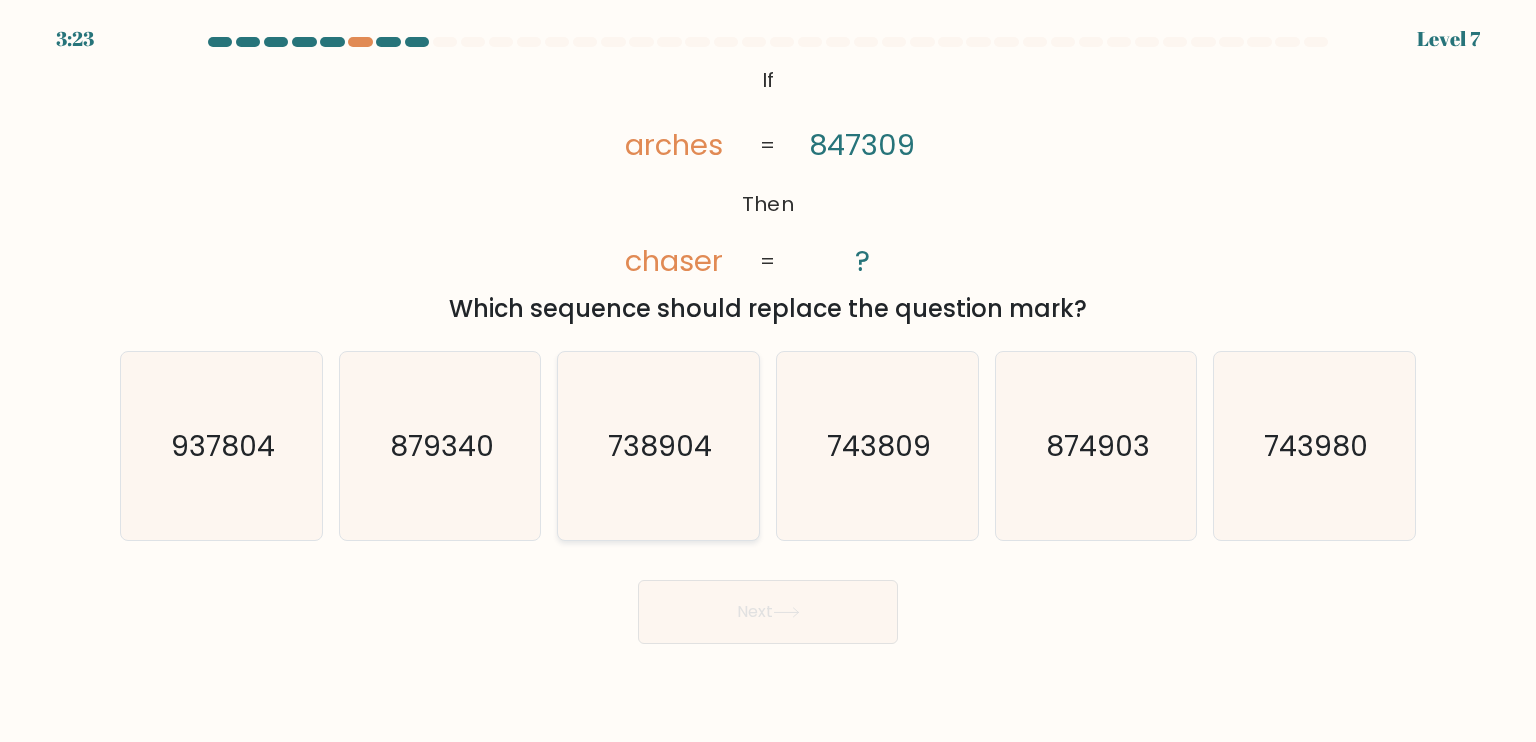 click on "738904" 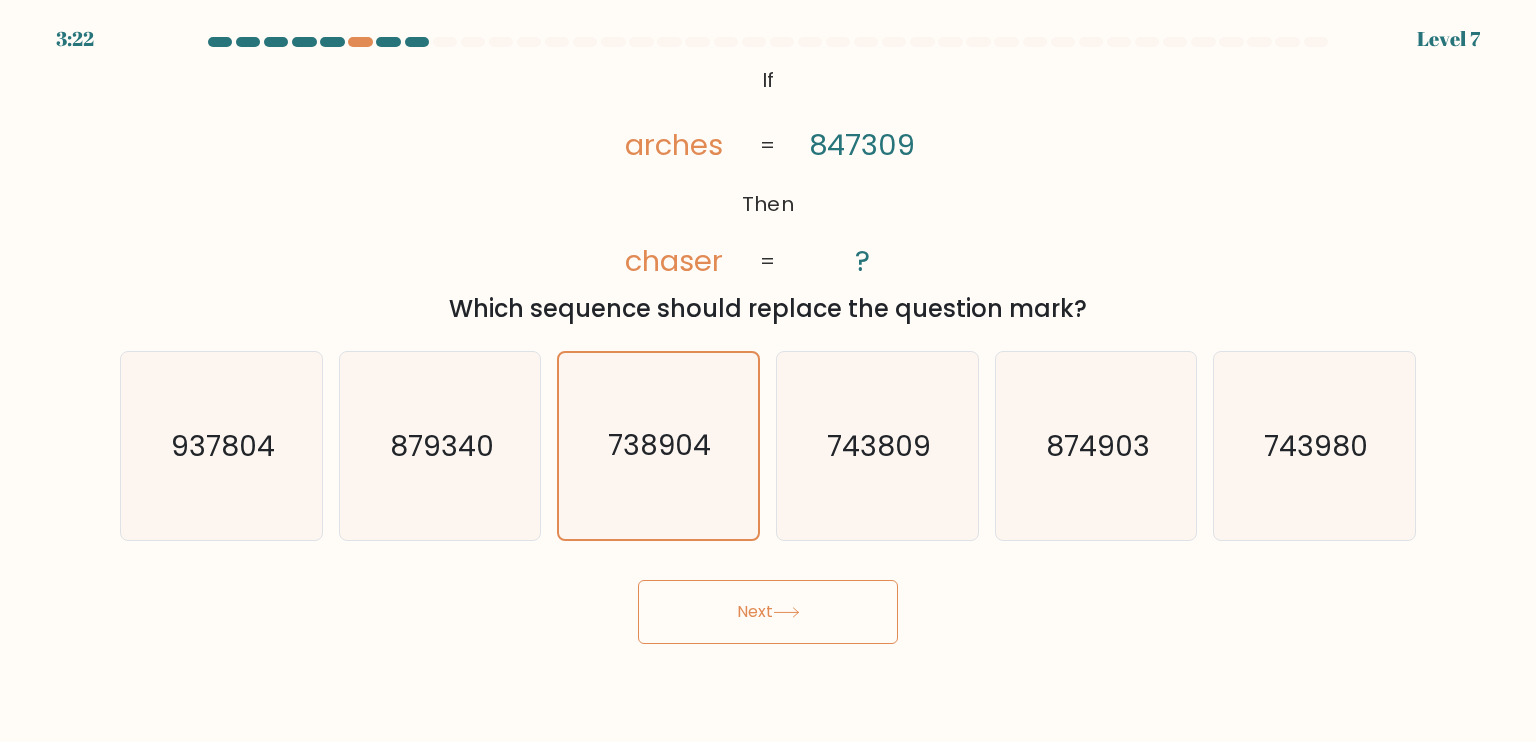 click 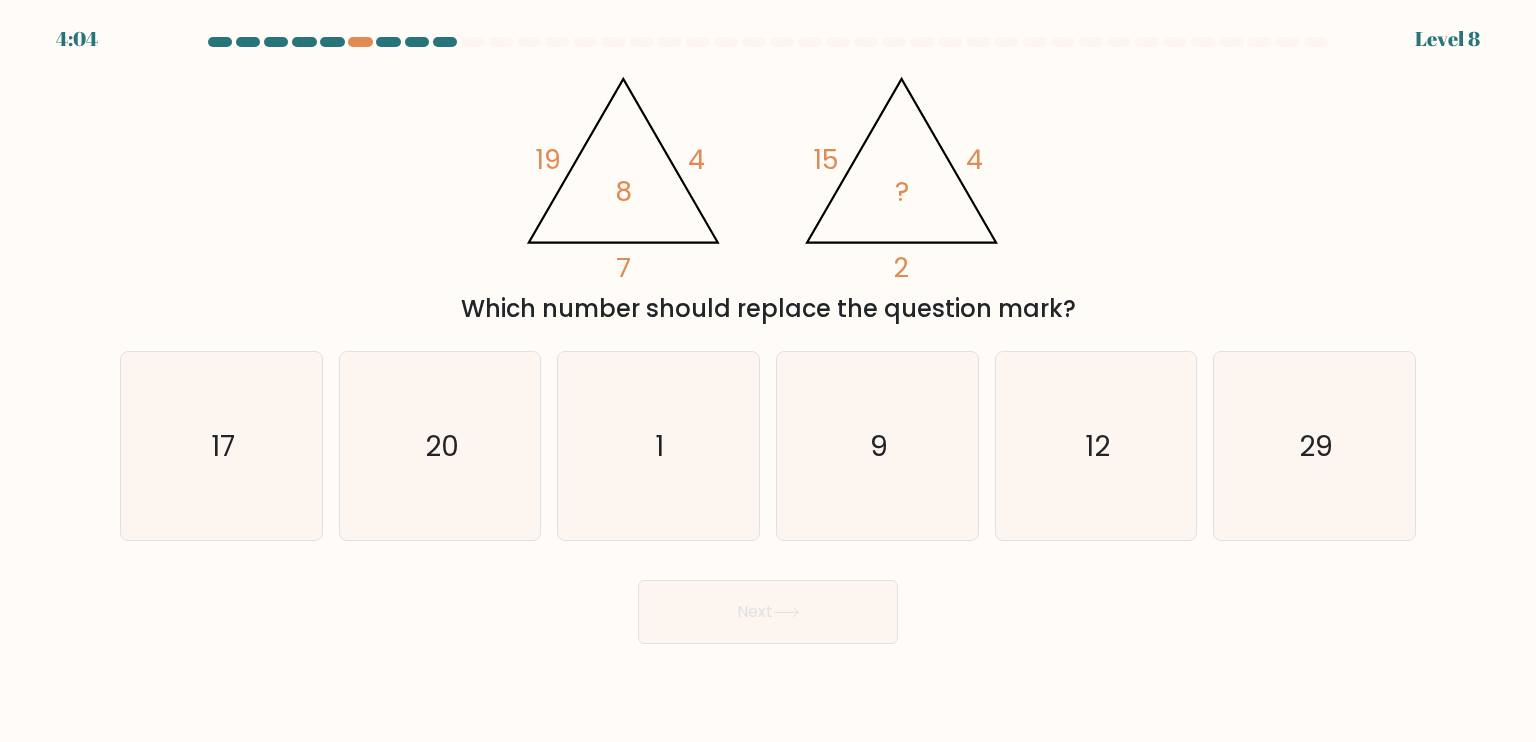 click at bounding box center [768, 42] 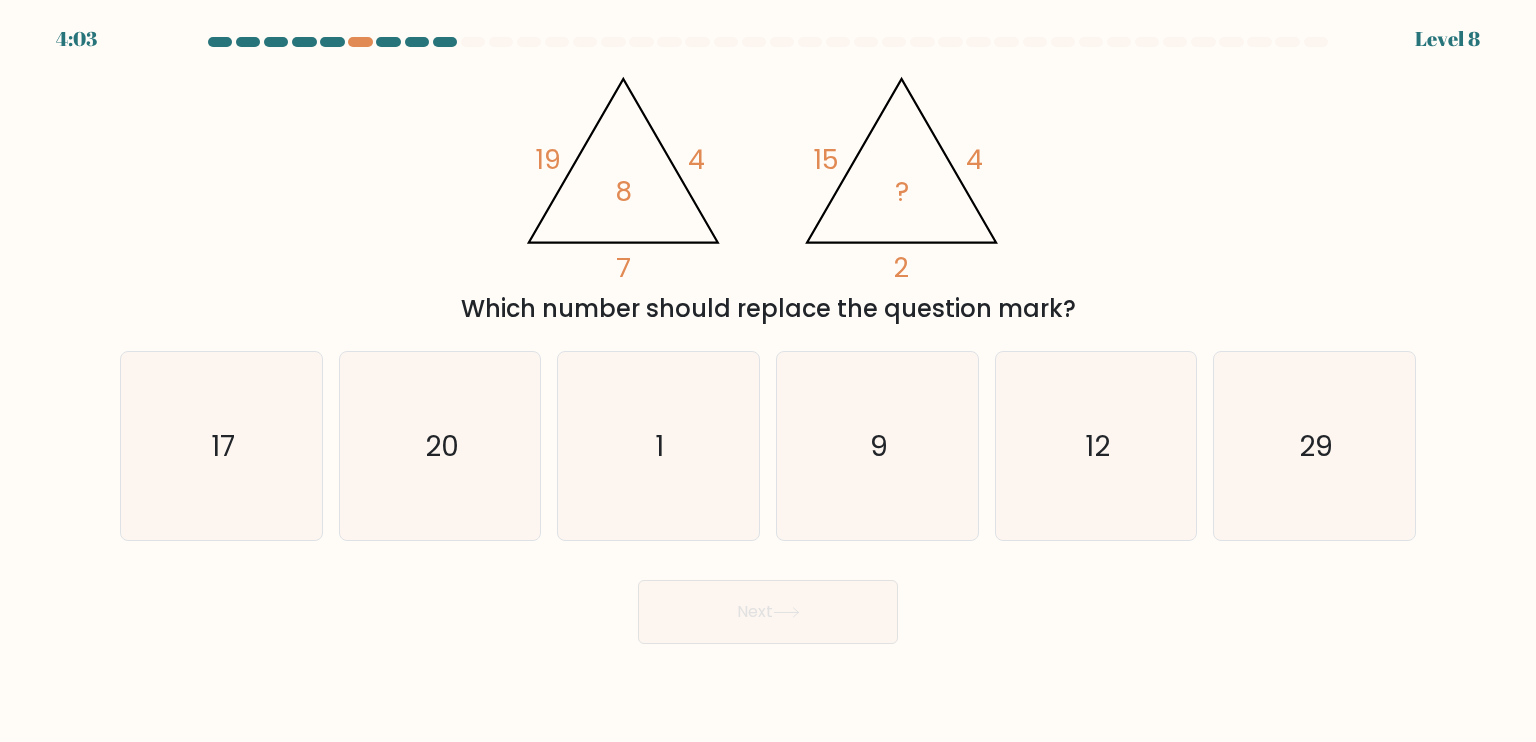 click at bounding box center [445, 42] 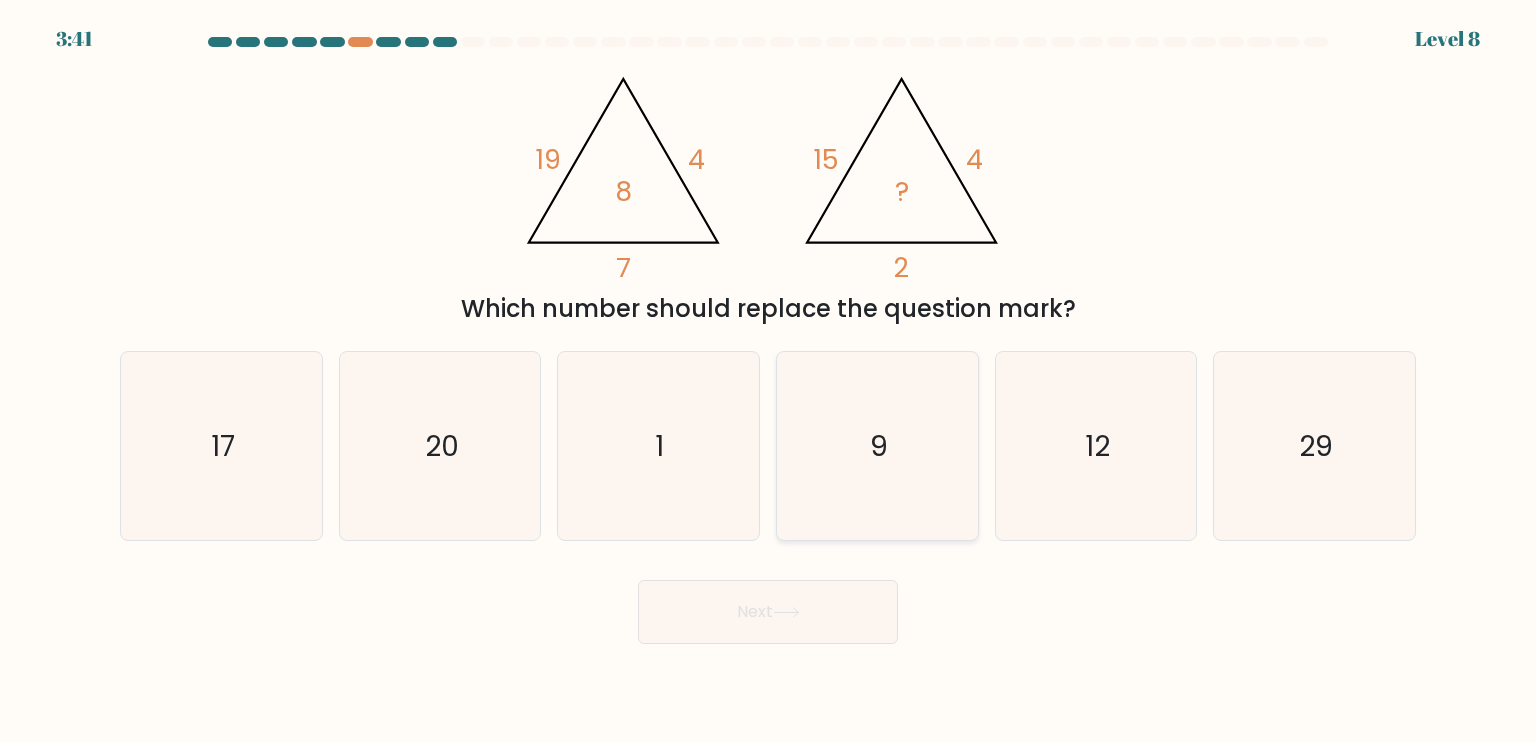 click on "9" 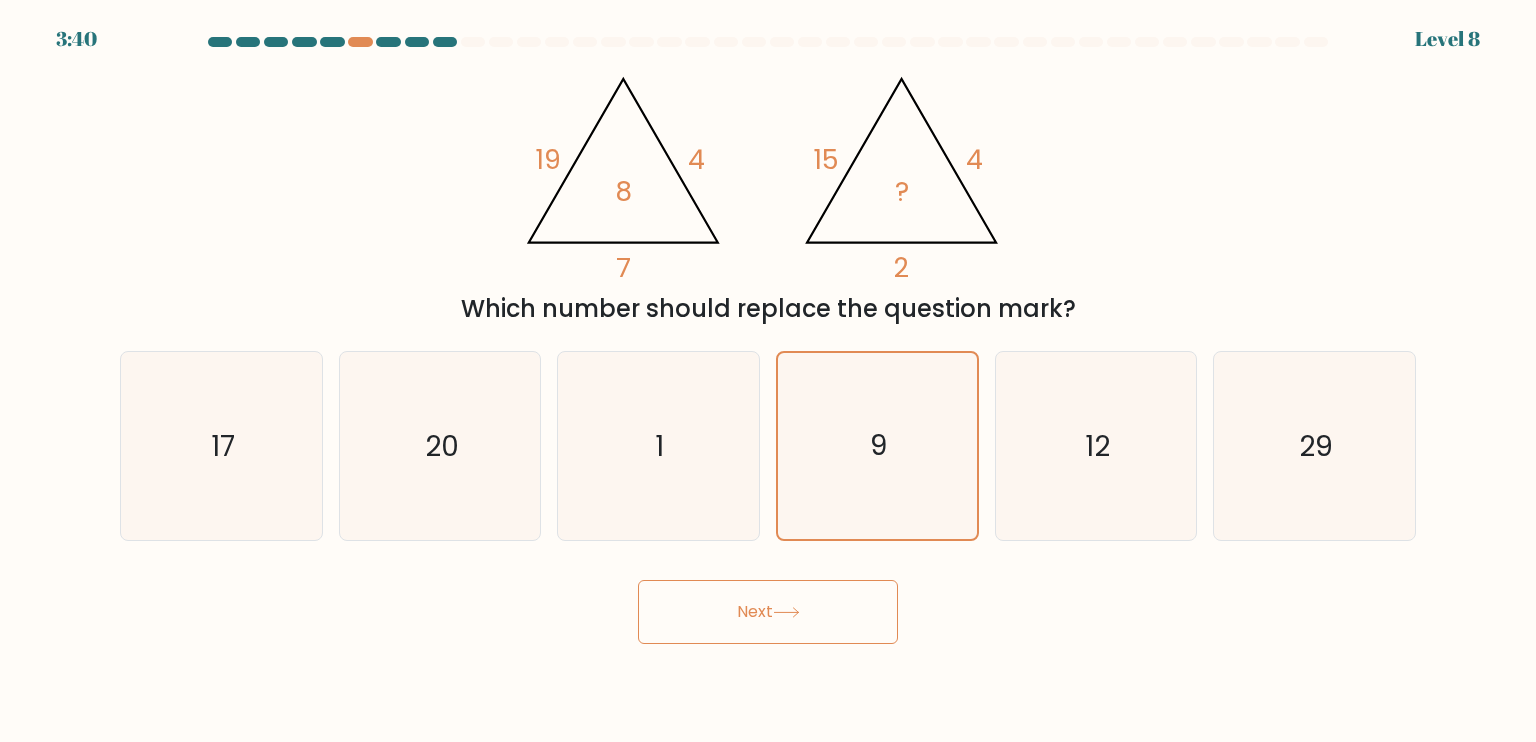 click on "Next" at bounding box center [768, 612] 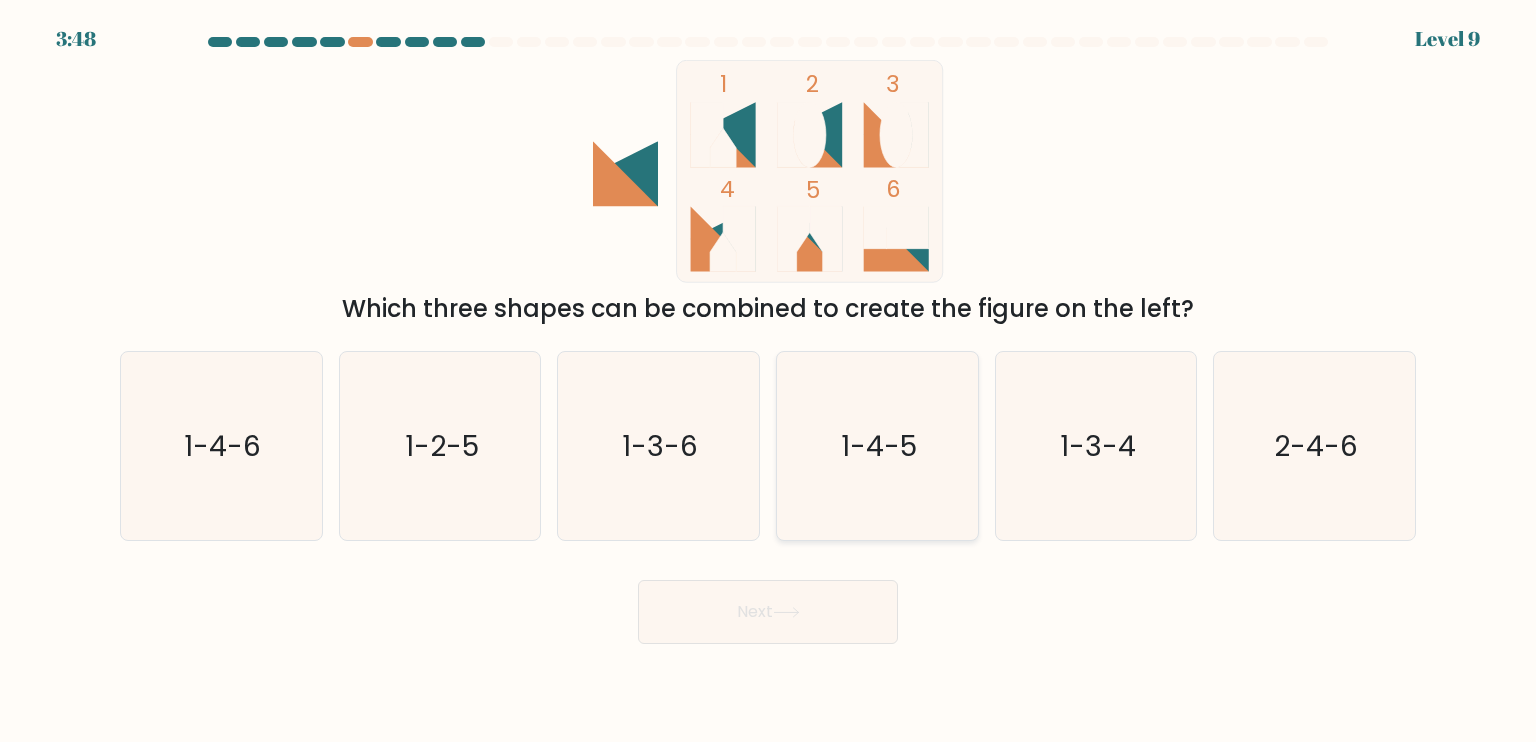 click on "1-4-5" 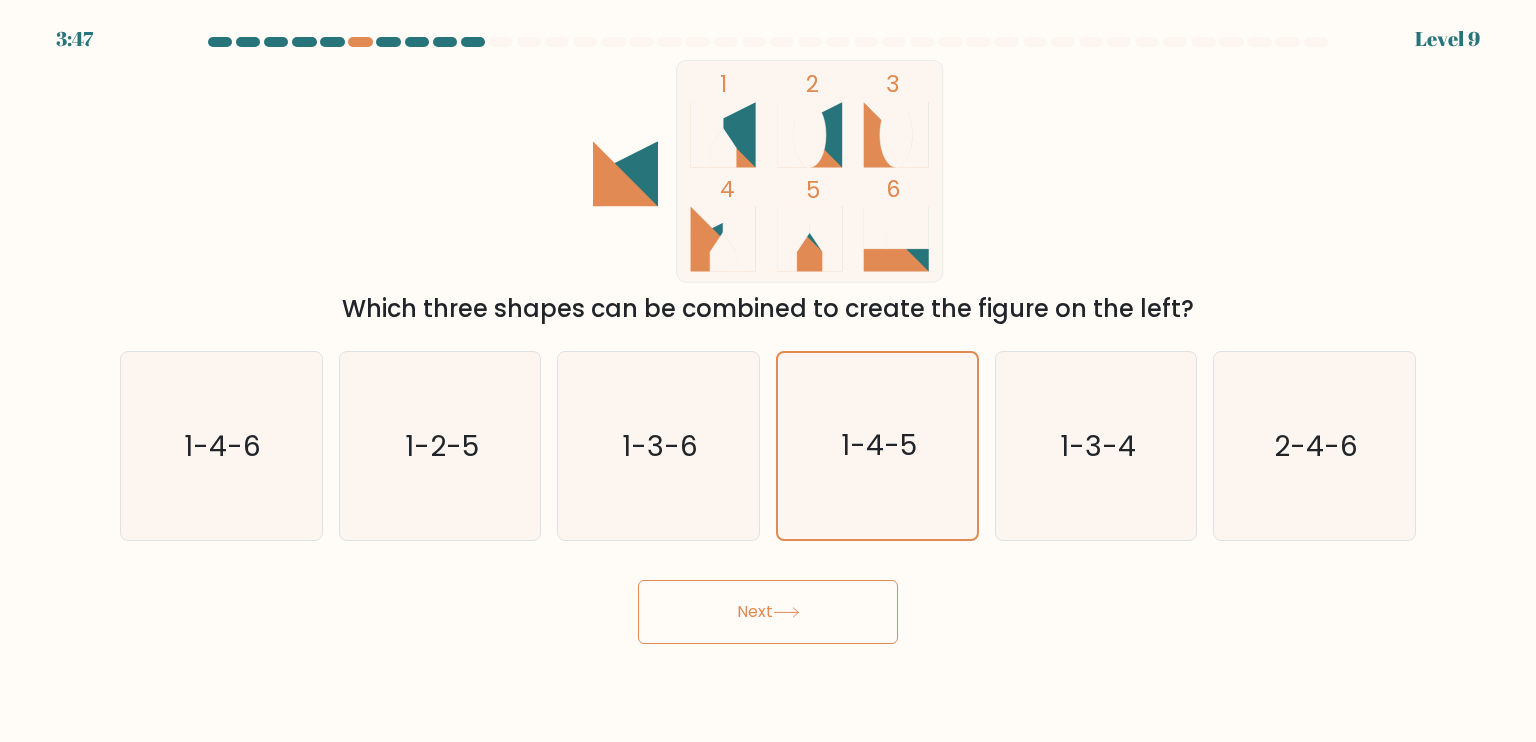 click on "Next" at bounding box center (768, 612) 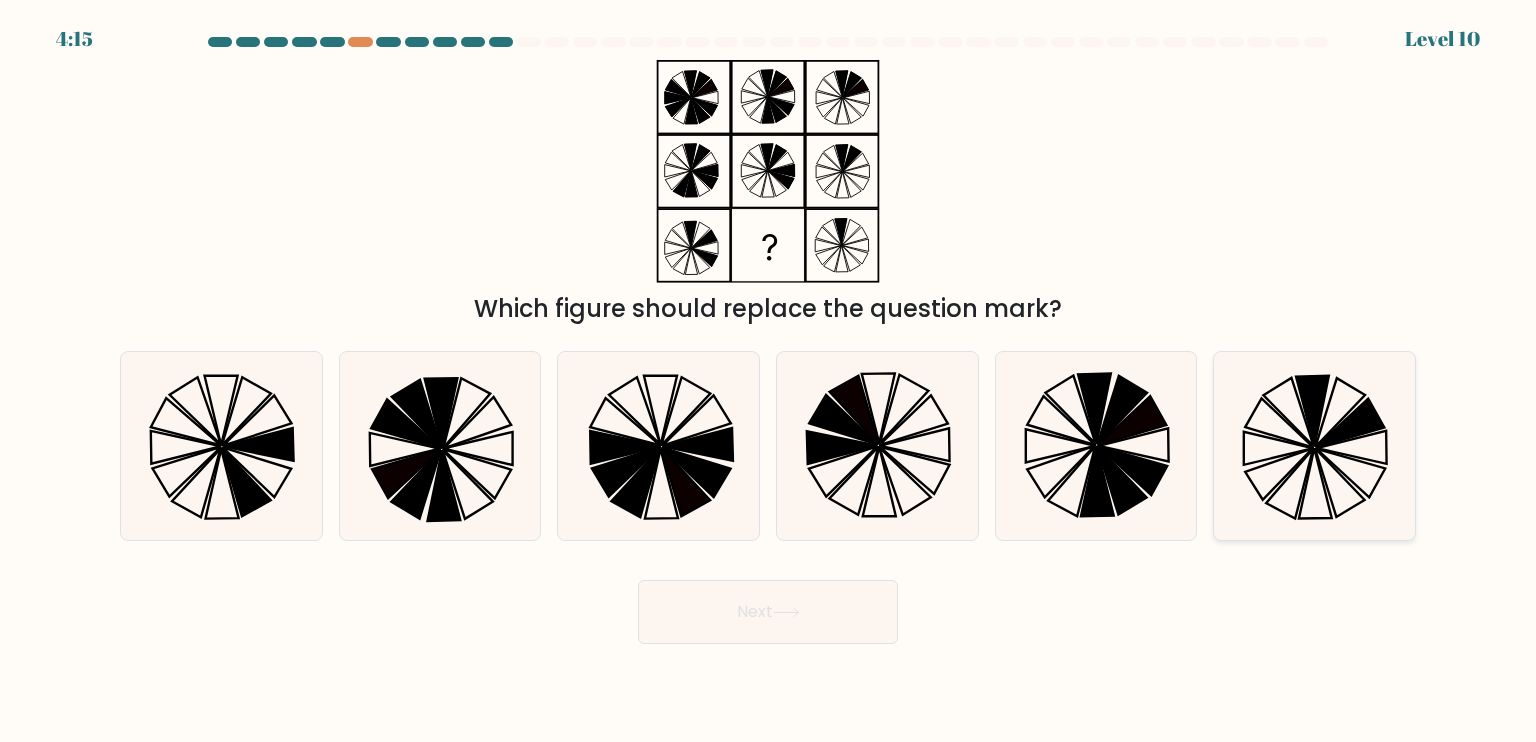 click 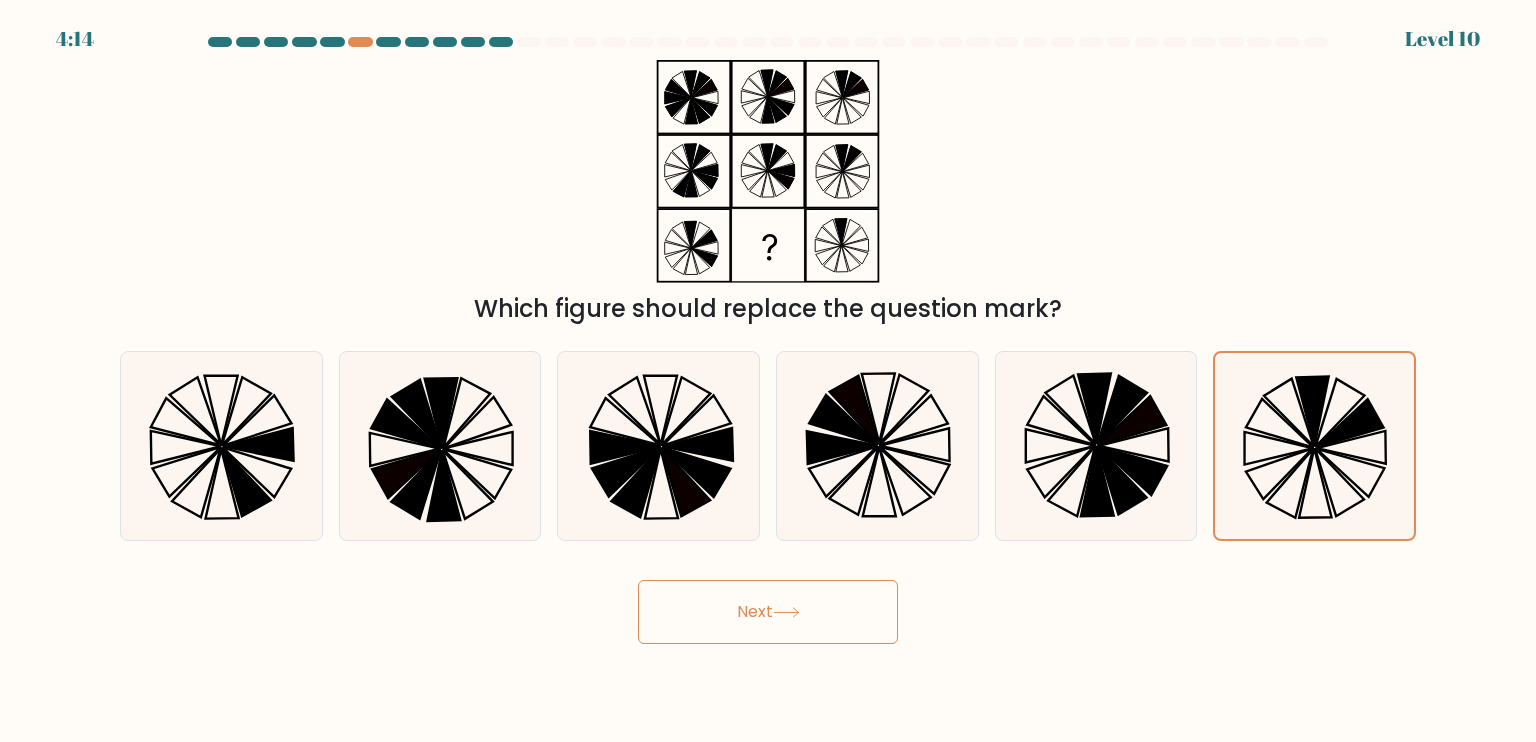 click on "Next" at bounding box center (768, 612) 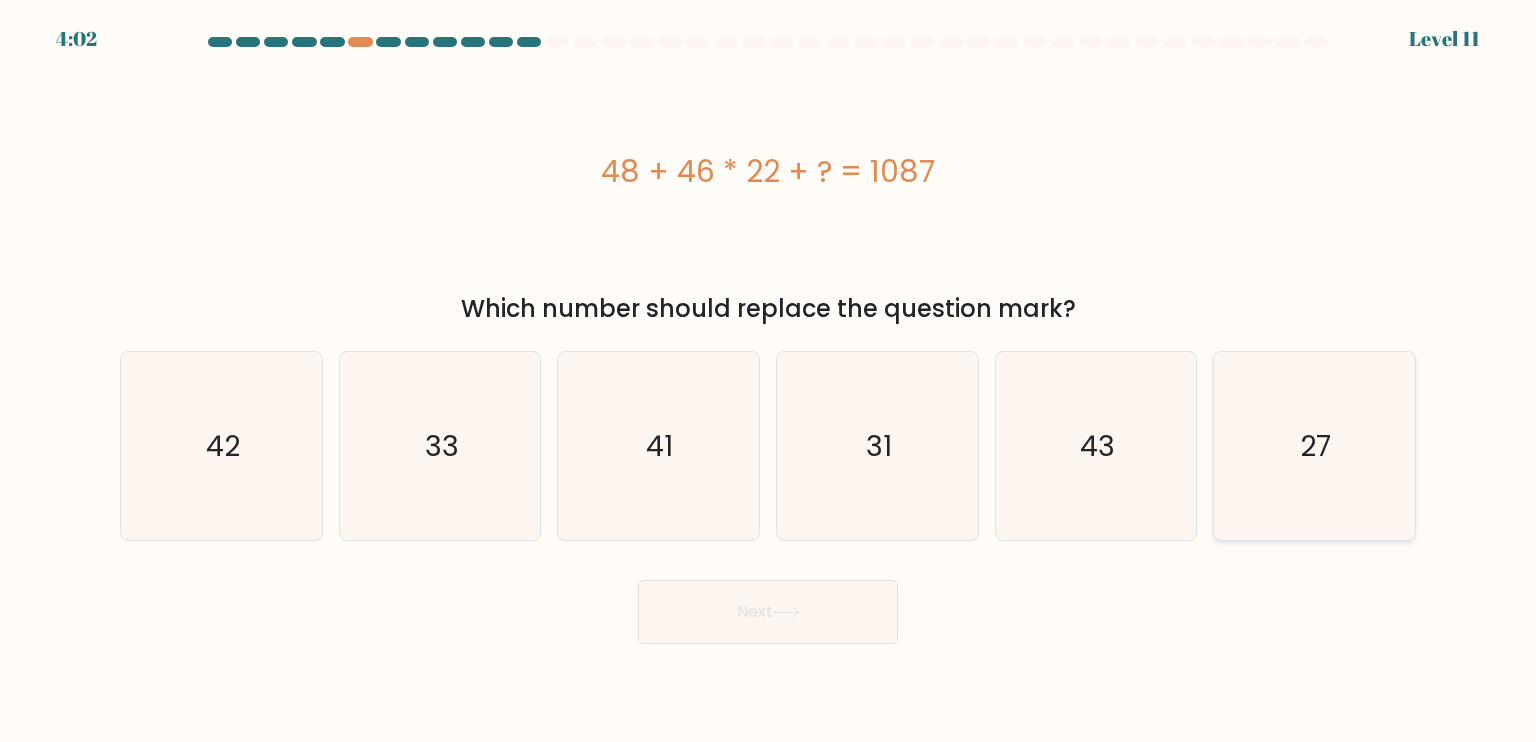 click on "27" 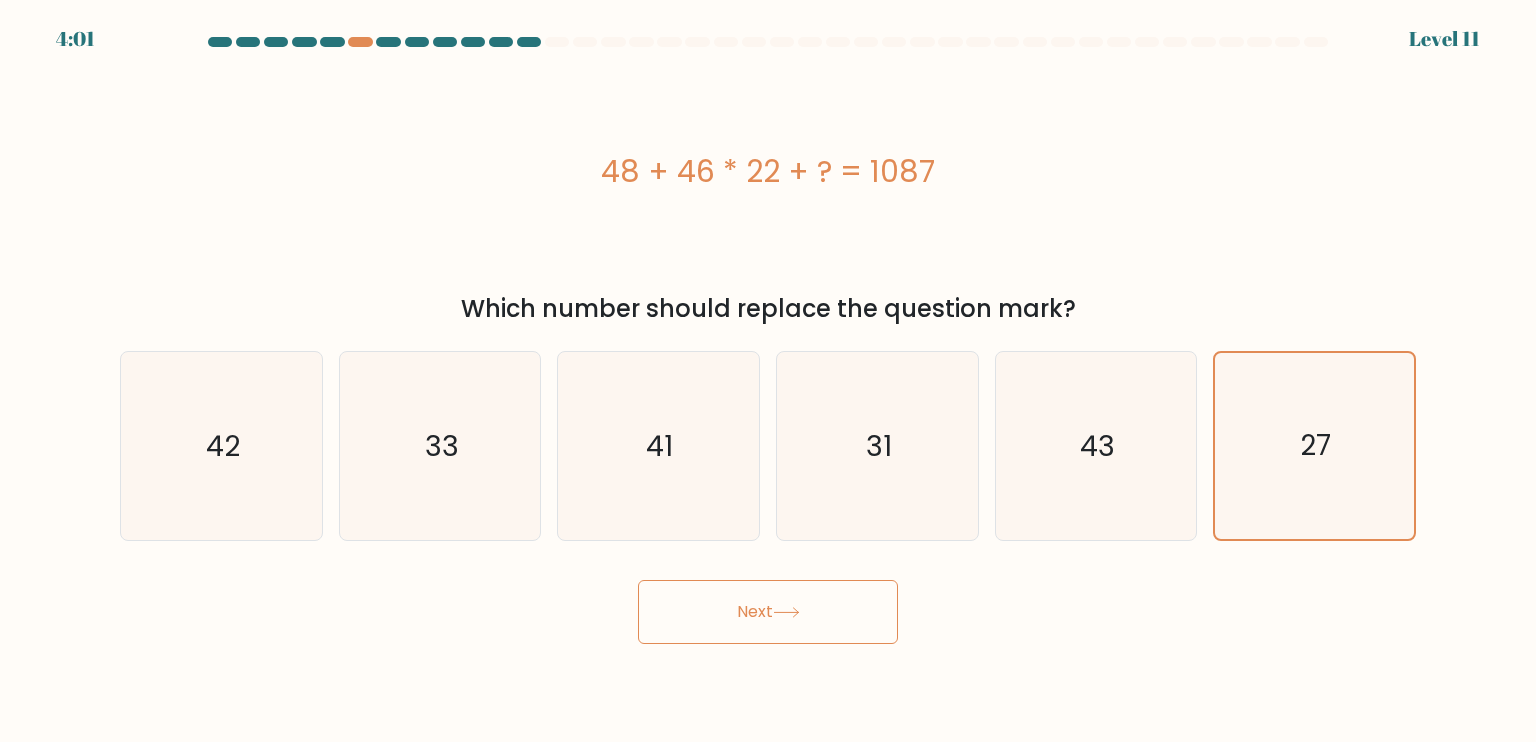 click on "Next" at bounding box center [768, 612] 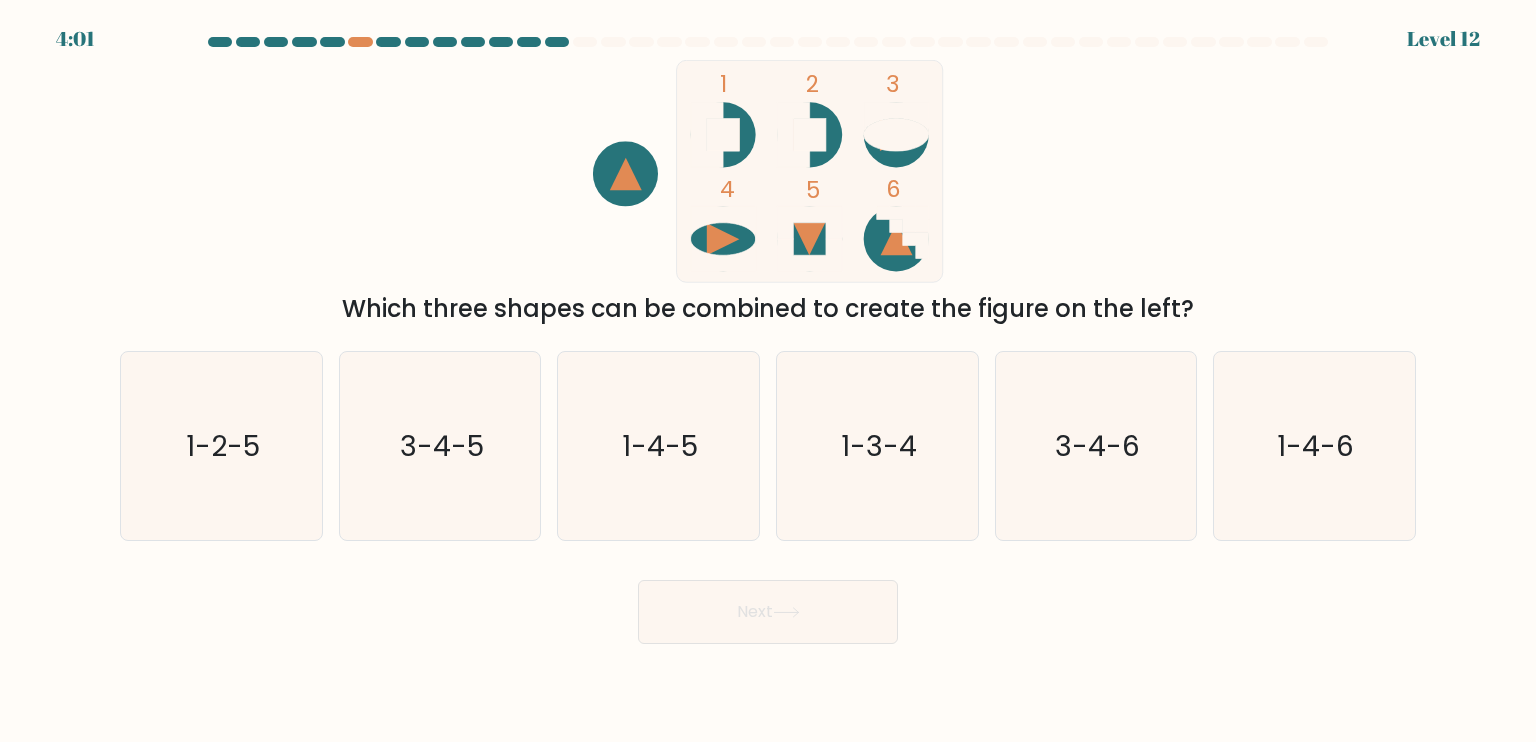 click 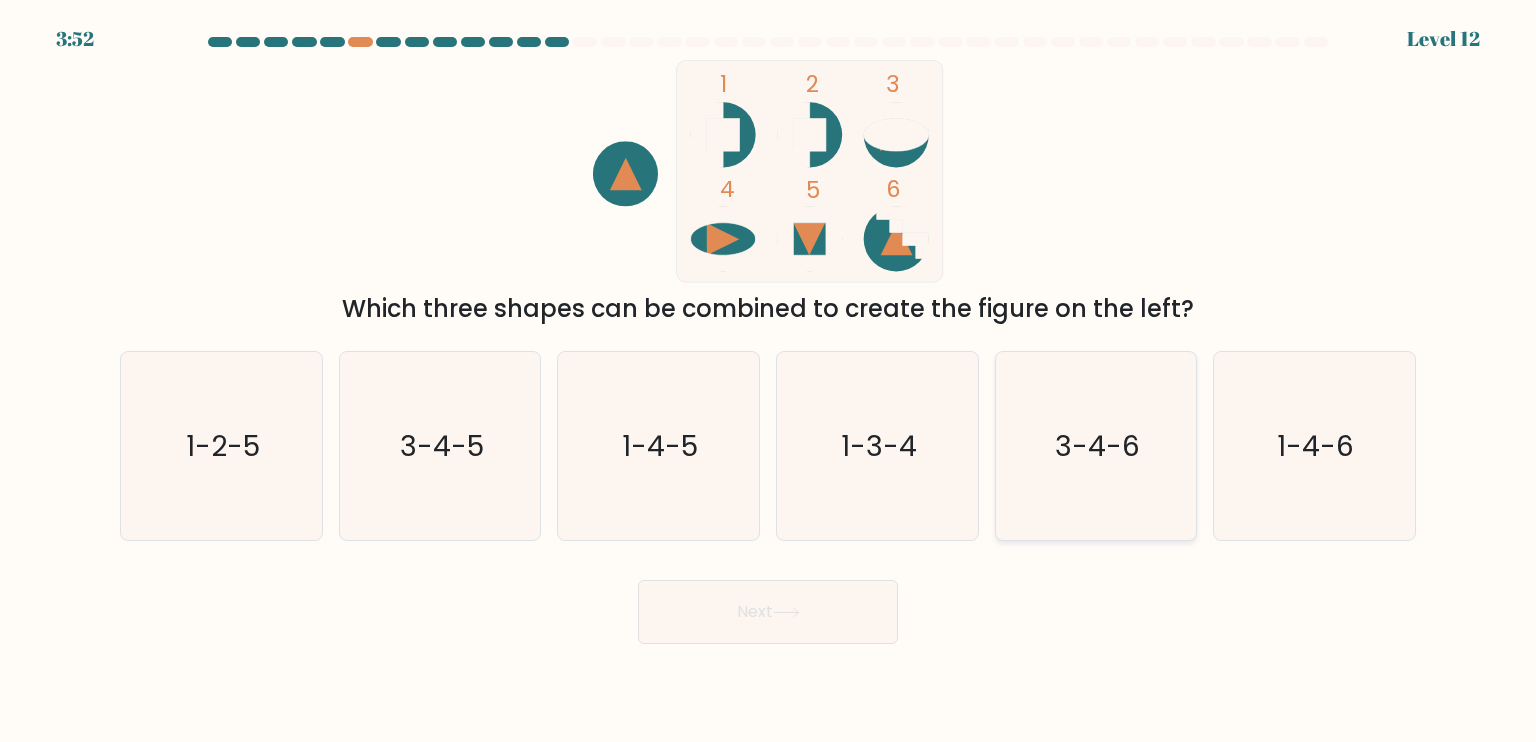 click on "3-4-6" 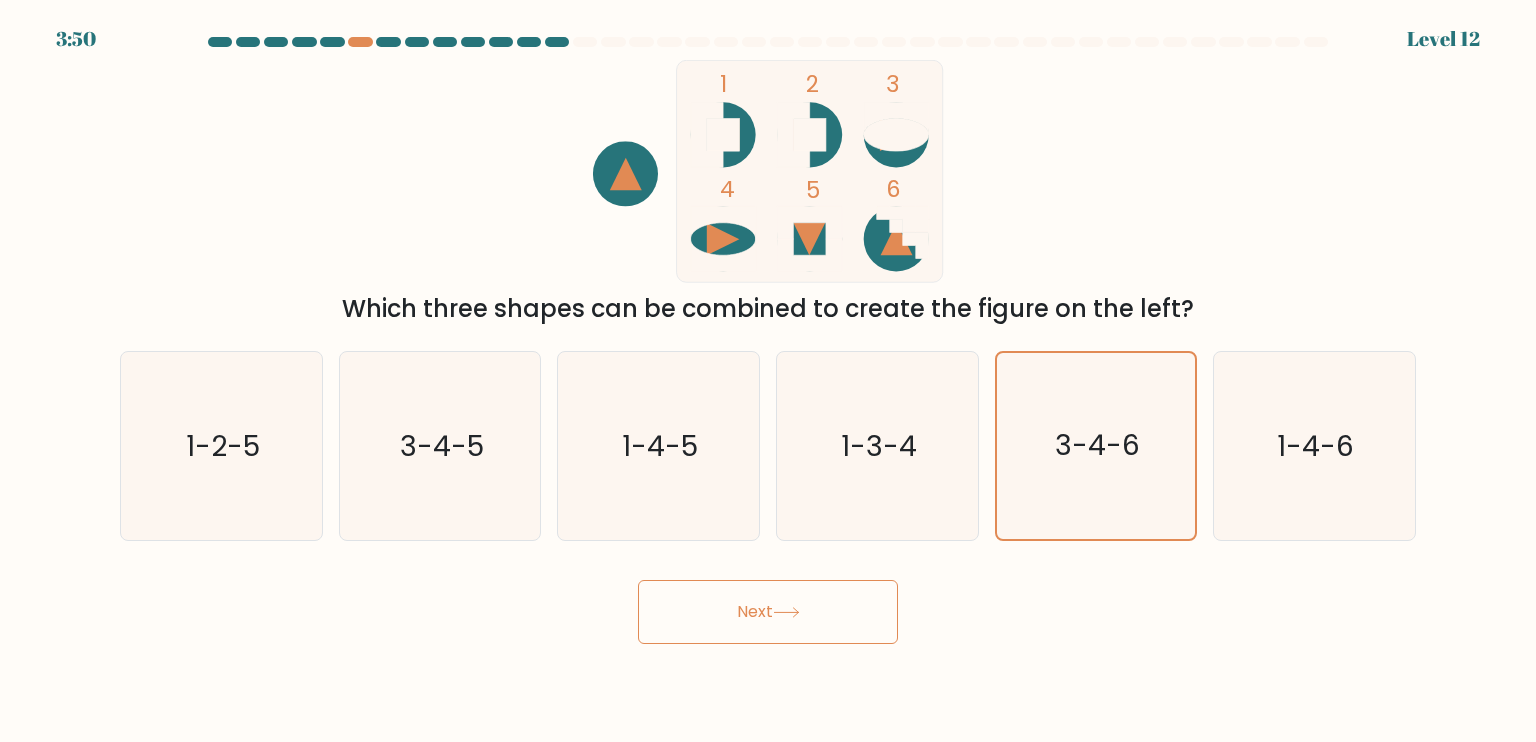 click on "Next" at bounding box center (768, 612) 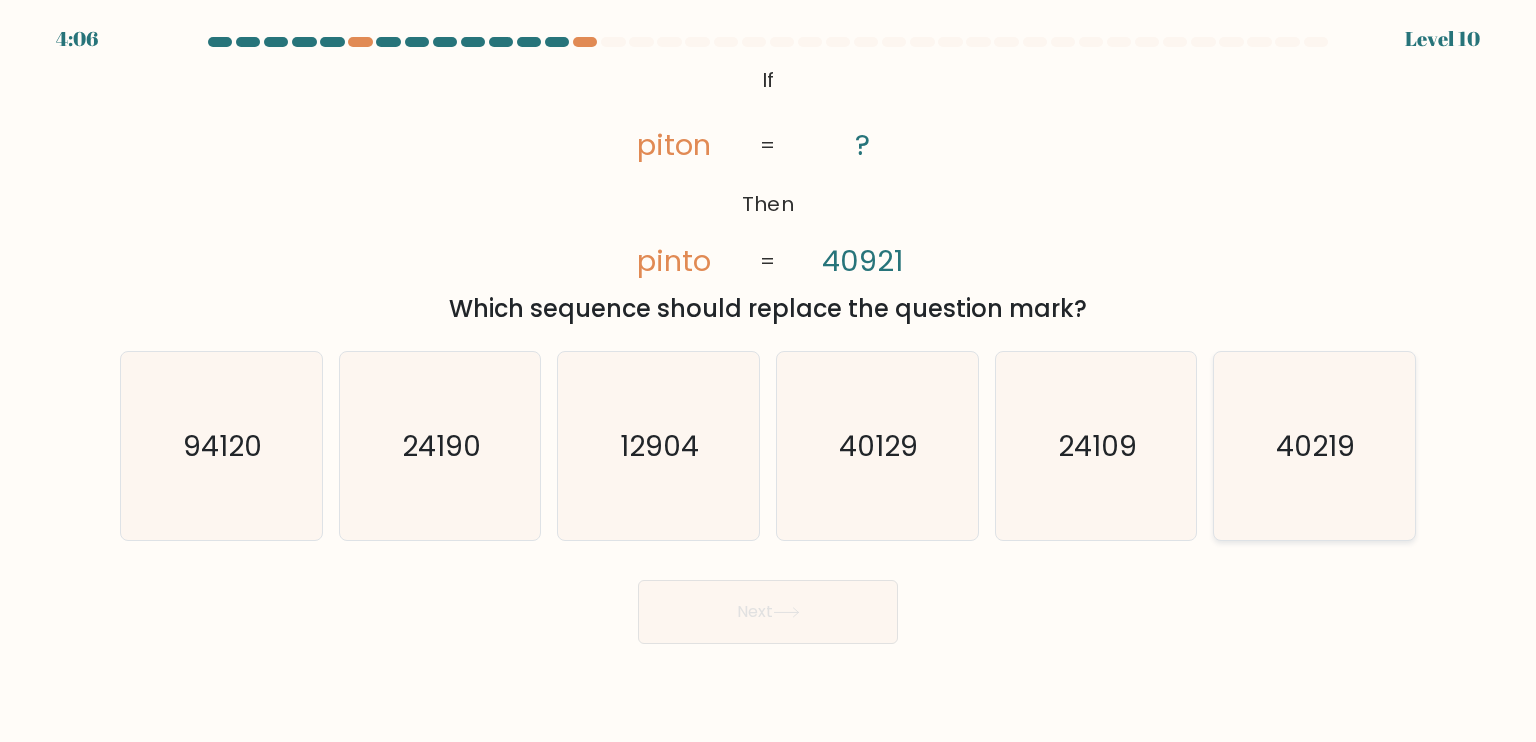 click on "40219" 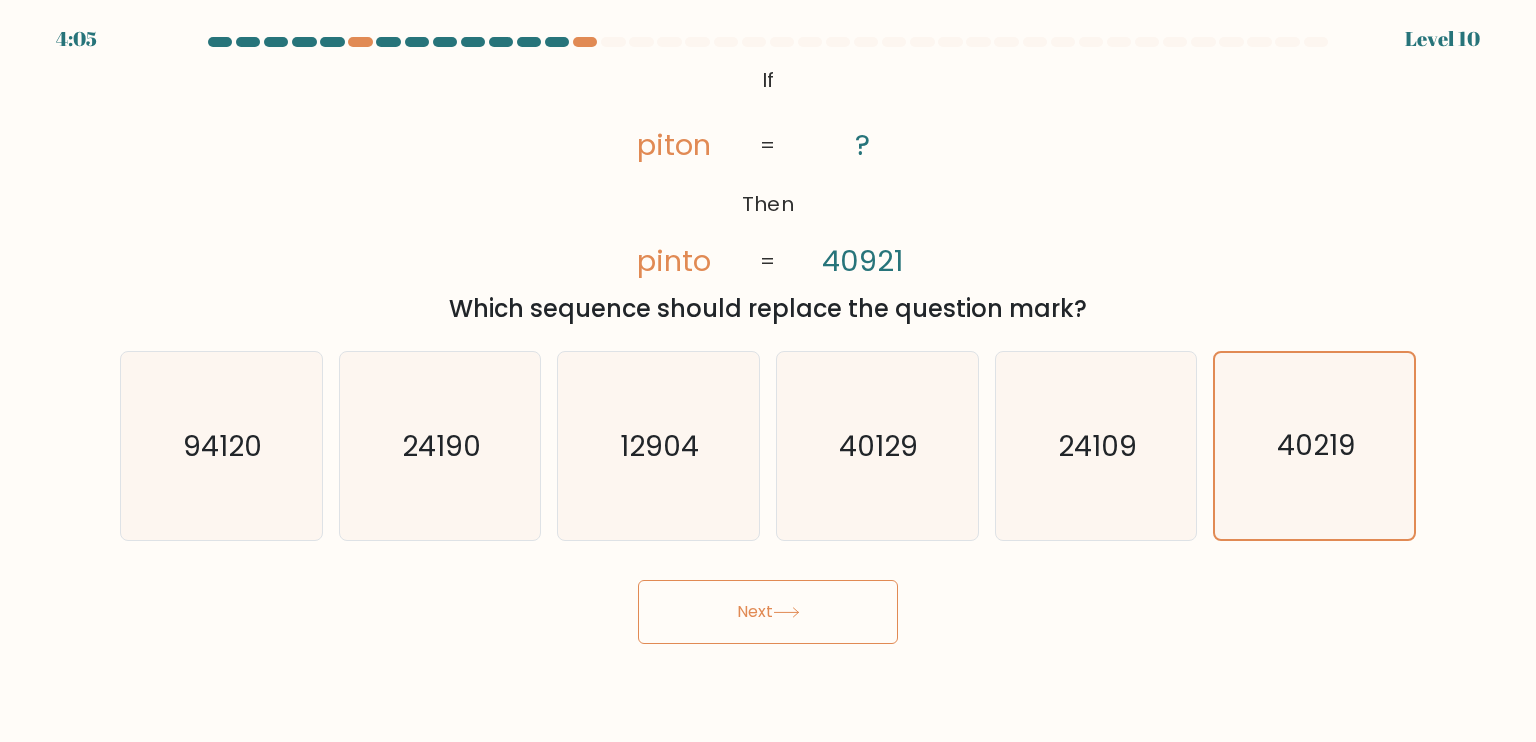 click on "Next" at bounding box center [768, 612] 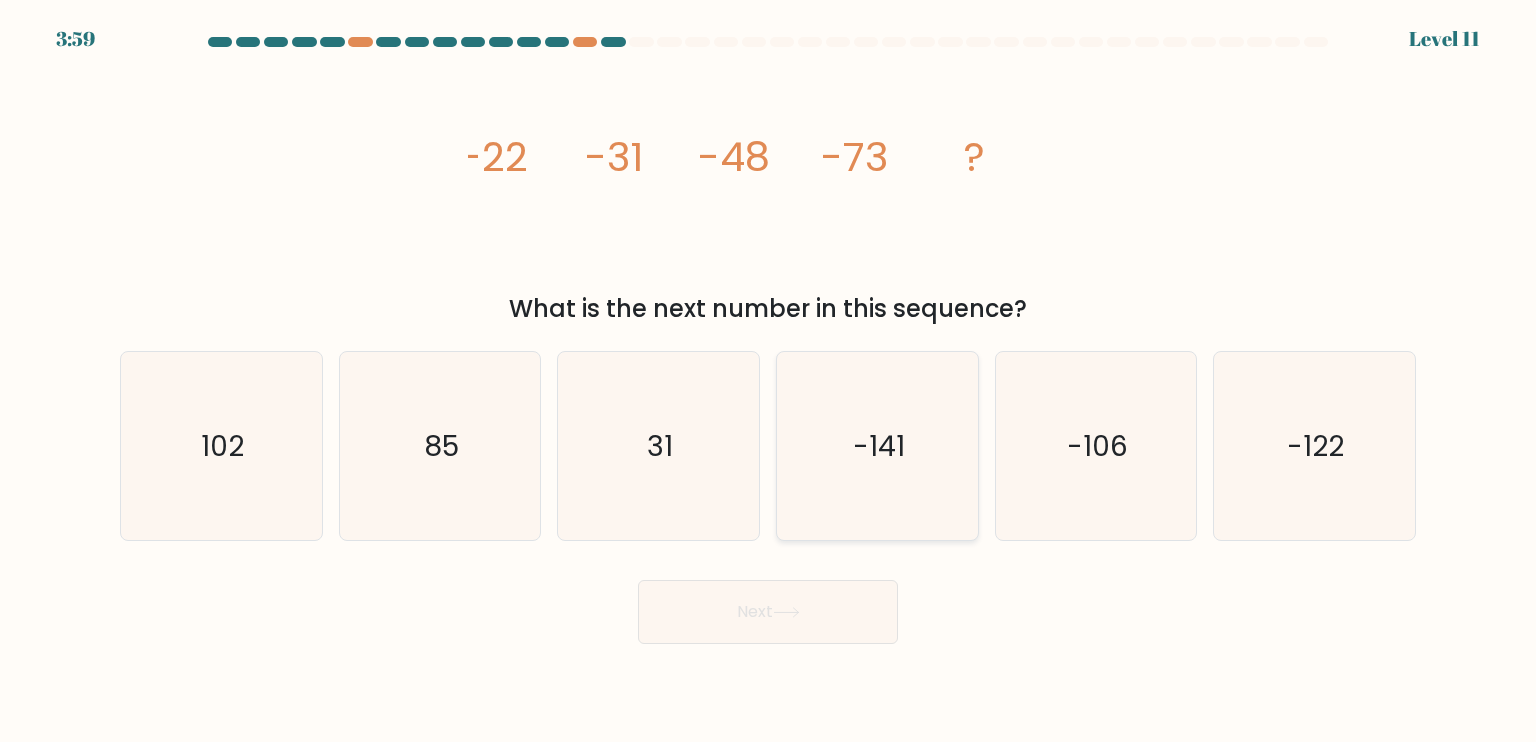 click on "-141" 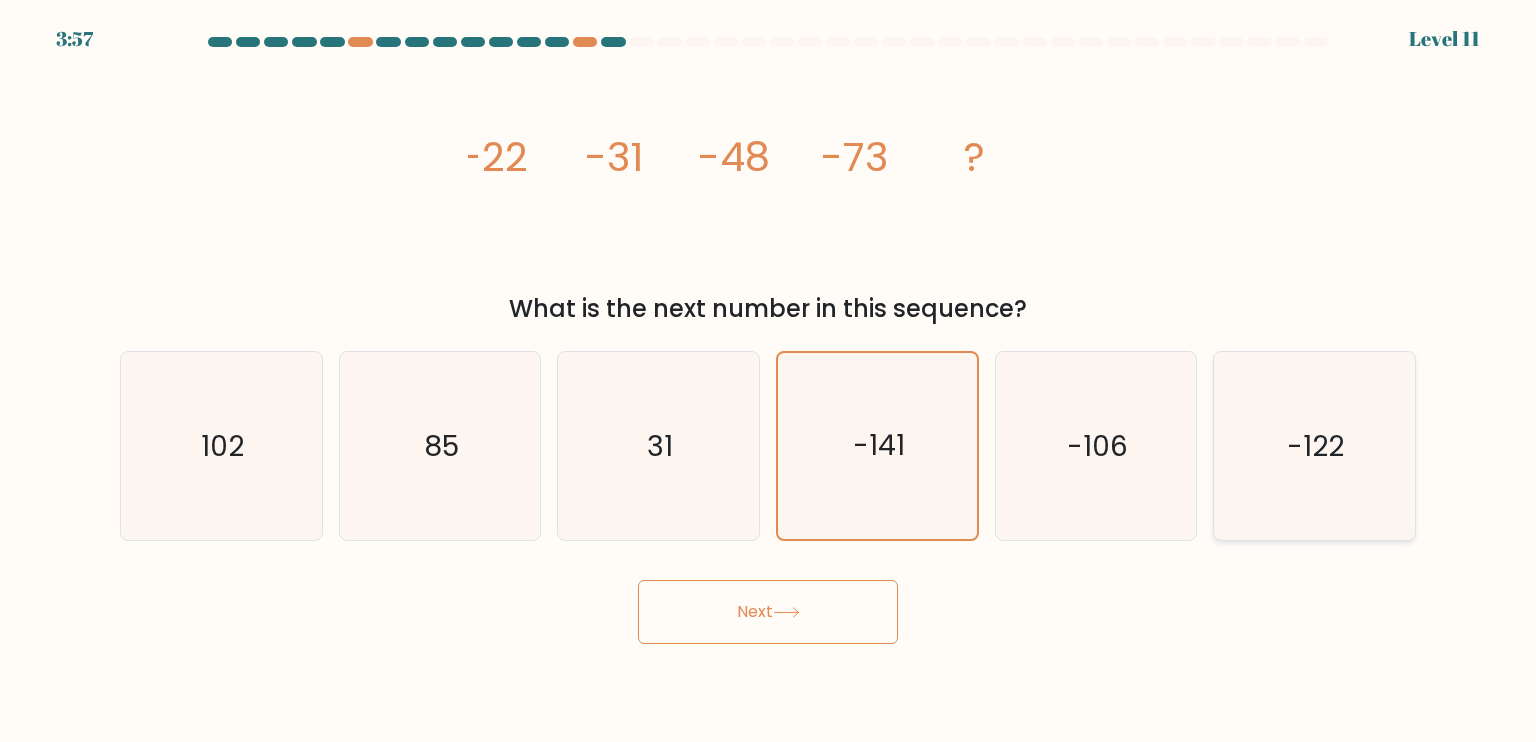 click on "-122" 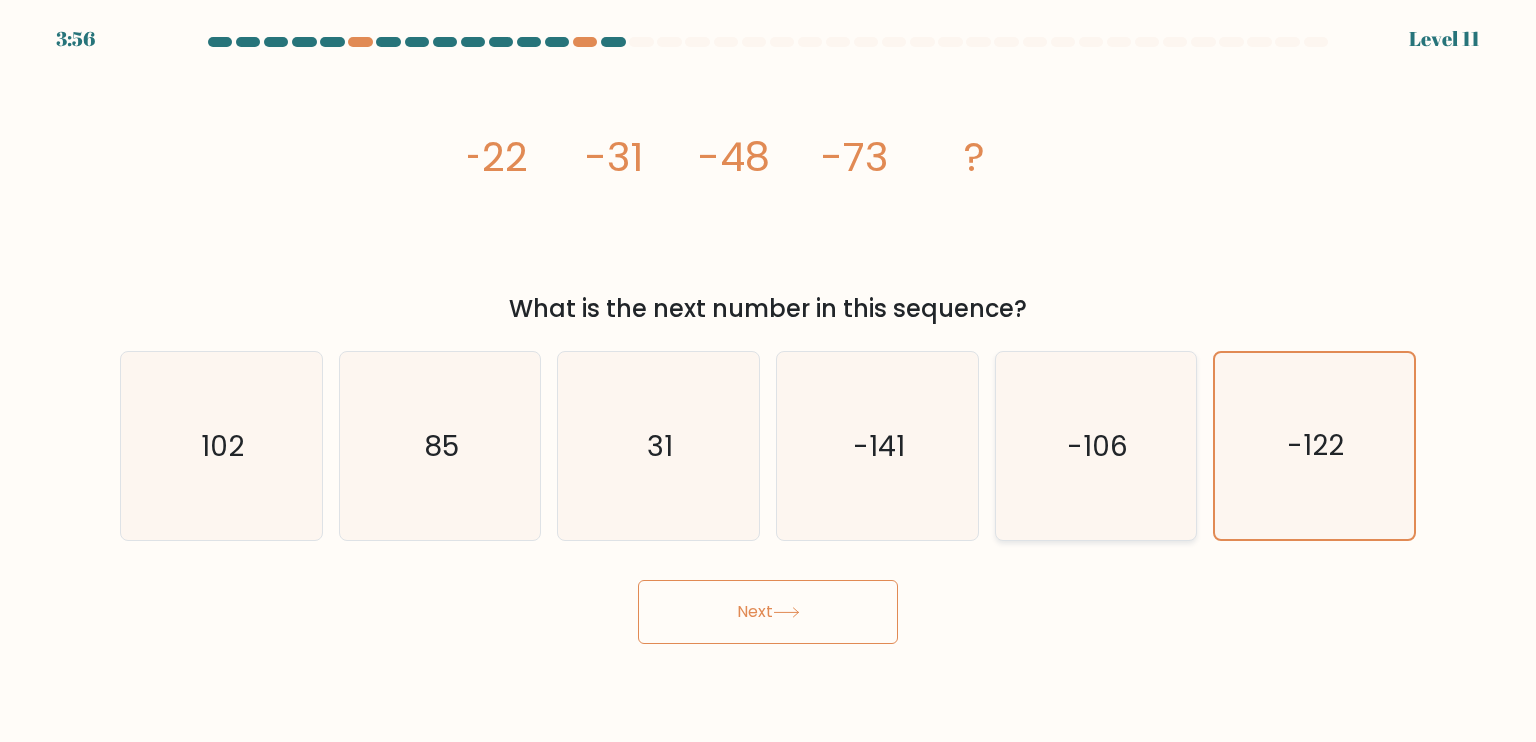 click on "-106" 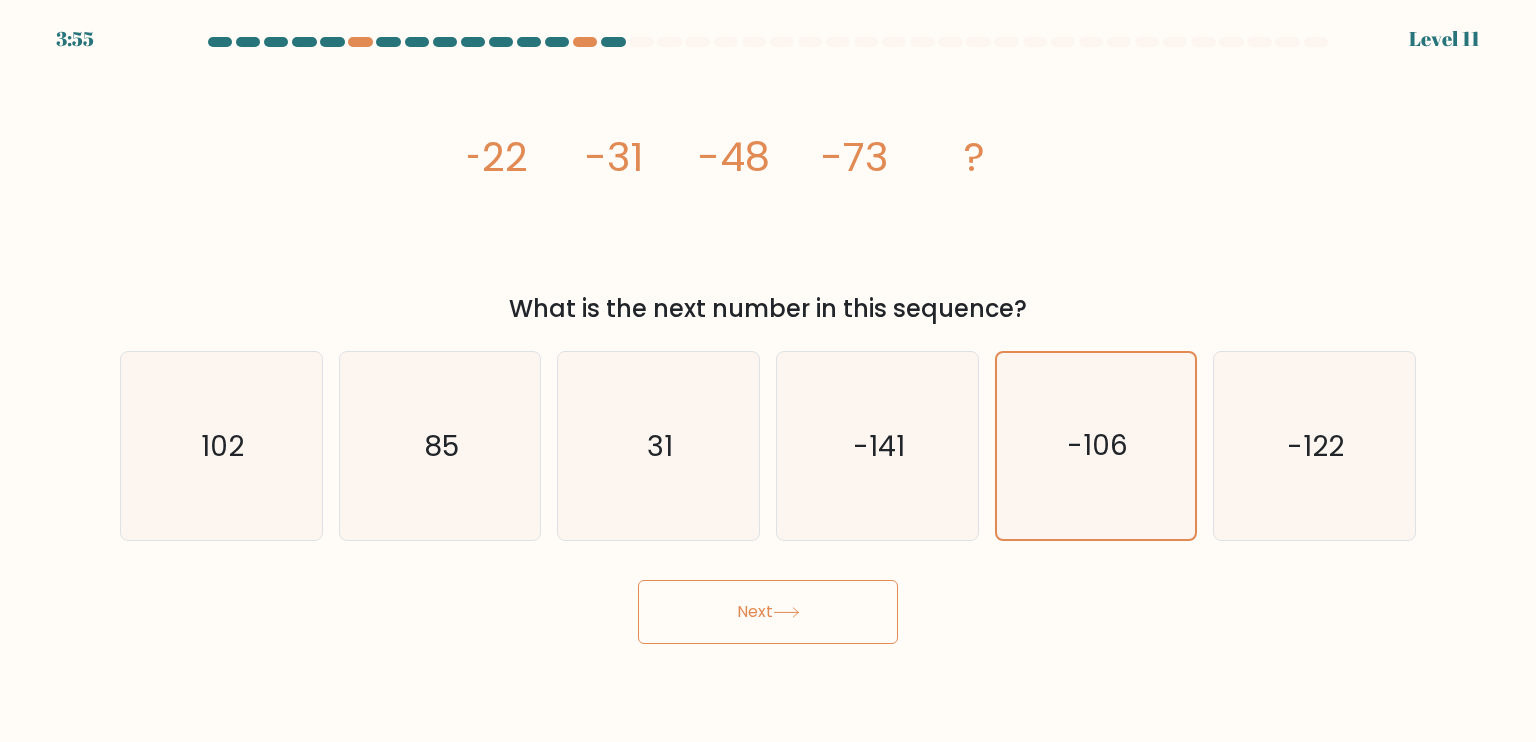click on "Next" at bounding box center (768, 612) 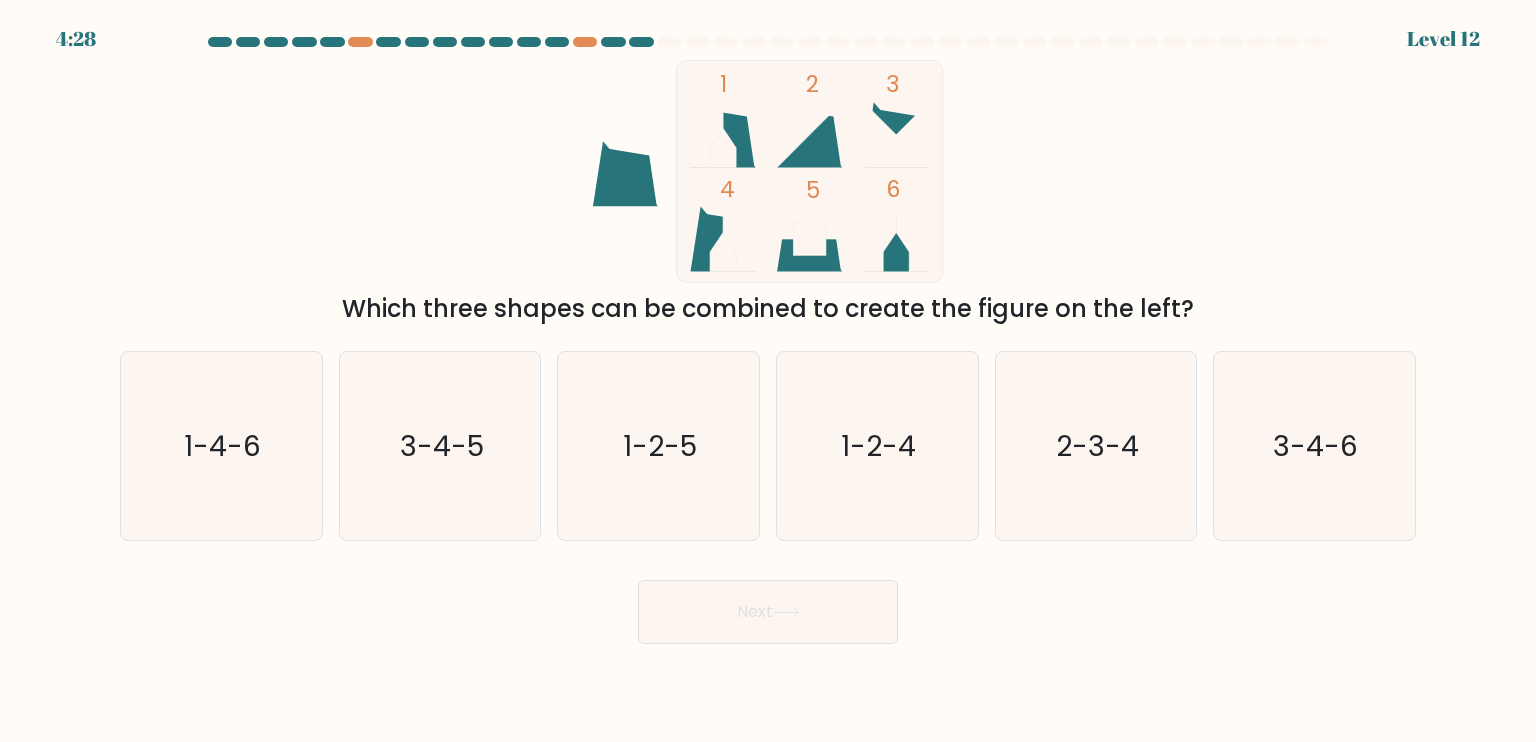 click 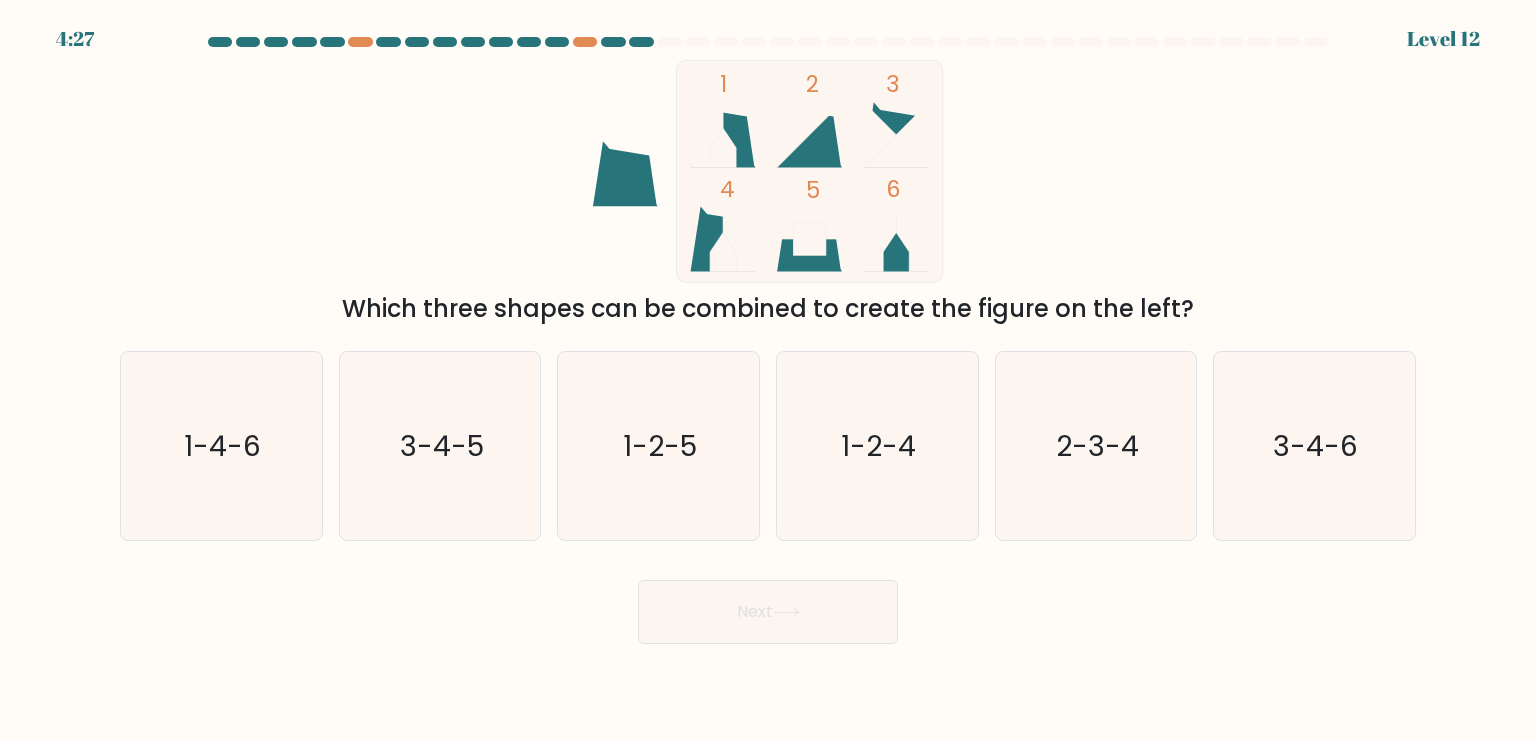 click 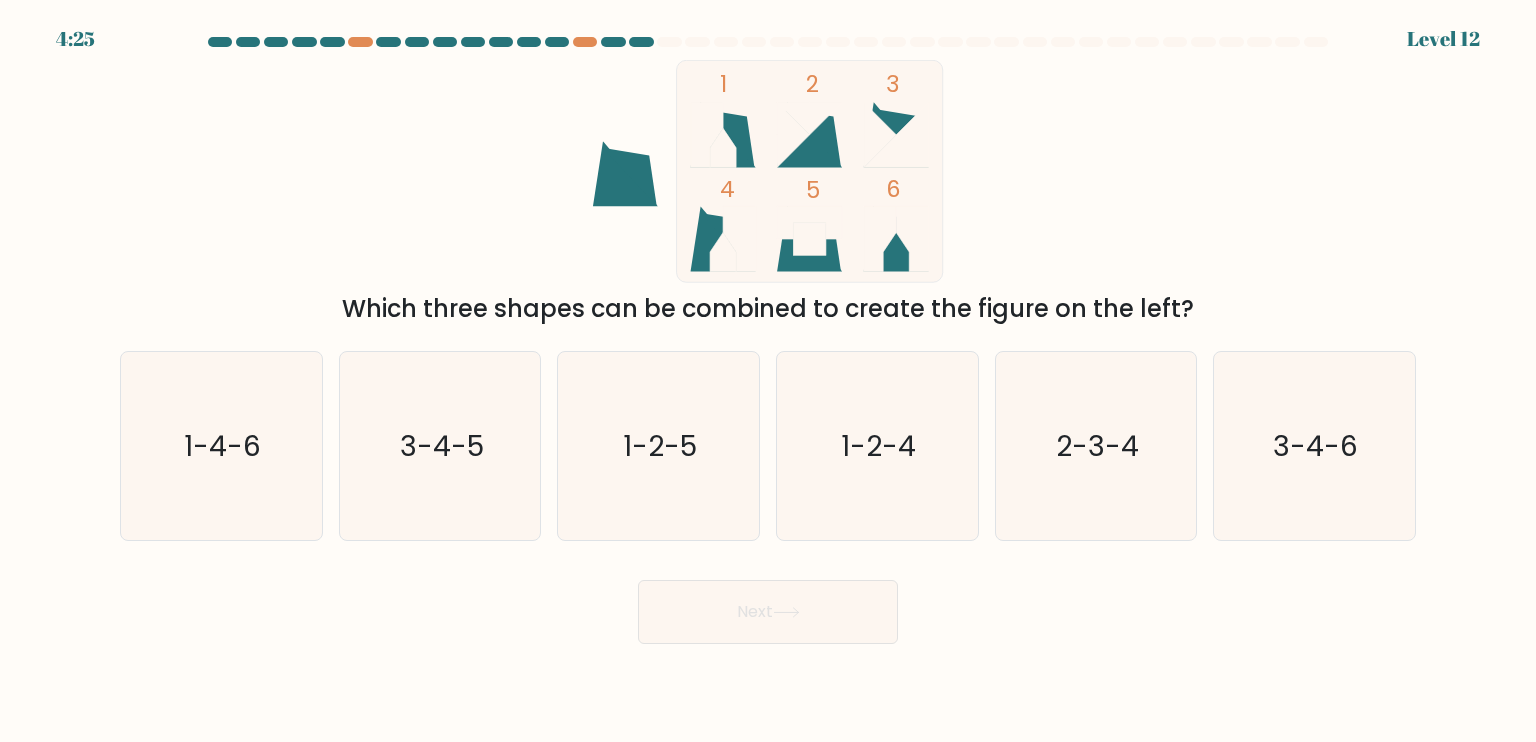 click 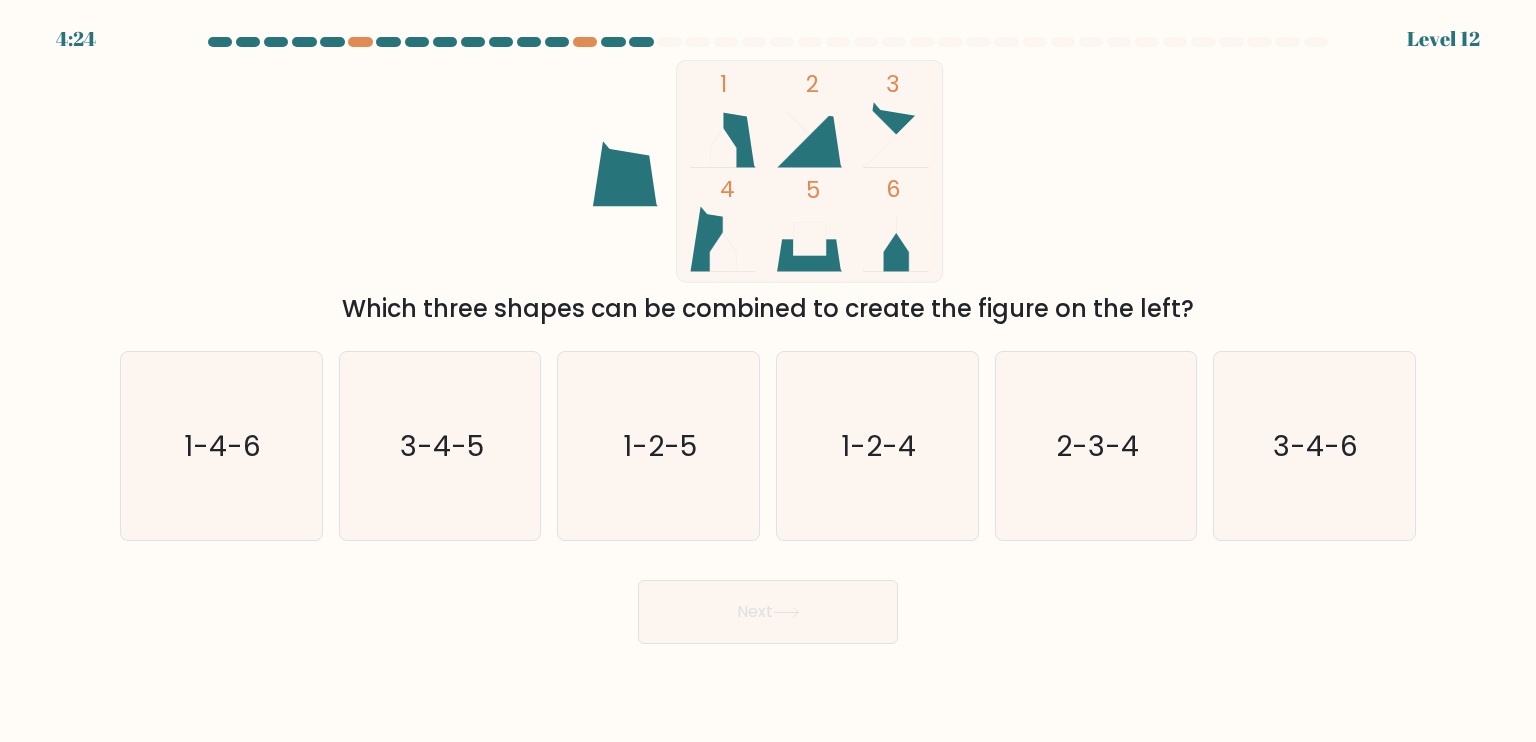 click 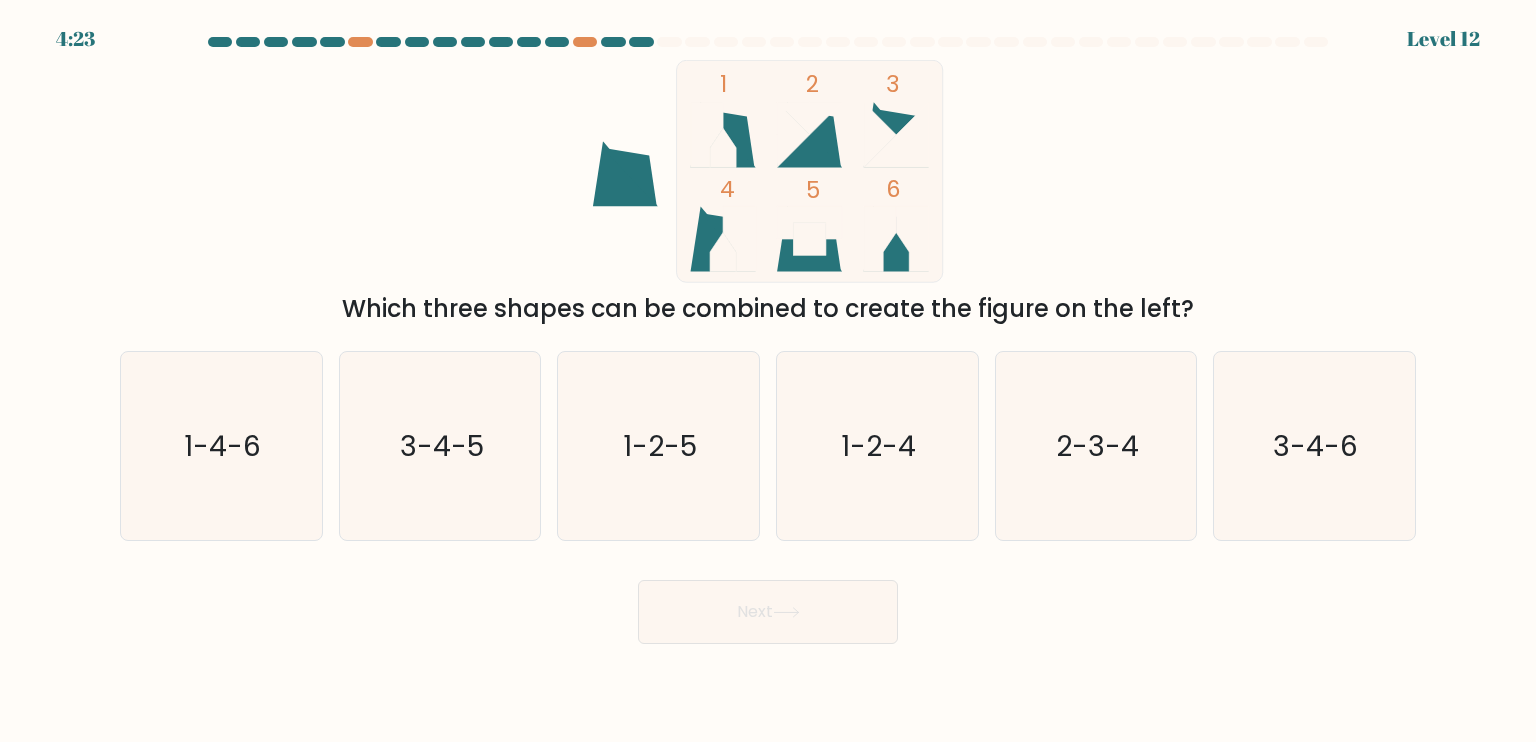 click 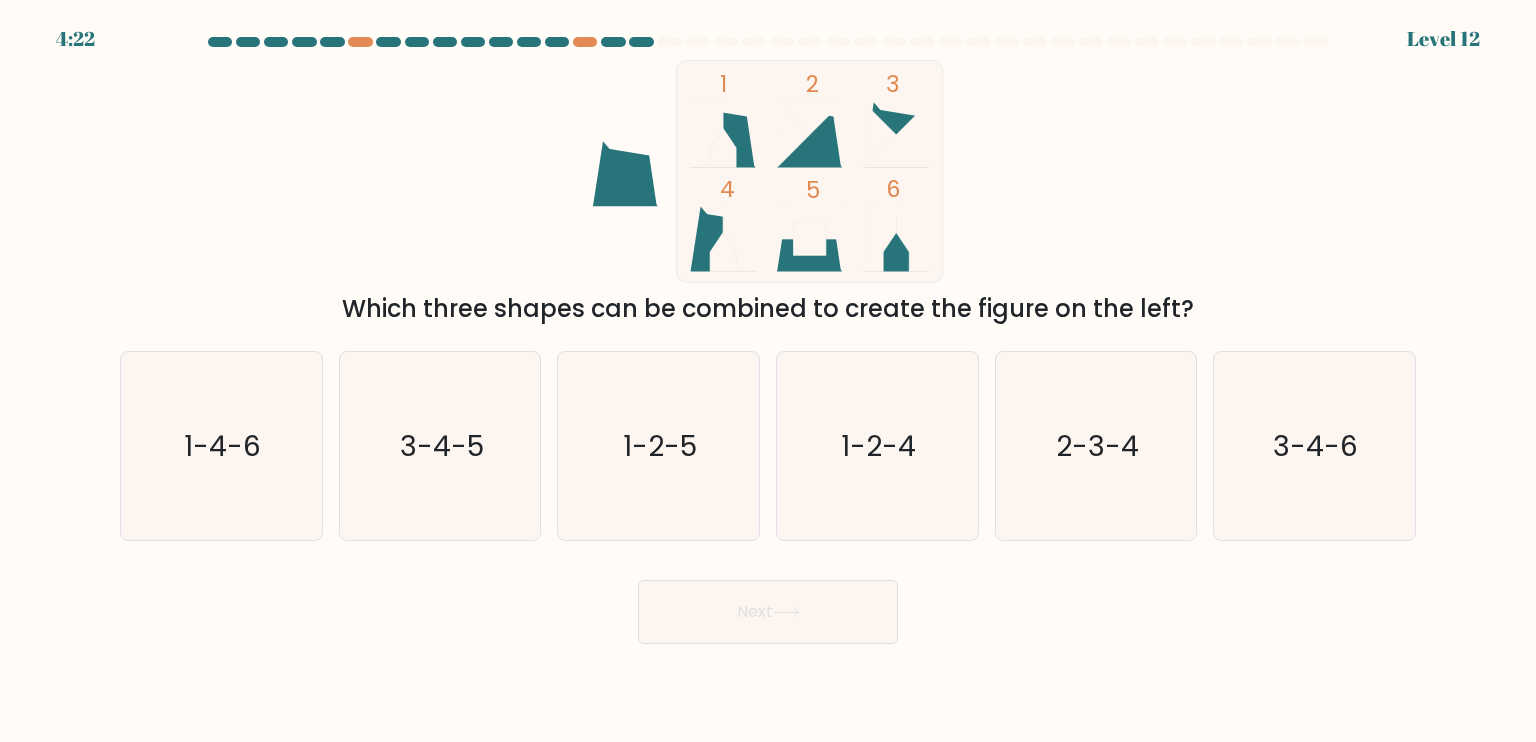 click 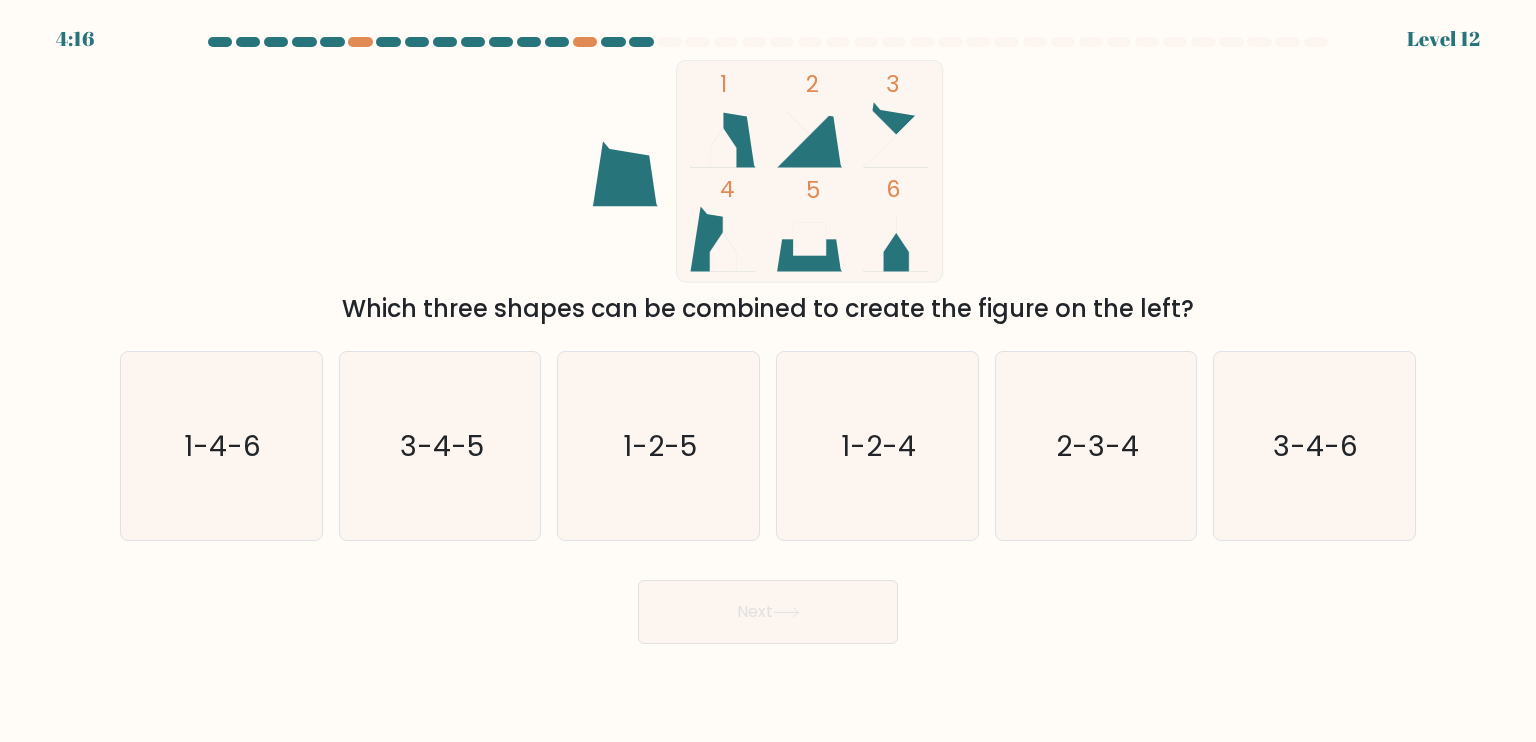 click 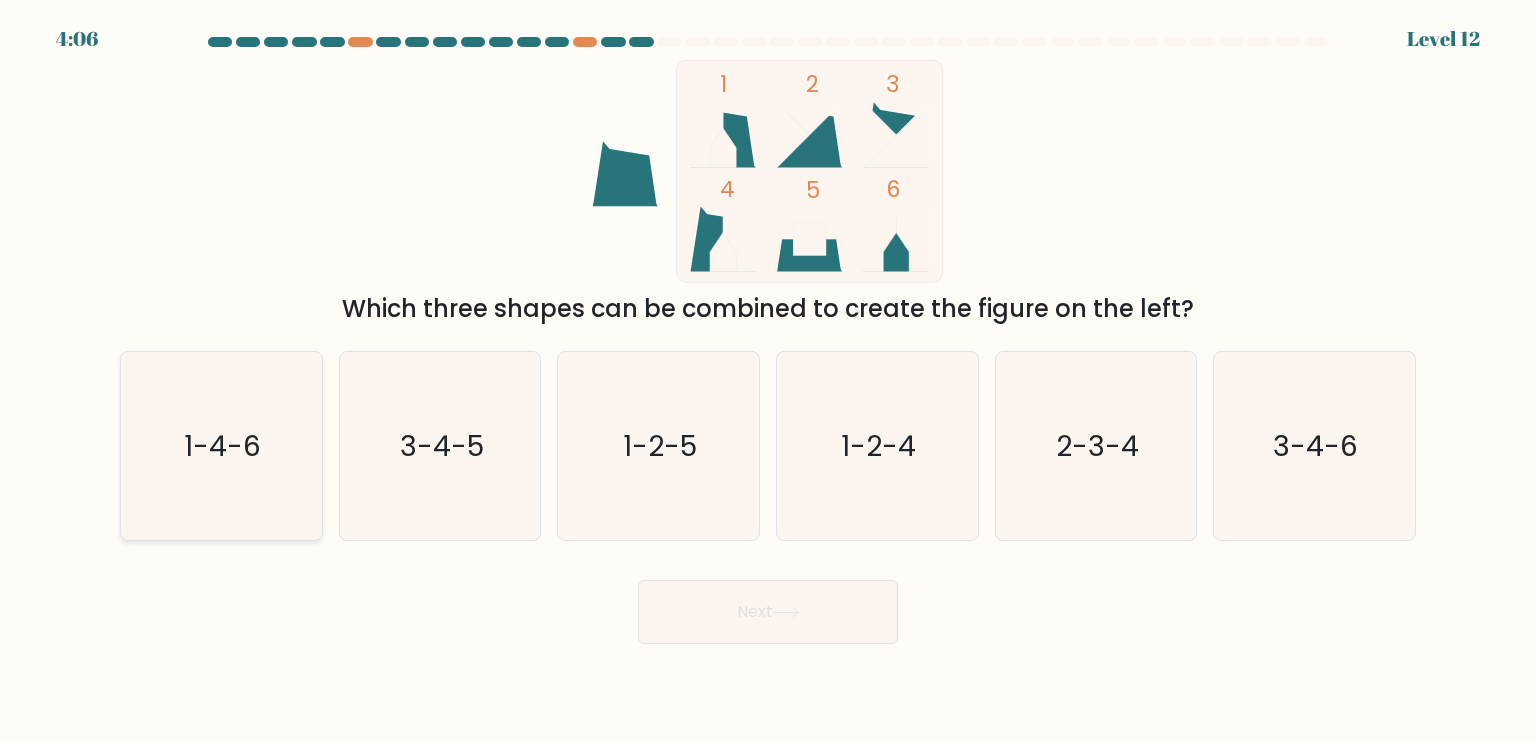 click on "1-4-6" 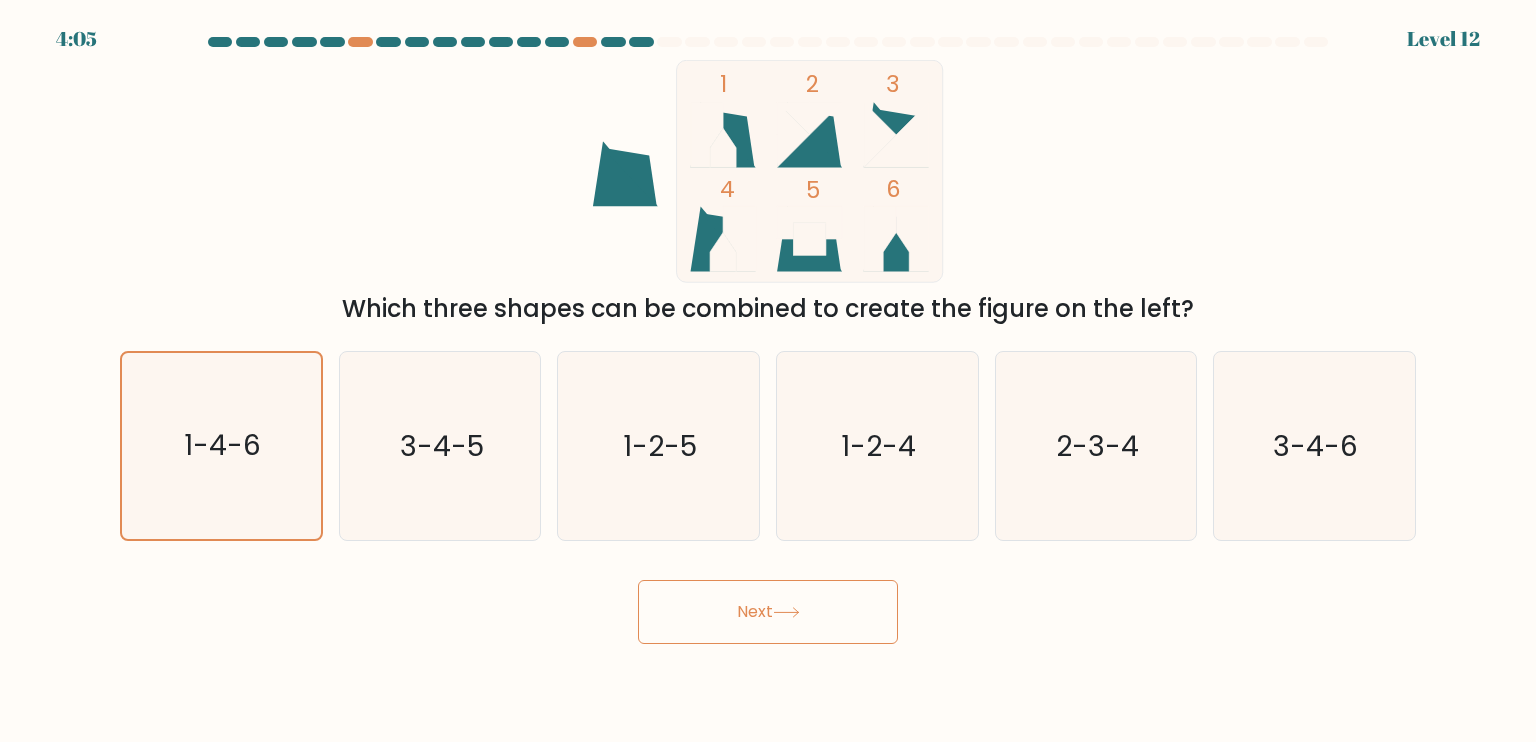 click on "Next" at bounding box center [768, 612] 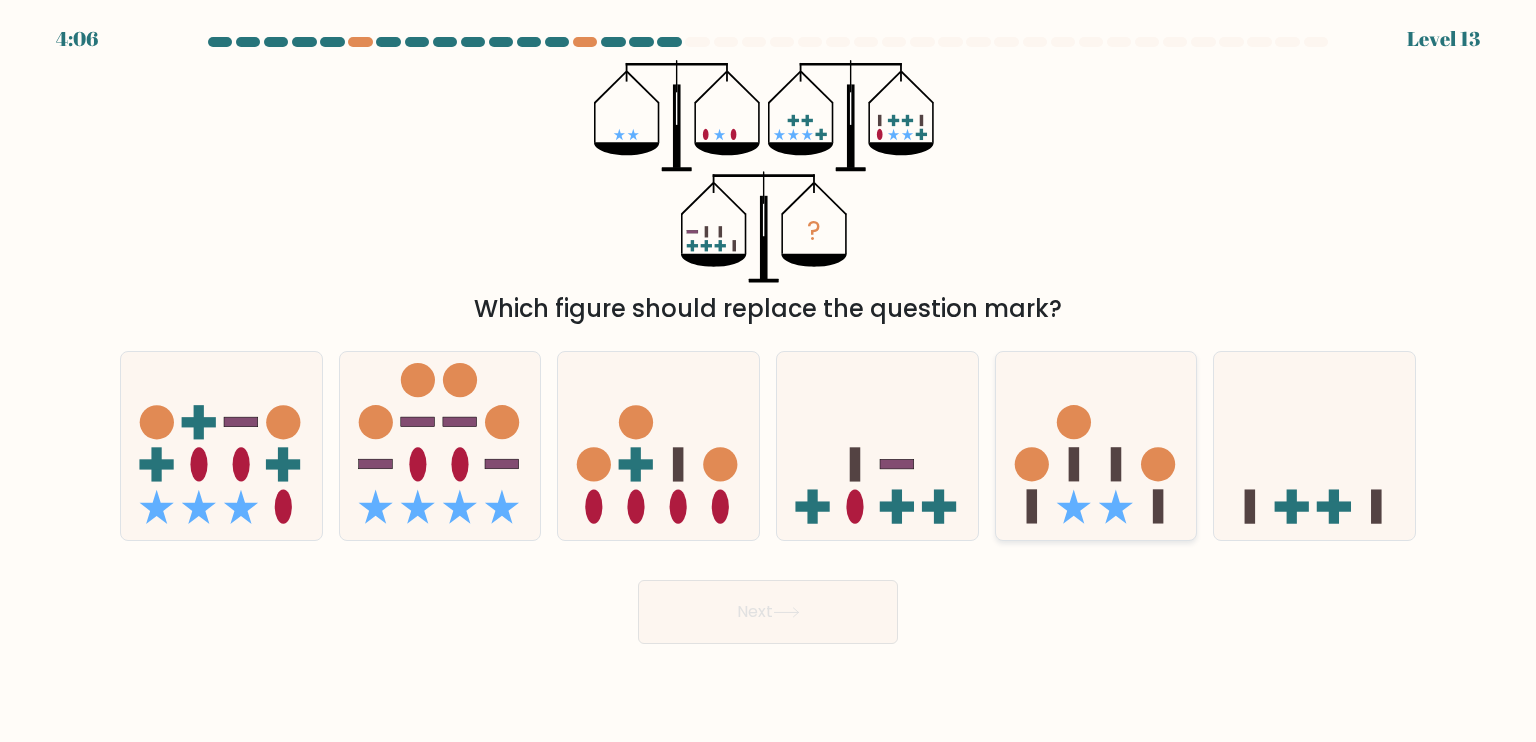 click 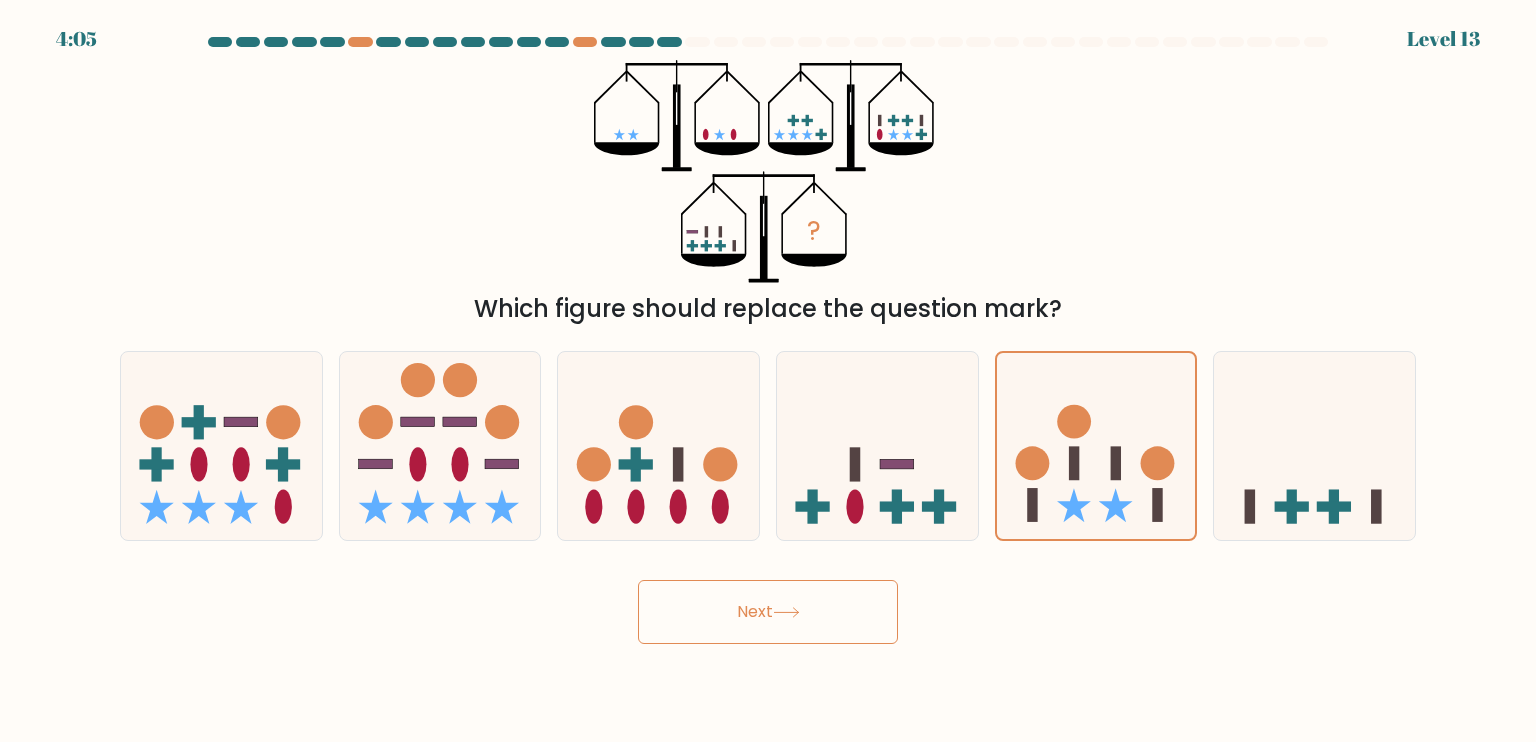 click on "Next" at bounding box center [768, 612] 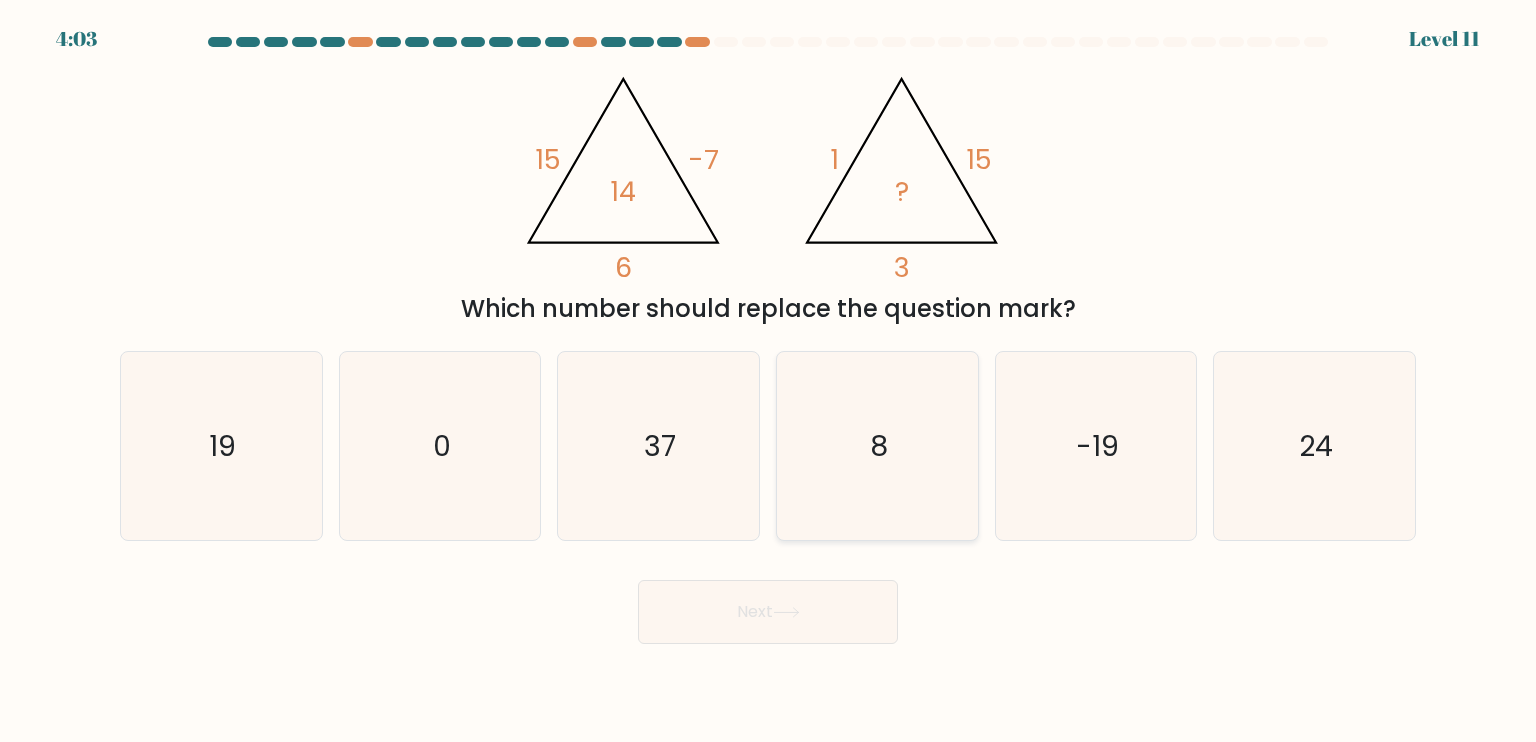 click on "8" 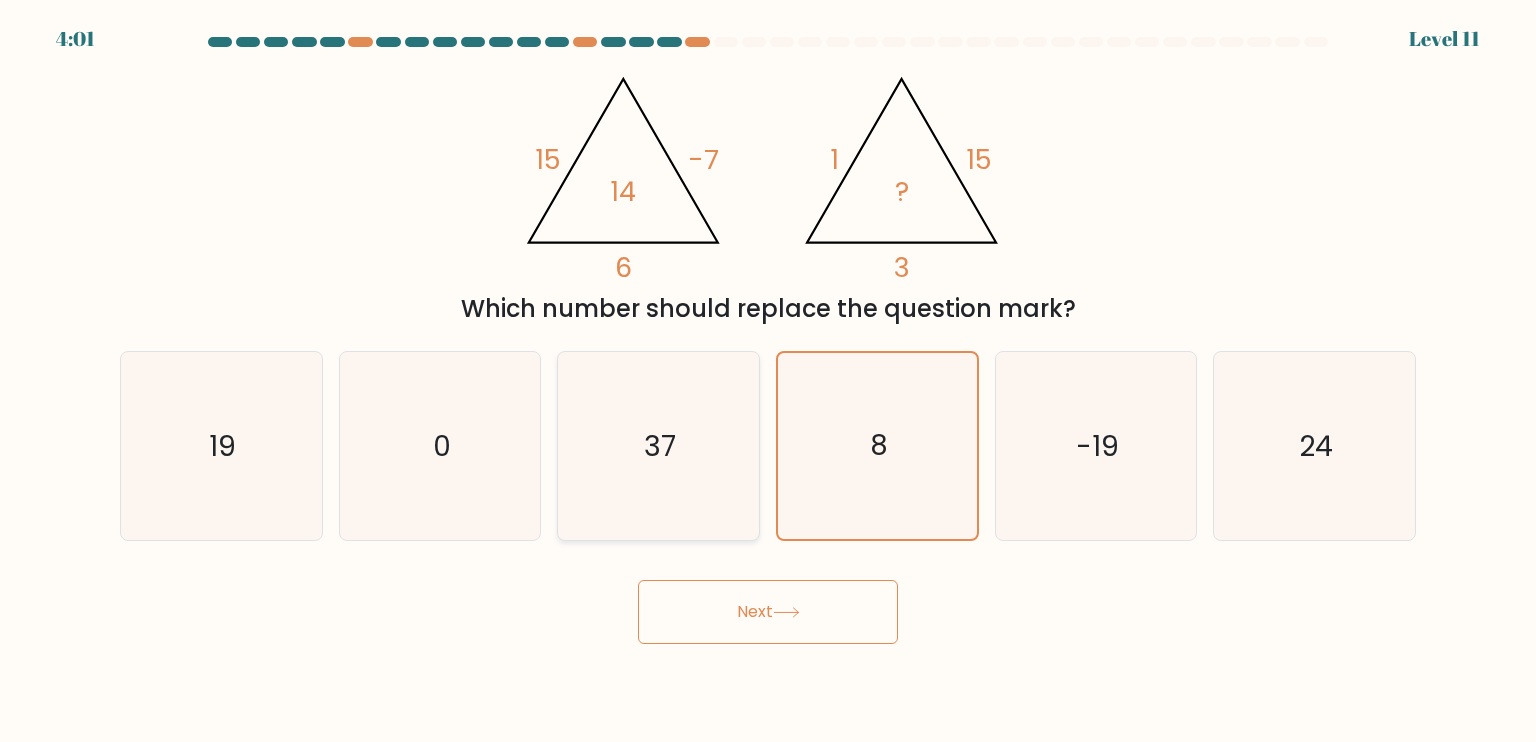 click on "37" 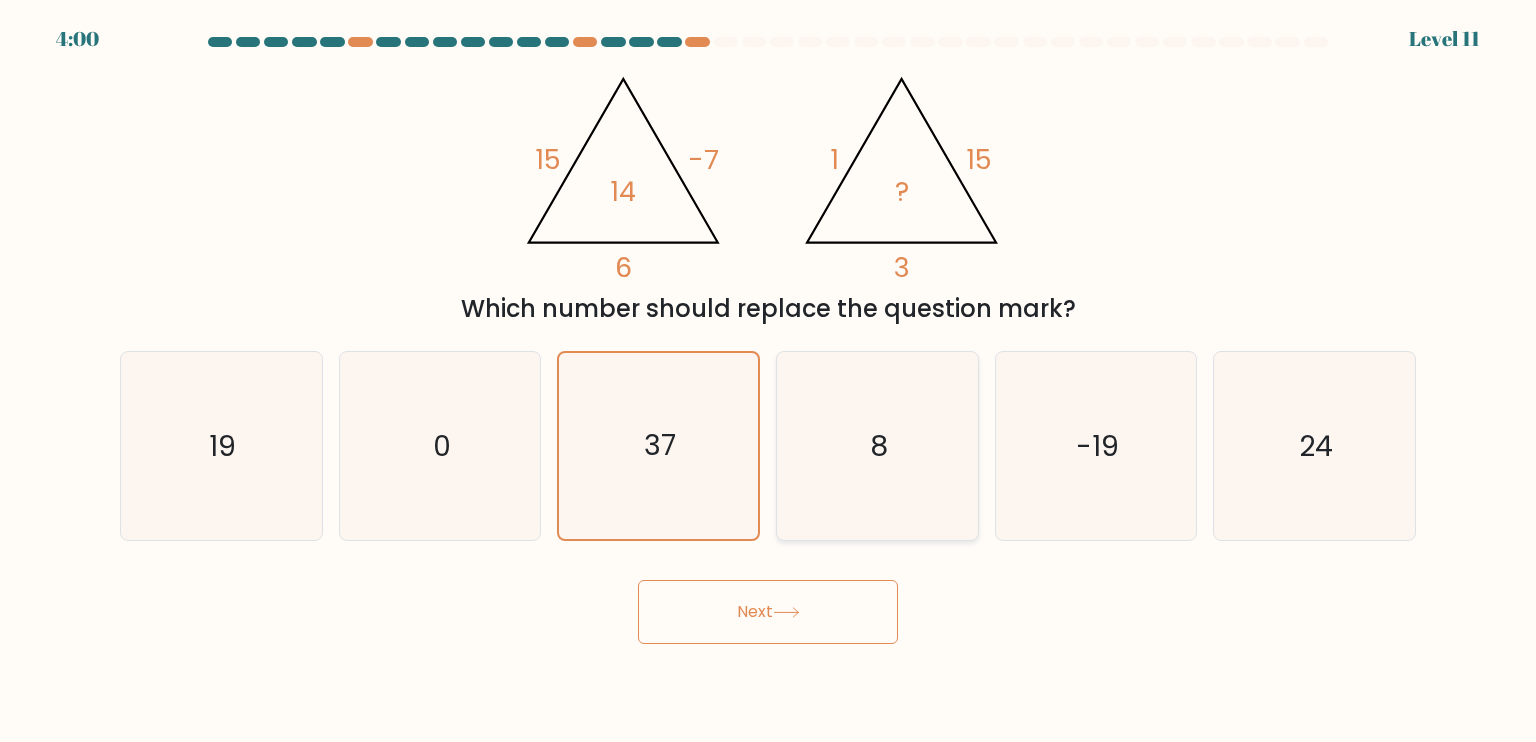 click on "8" 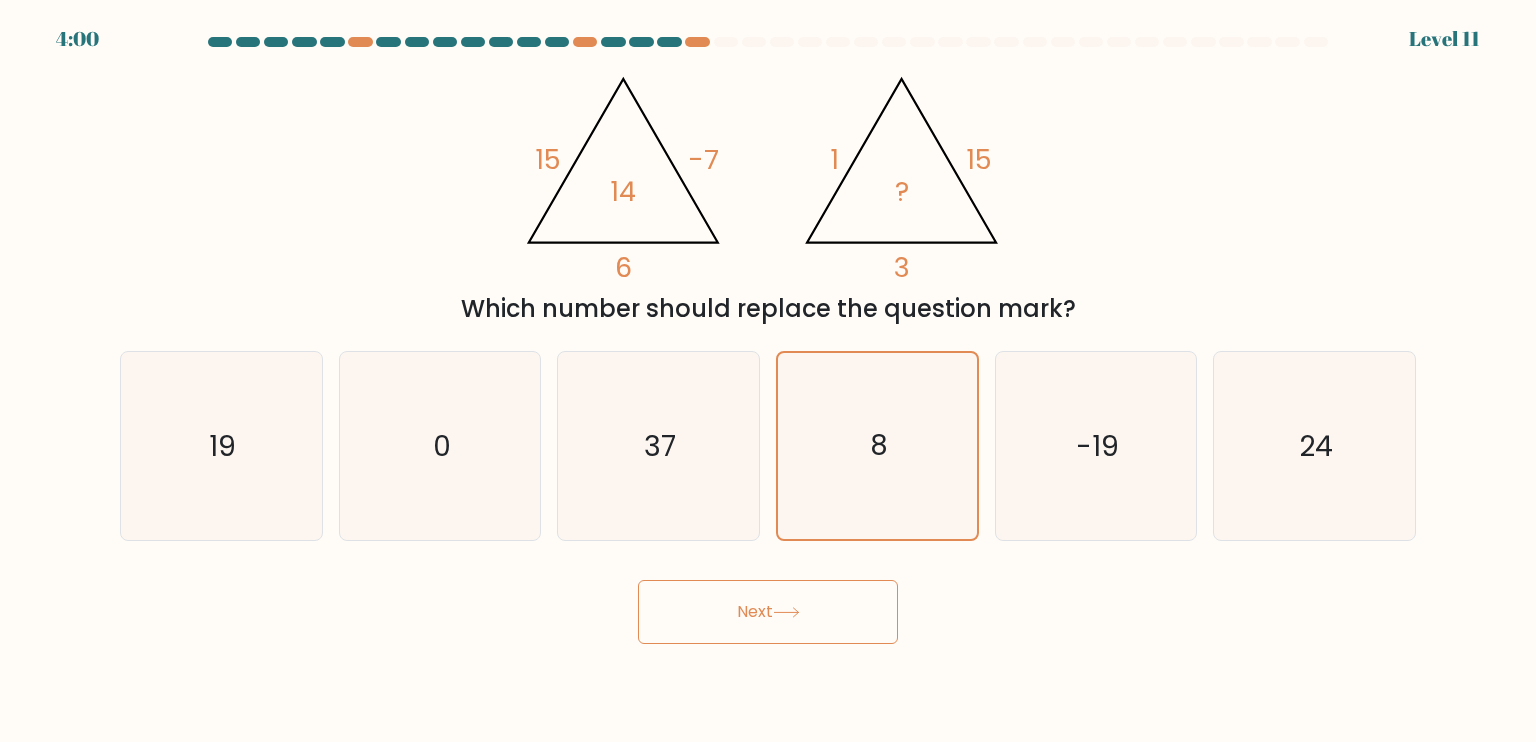 click on "Next" at bounding box center (768, 612) 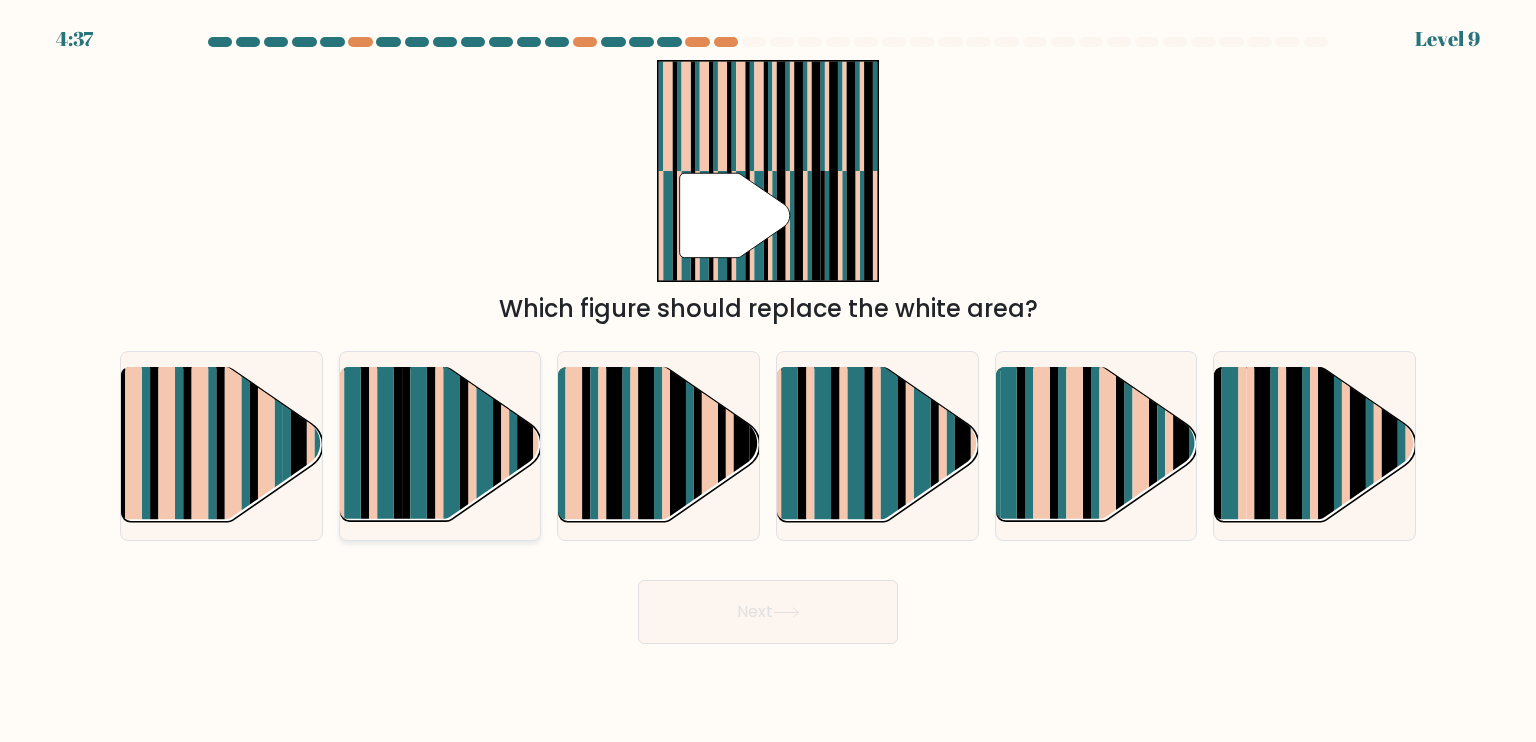 click 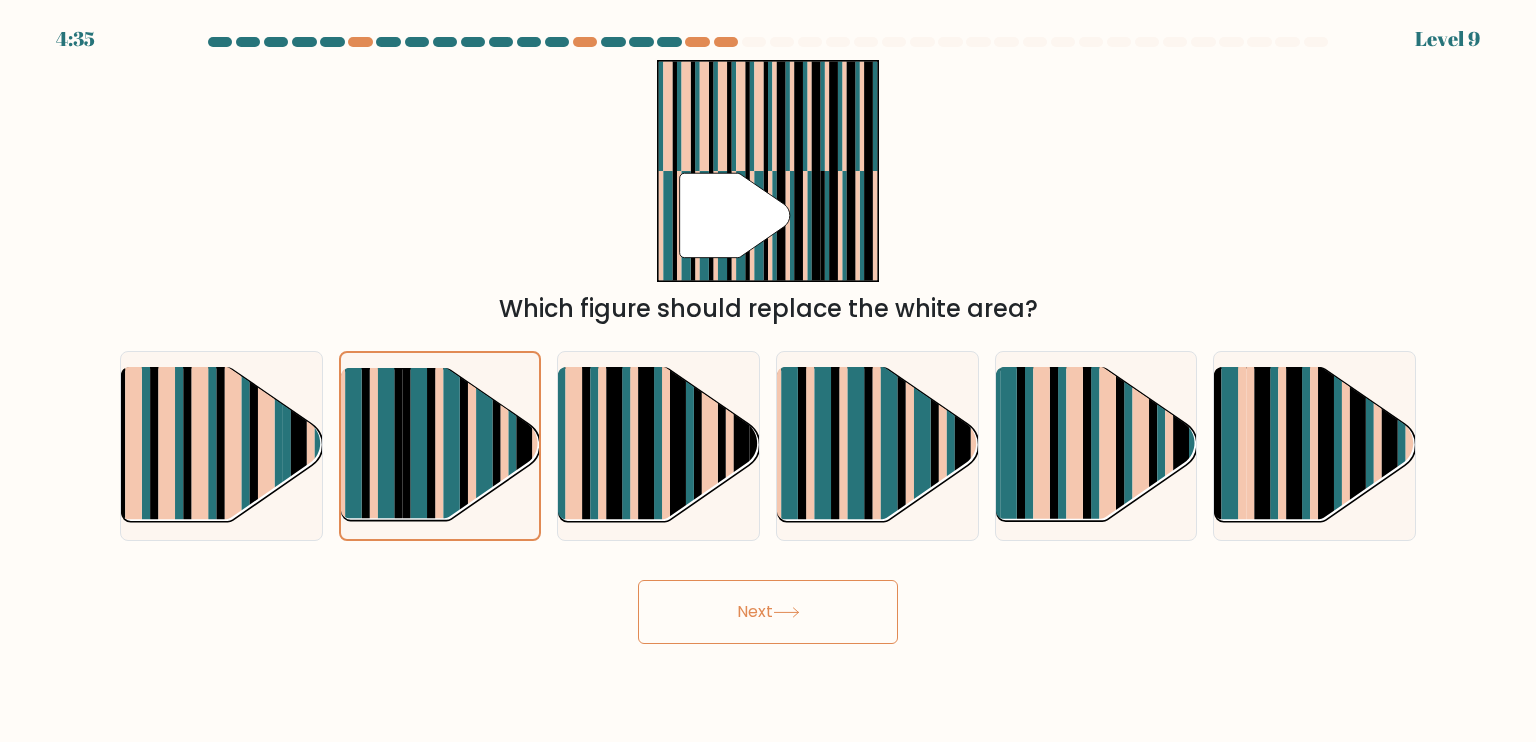 click on "Next" at bounding box center [768, 612] 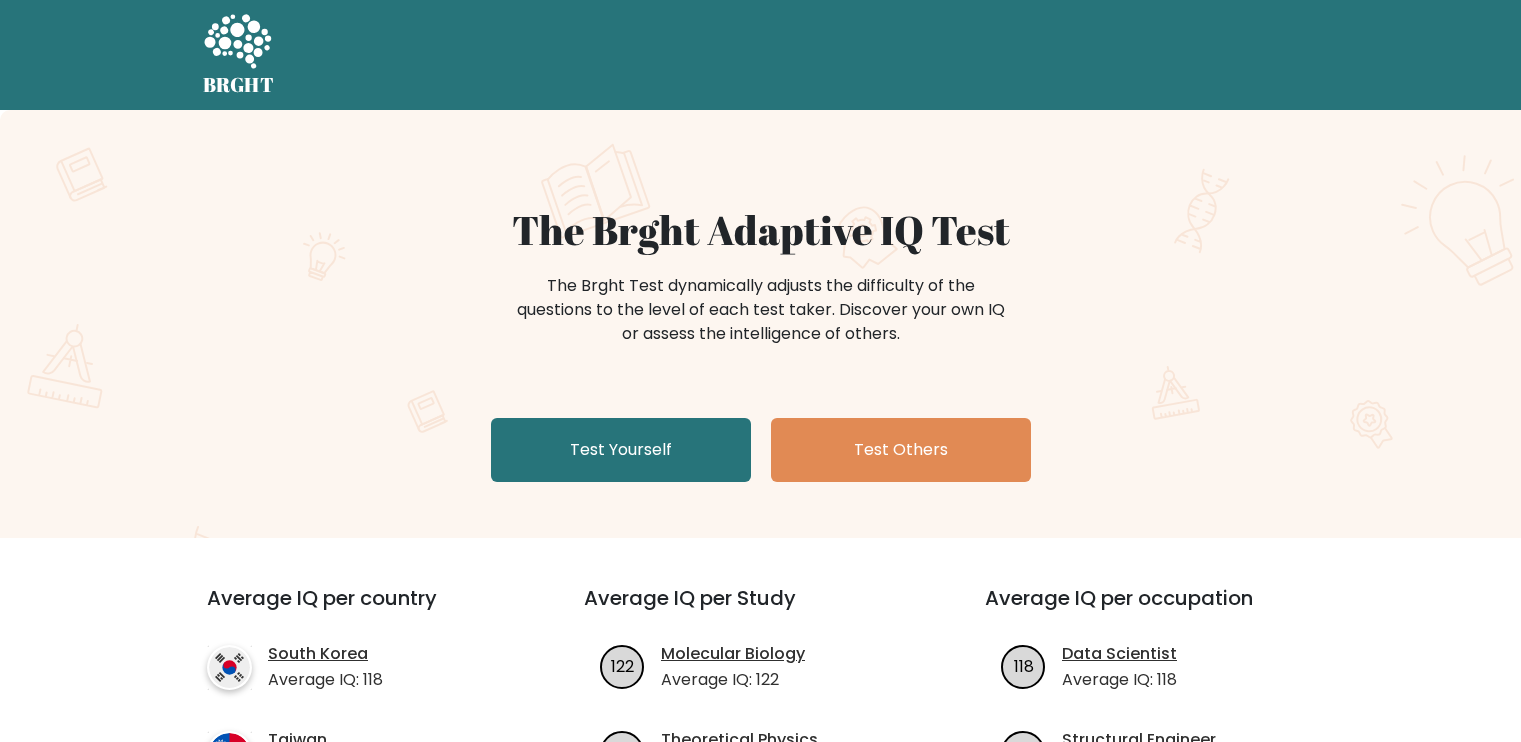 scroll, scrollTop: 0, scrollLeft: 0, axis: both 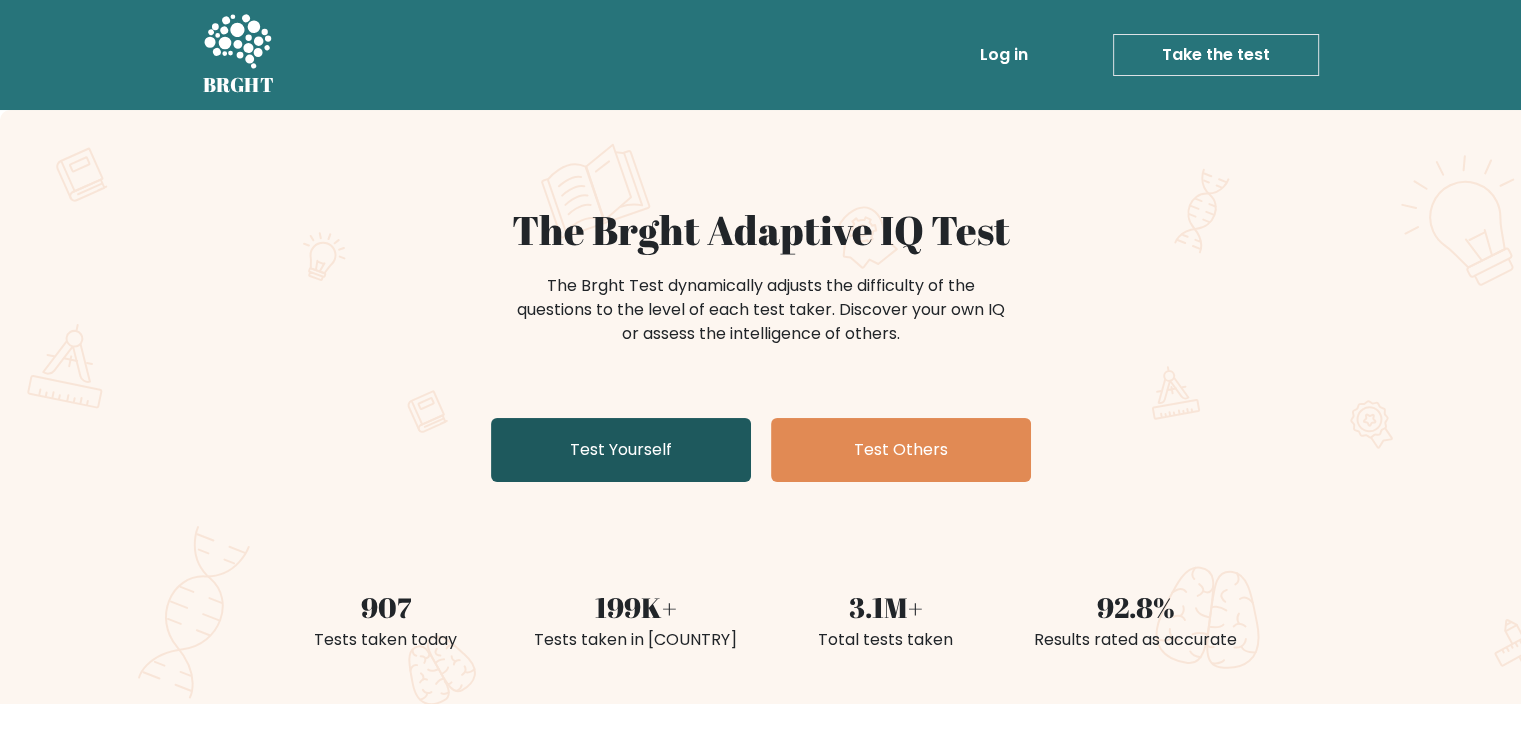 click on "Test Yourself" at bounding box center (621, 450) 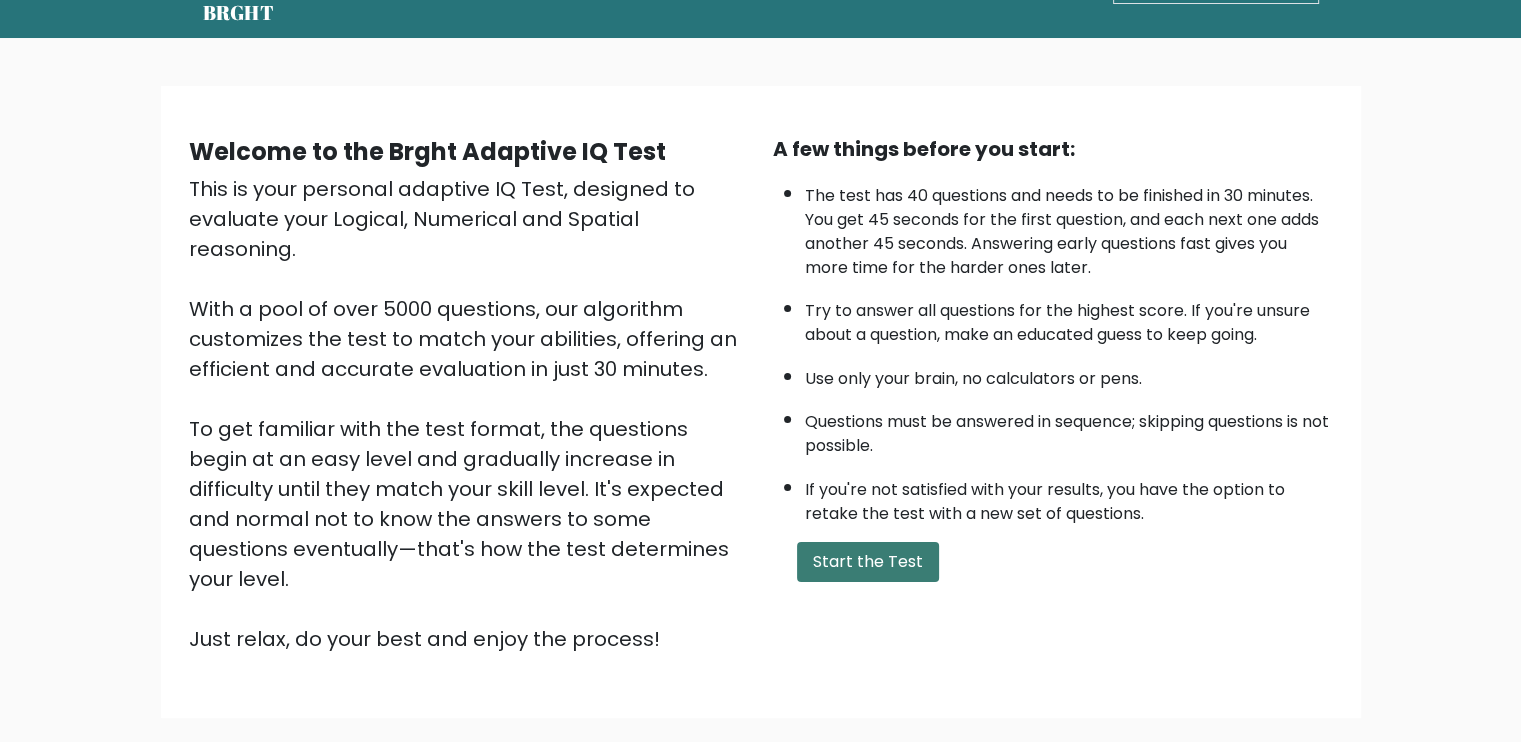 scroll, scrollTop: 173, scrollLeft: 0, axis: vertical 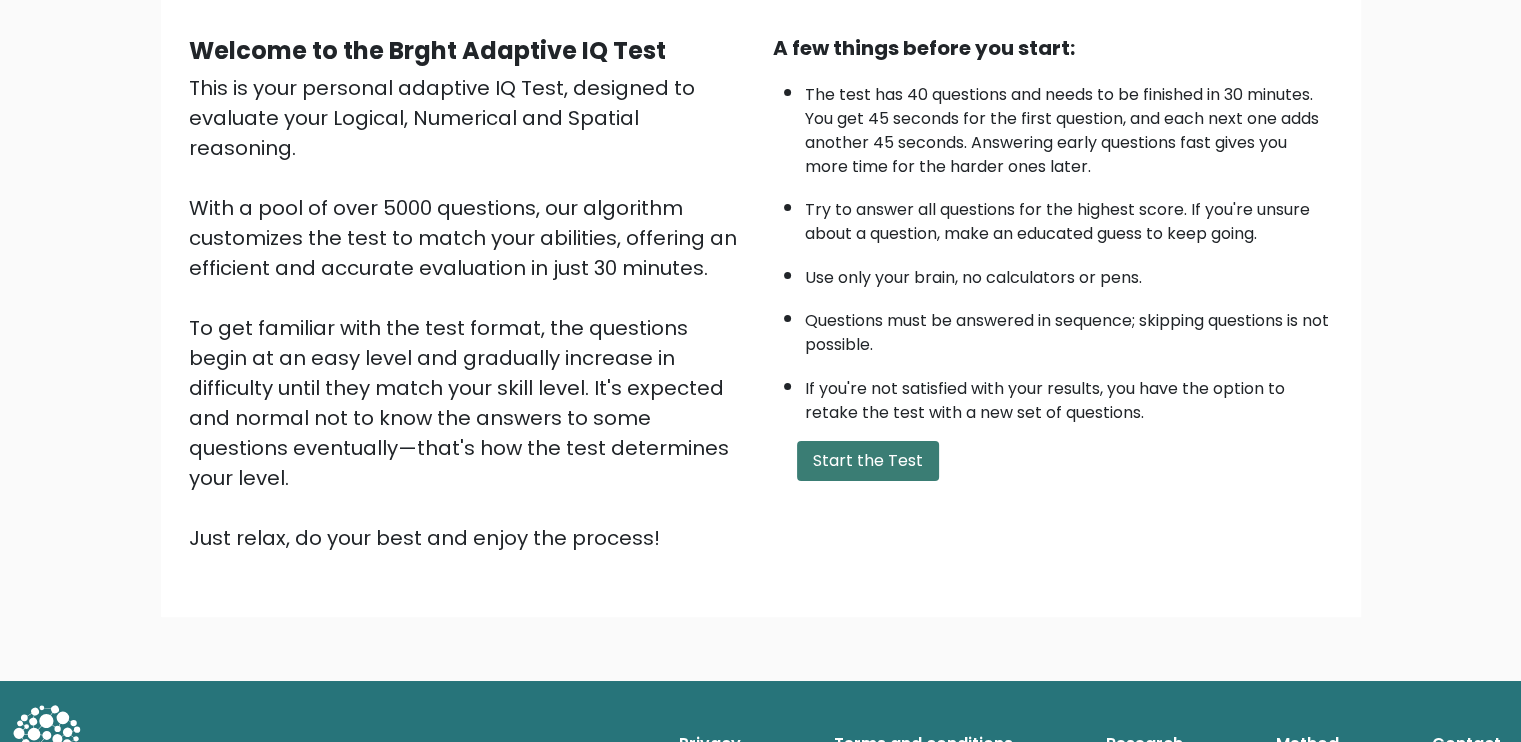 click on "Start the Test" at bounding box center [868, 461] 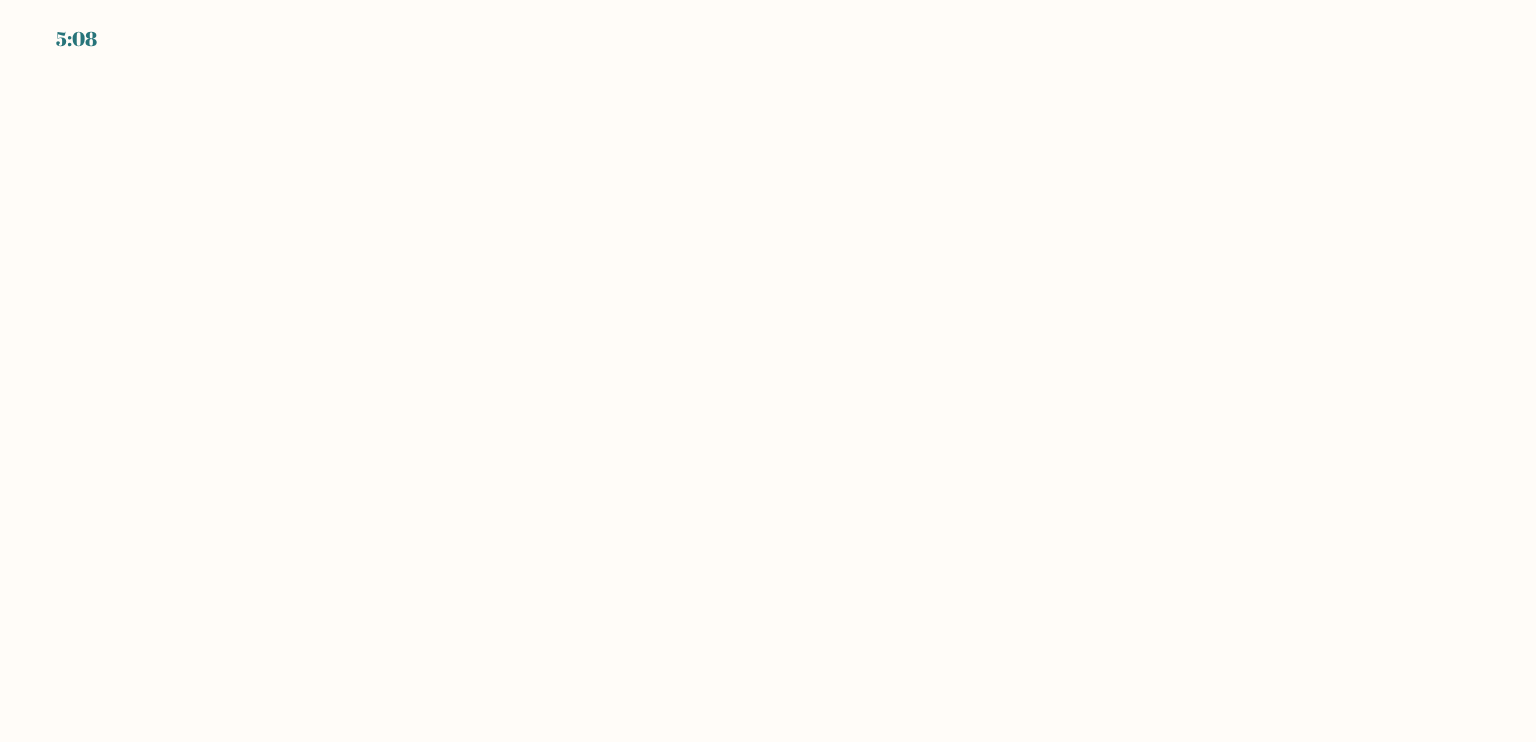 scroll, scrollTop: 0, scrollLeft: 0, axis: both 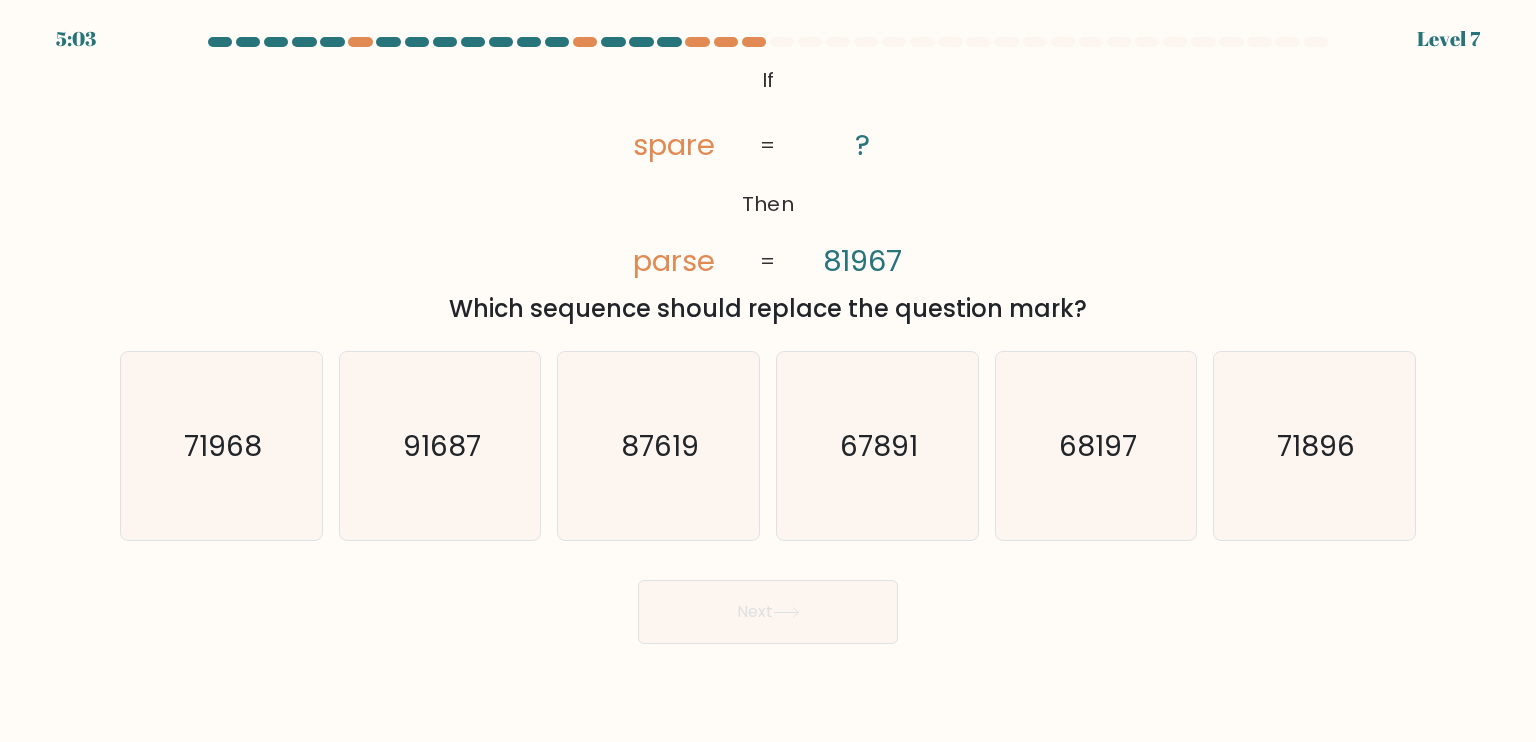 click on "parse" 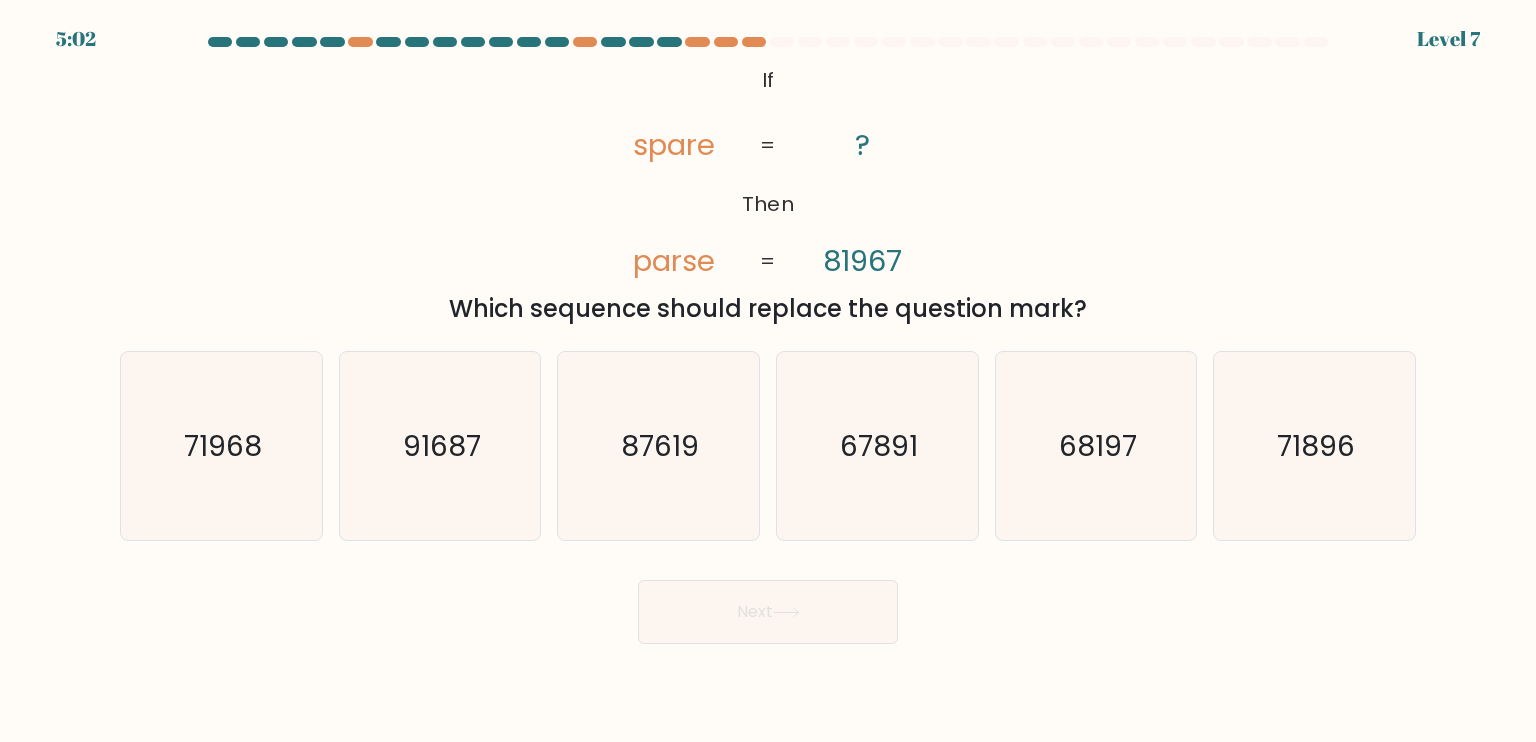 click on "If ?" at bounding box center (768, 340) 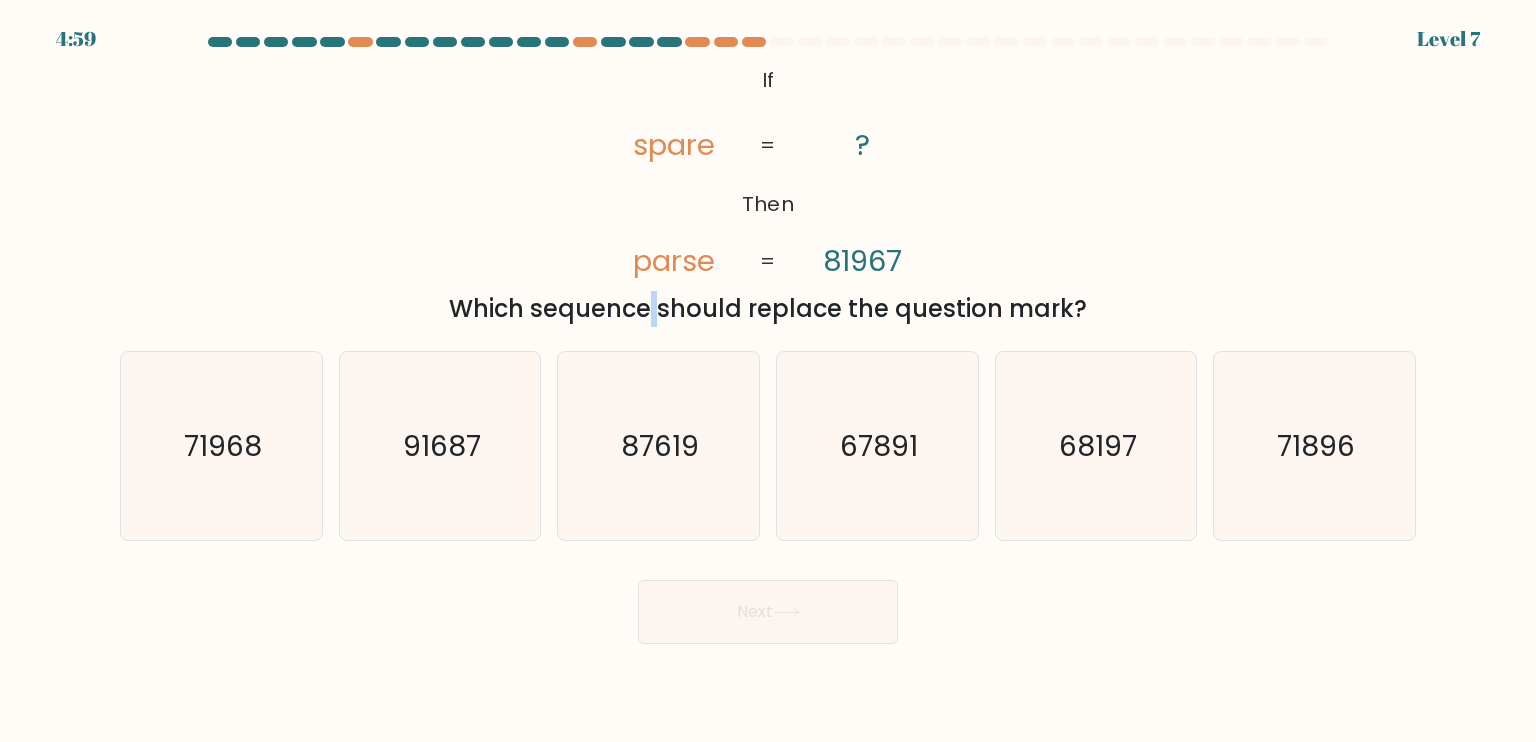 click on "Which sequence should replace the question mark?" at bounding box center (768, 309) 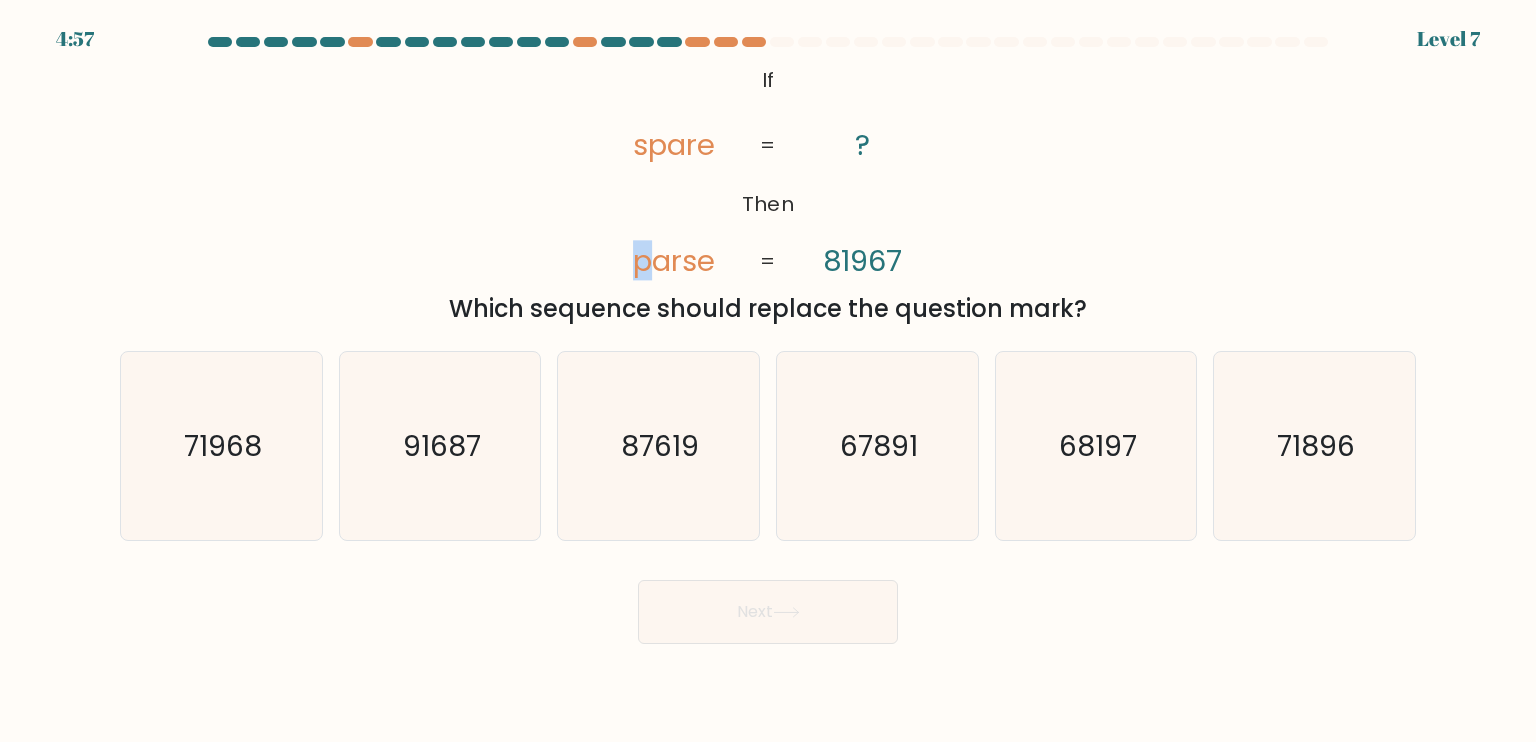 drag, startPoint x: 629, startPoint y: 255, endPoint x: 660, endPoint y: 256, distance: 31.016125 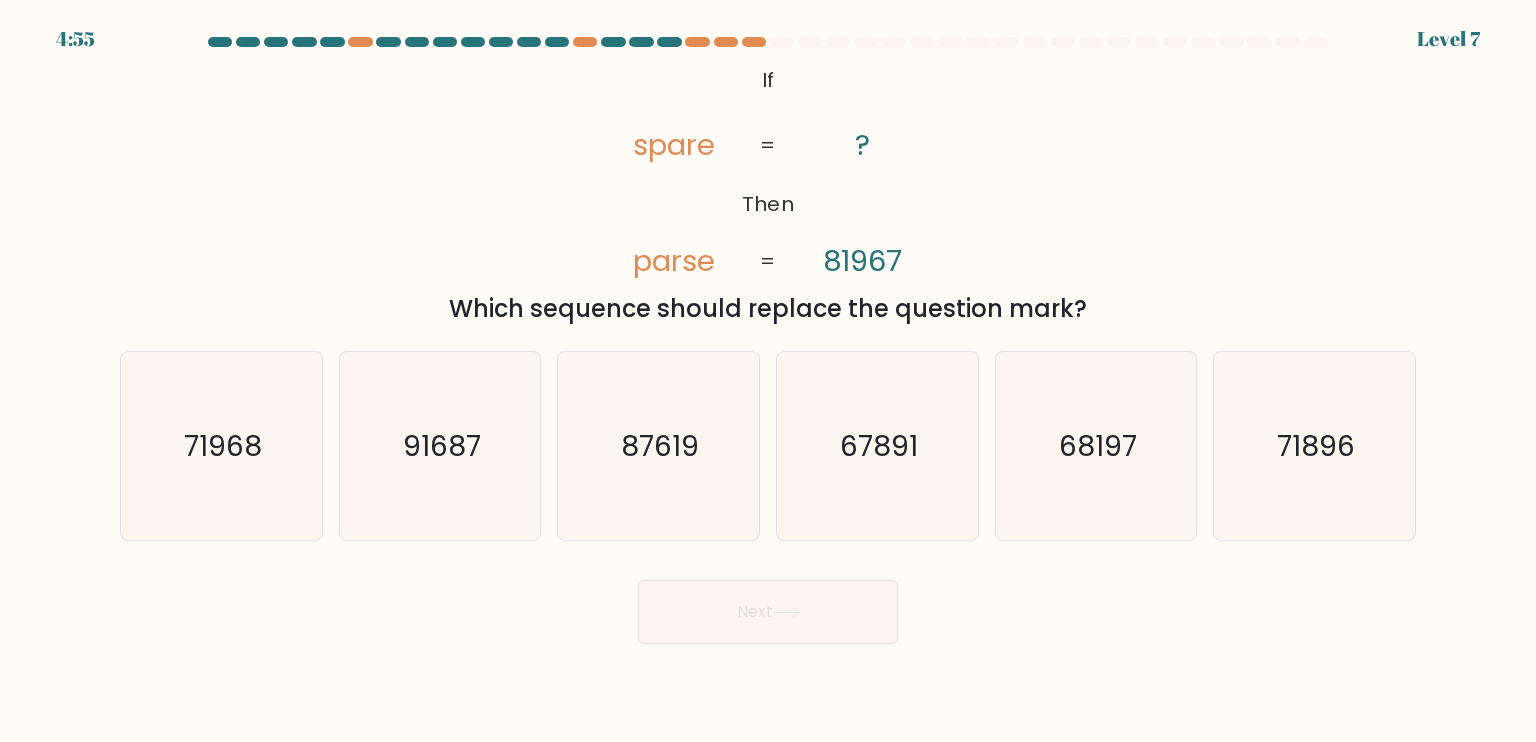 click on "81967" 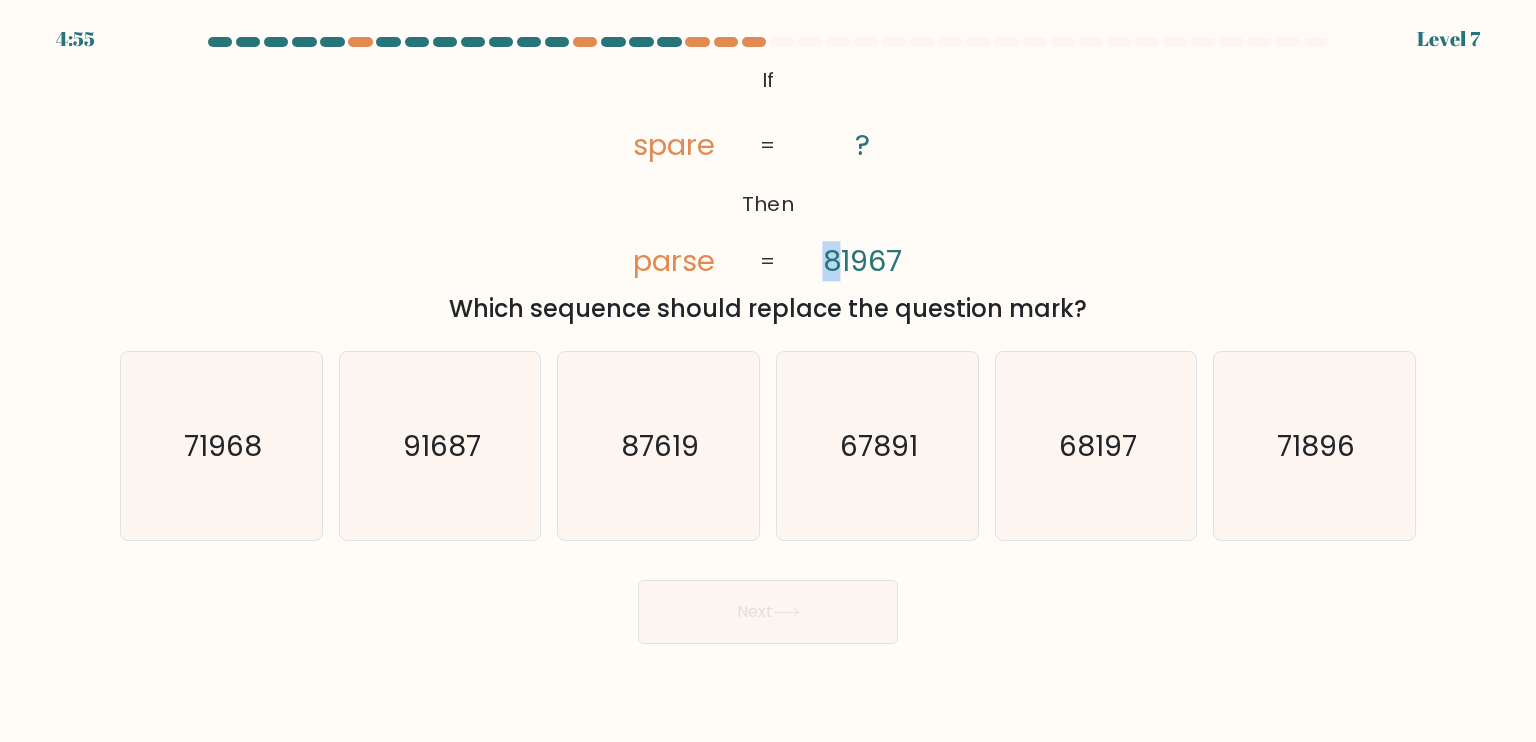 drag, startPoint x: 836, startPoint y: 256, endPoint x: 814, endPoint y: 267, distance: 24.596748 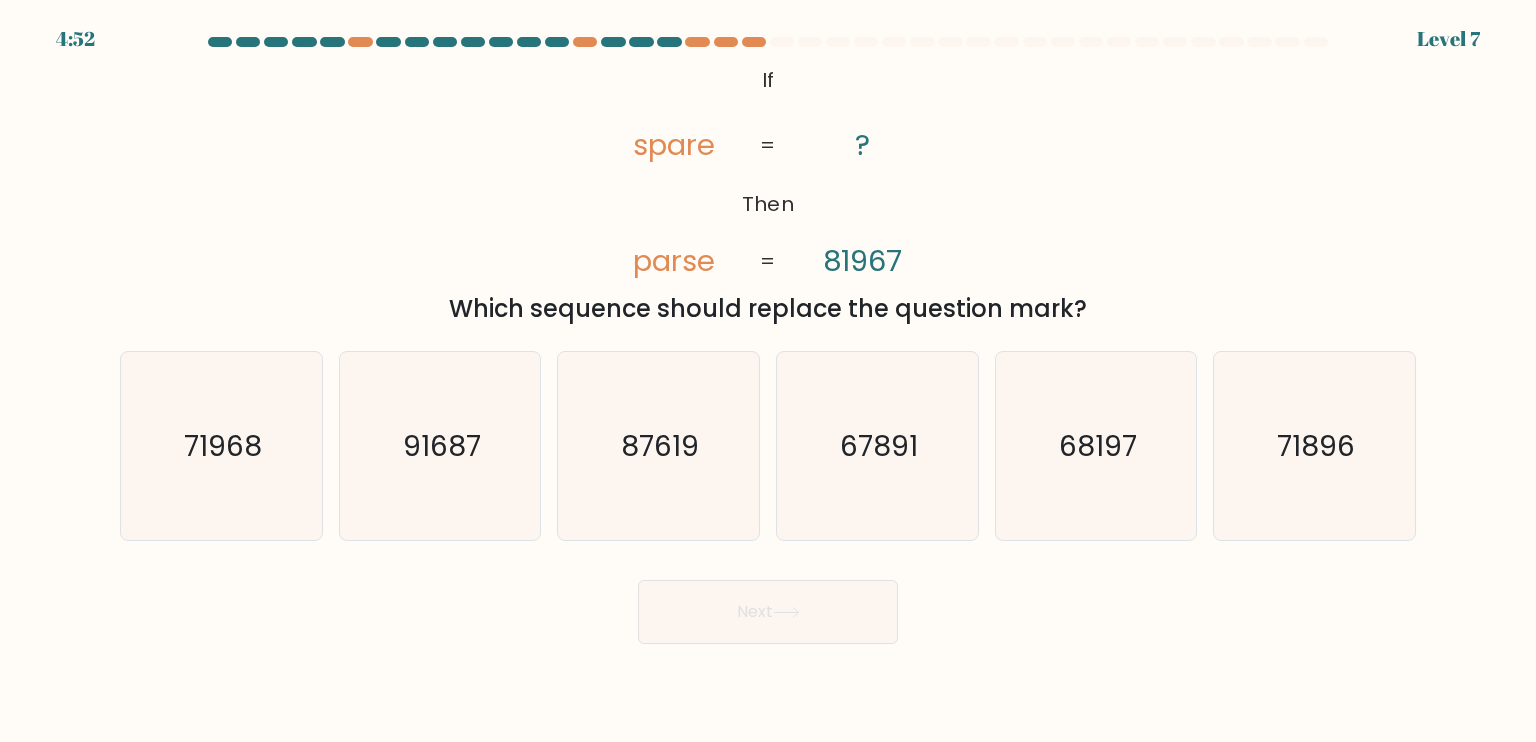click on "parse" 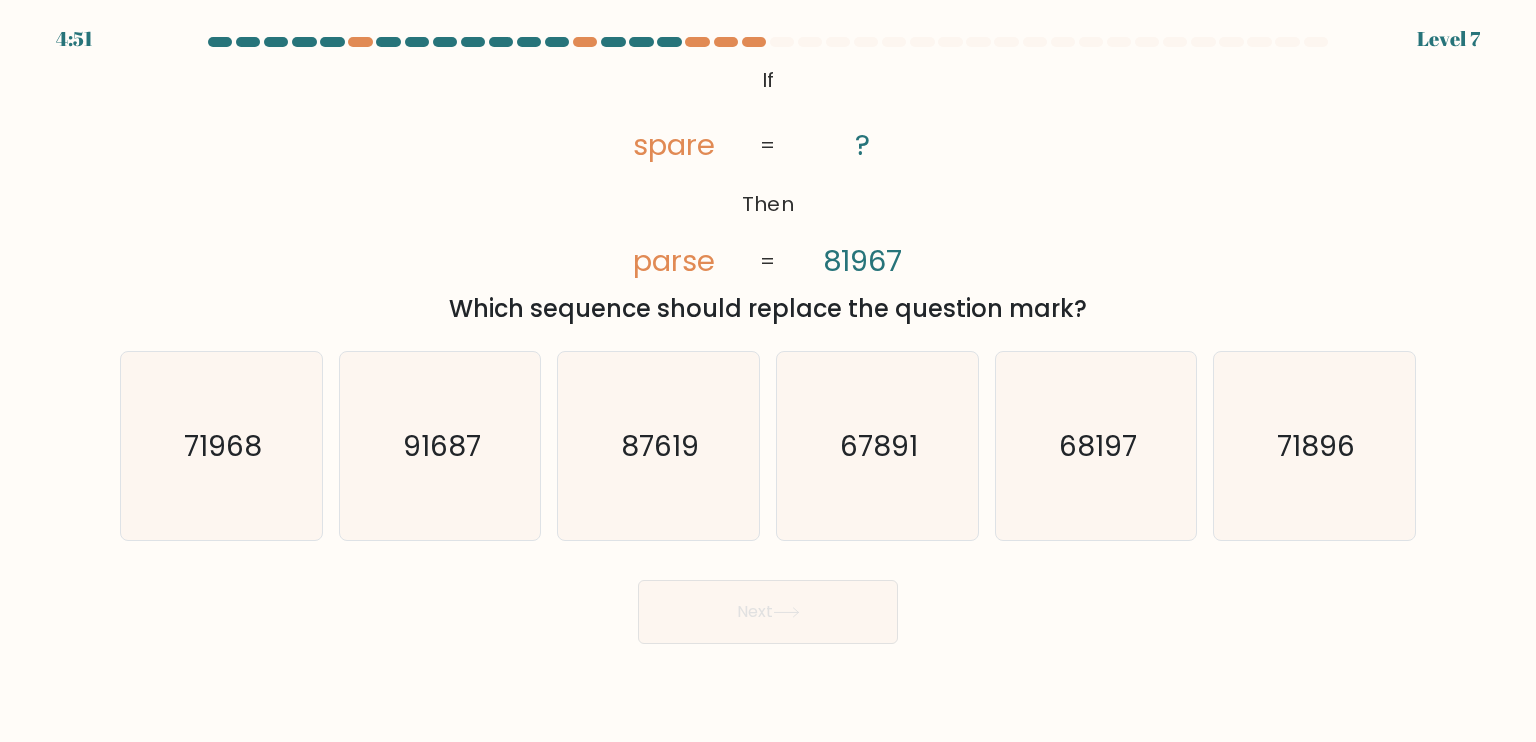 click on "@import url('https://fonts.googleapis.com/css?family=Abril+Fatface:400,100,100italic,300,300italic,400italic,500,500italic,700,700italic,900,900italic');           If       Then       spare       parse       ?       81967       =       =" 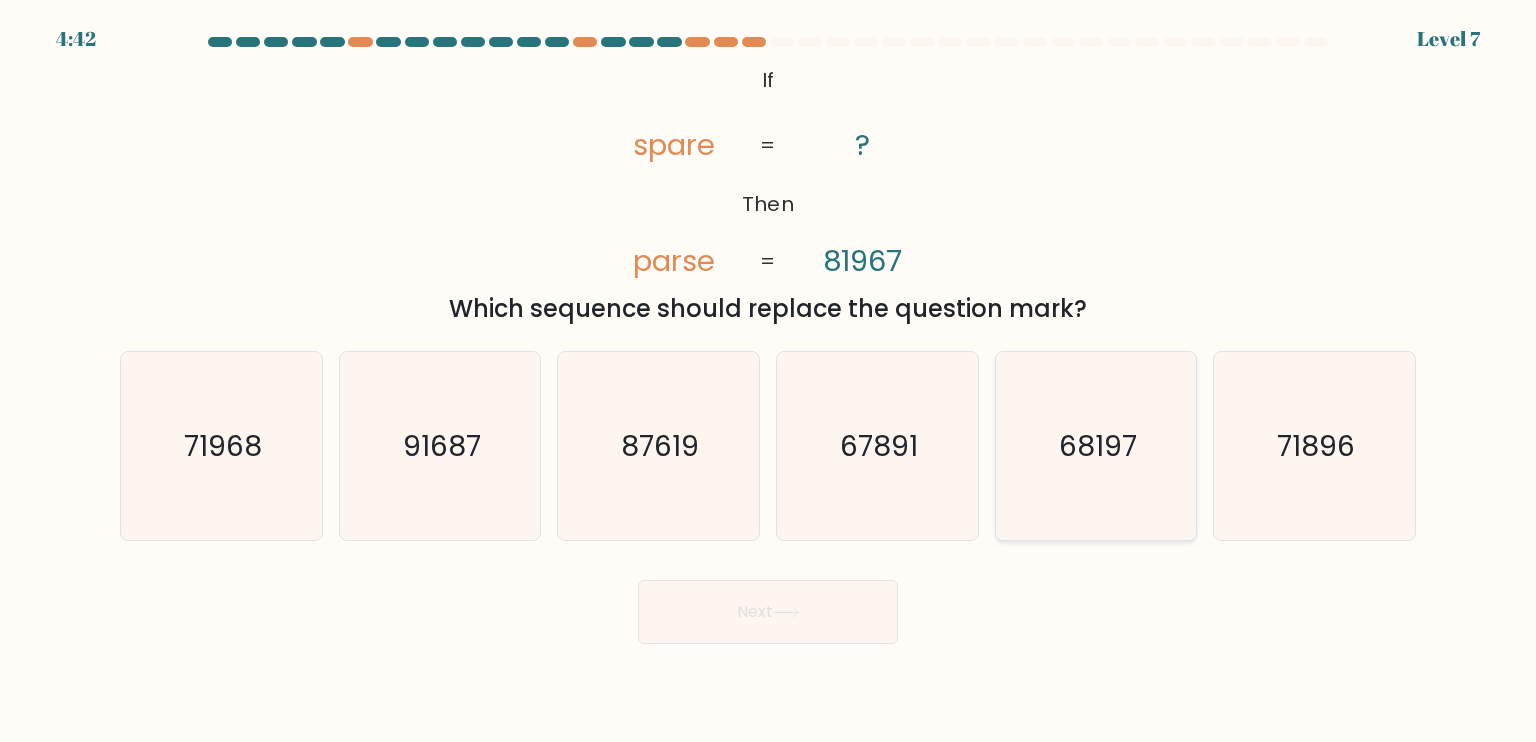 click on "68197" 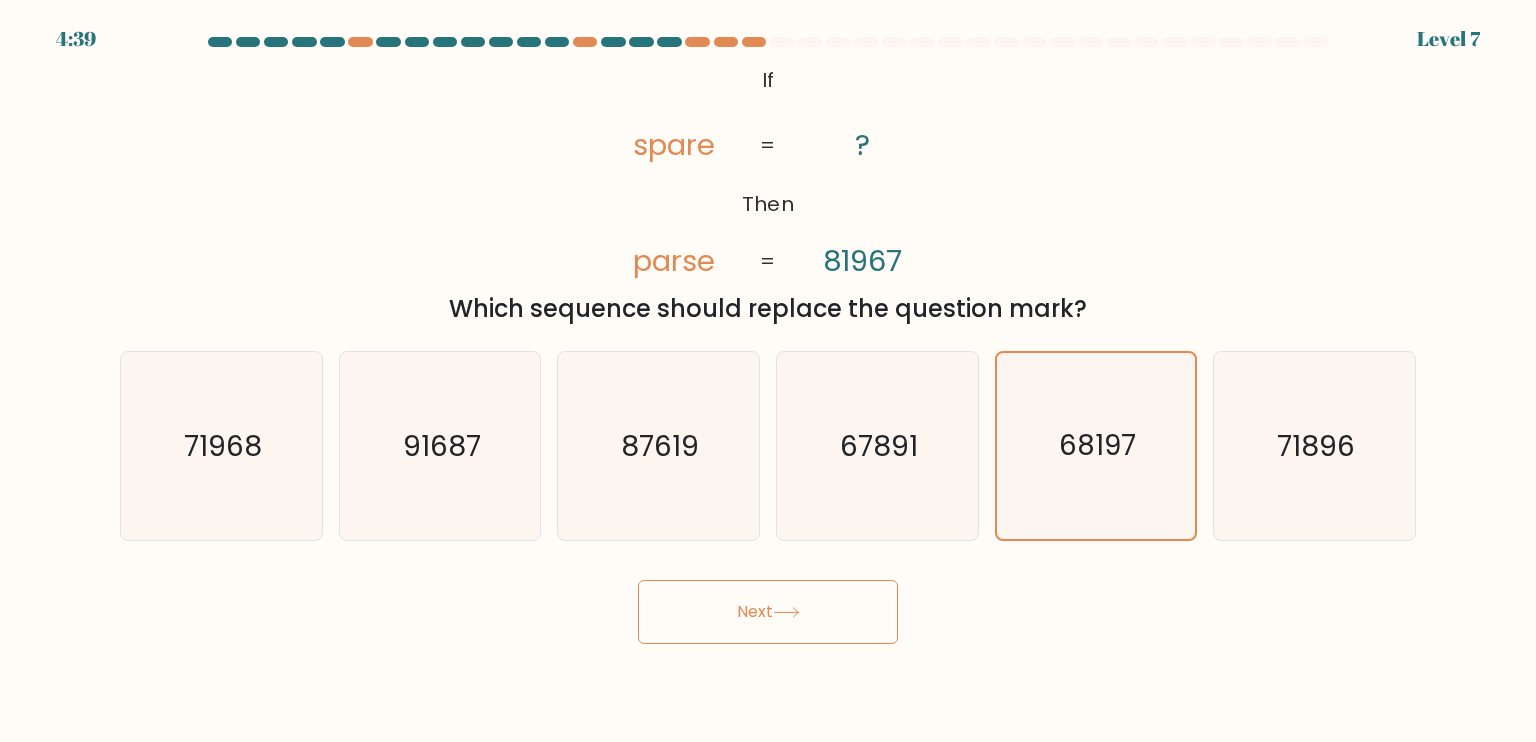click on "Next" at bounding box center [768, 612] 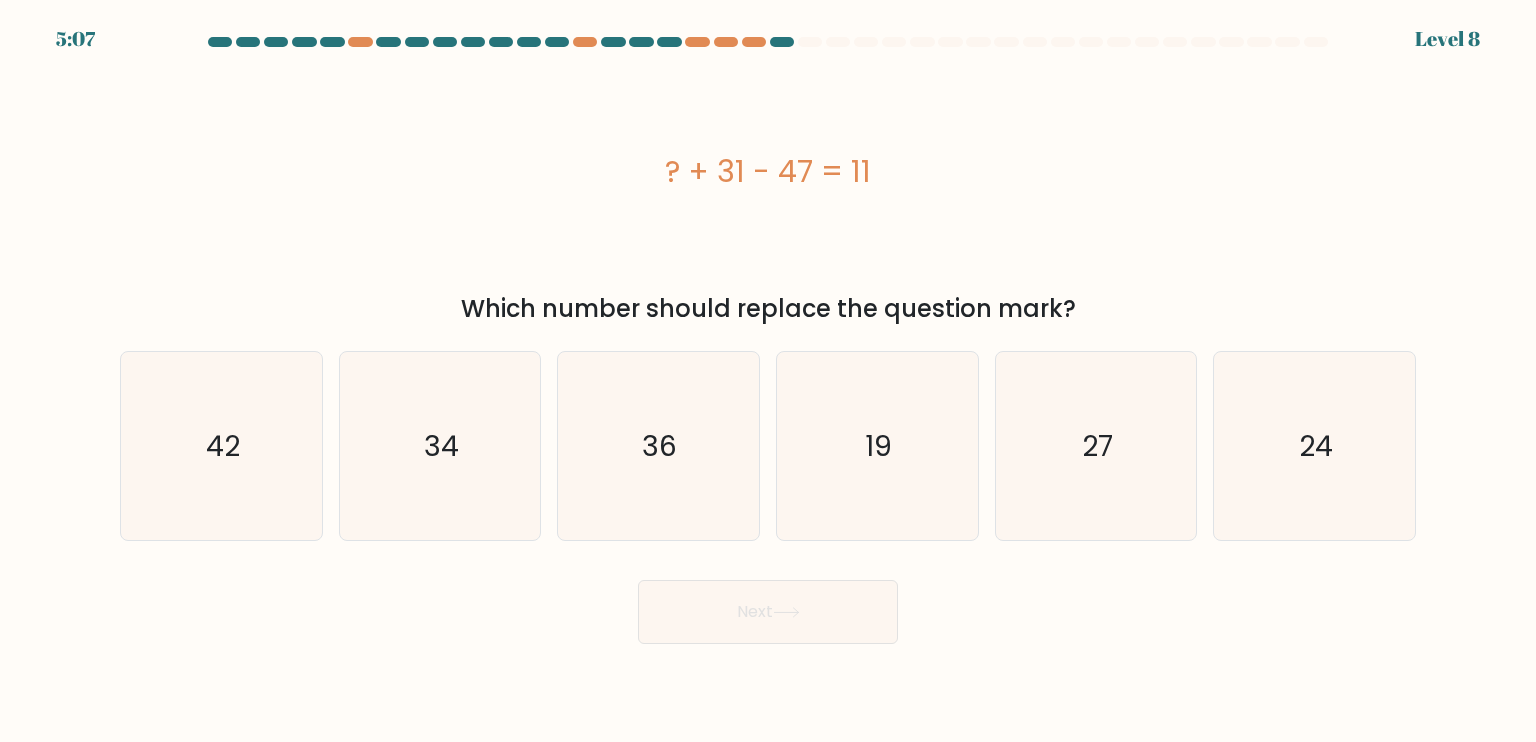 drag, startPoint x: 652, startPoint y: 158, endPoint x: 907, endPoint y: 163, distance: 255.04901 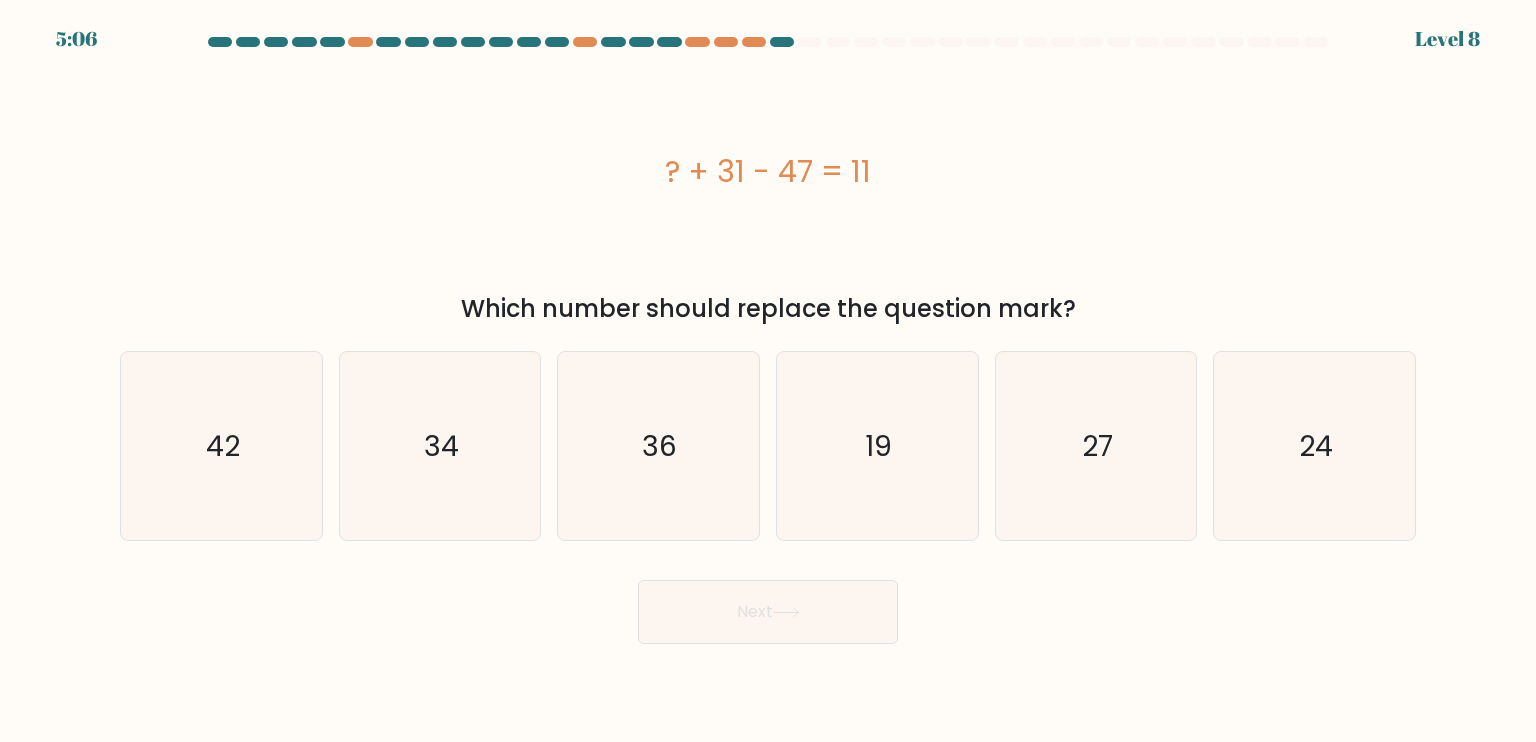 copy on "? + 31 - 47 = 11" 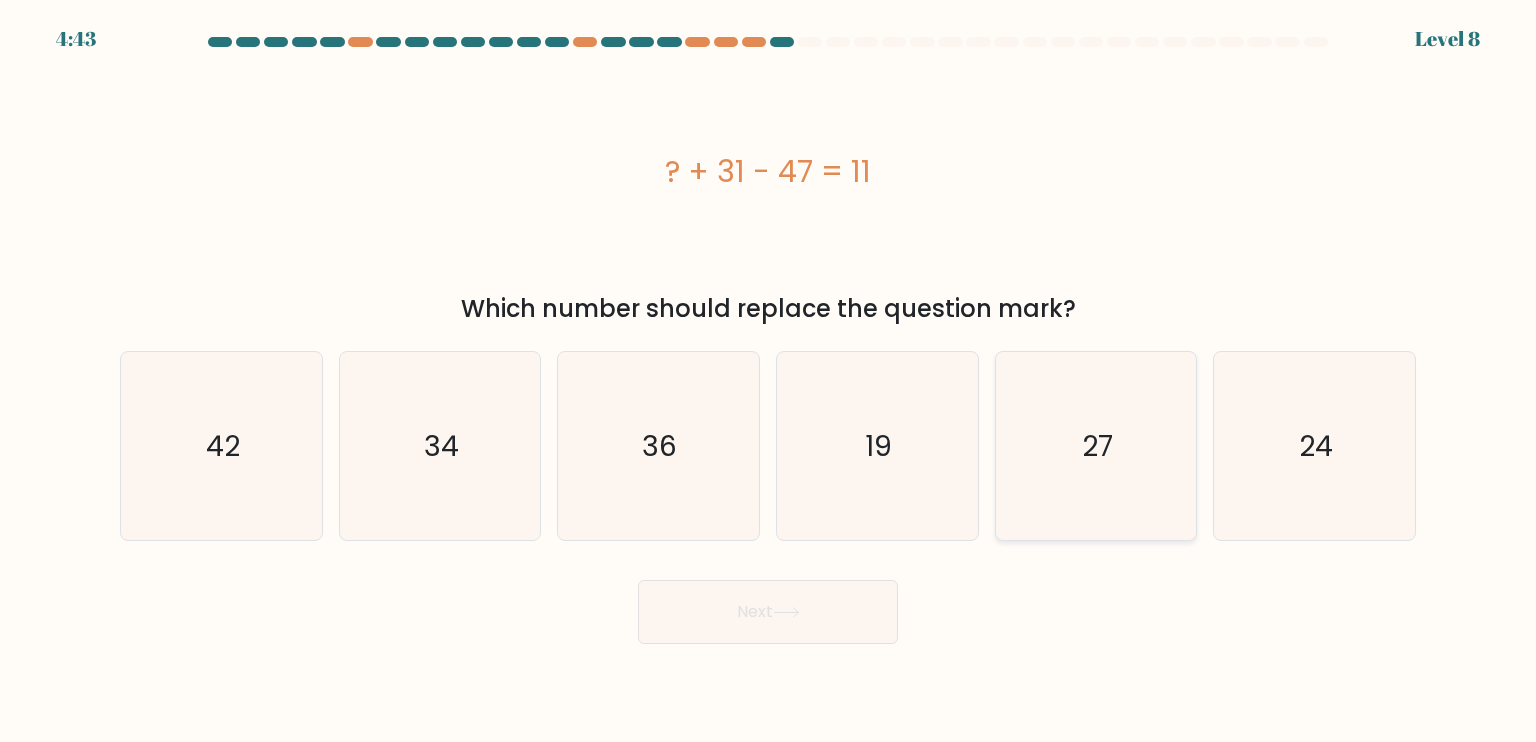 click on "27" 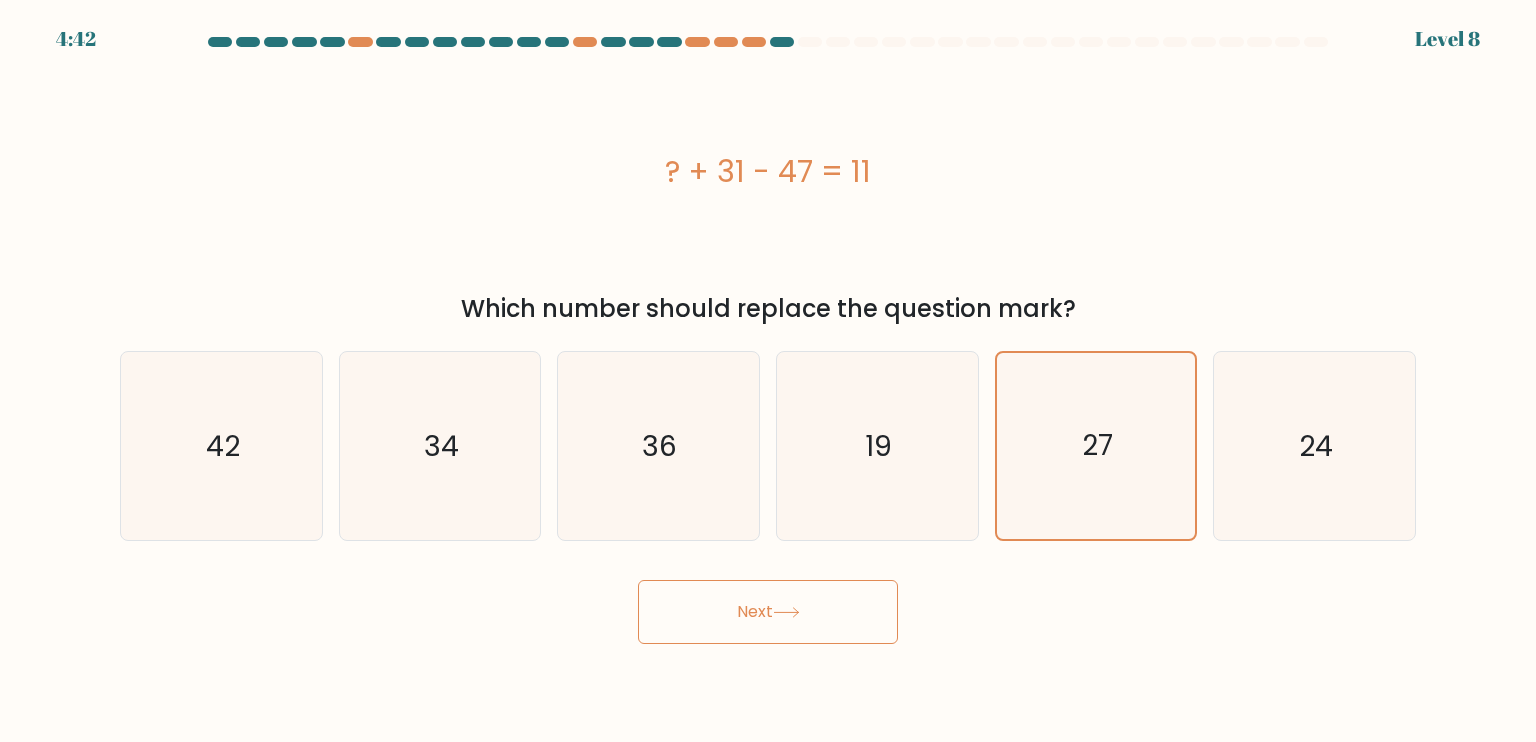 click on "Next" at bounding box center (768, 612) 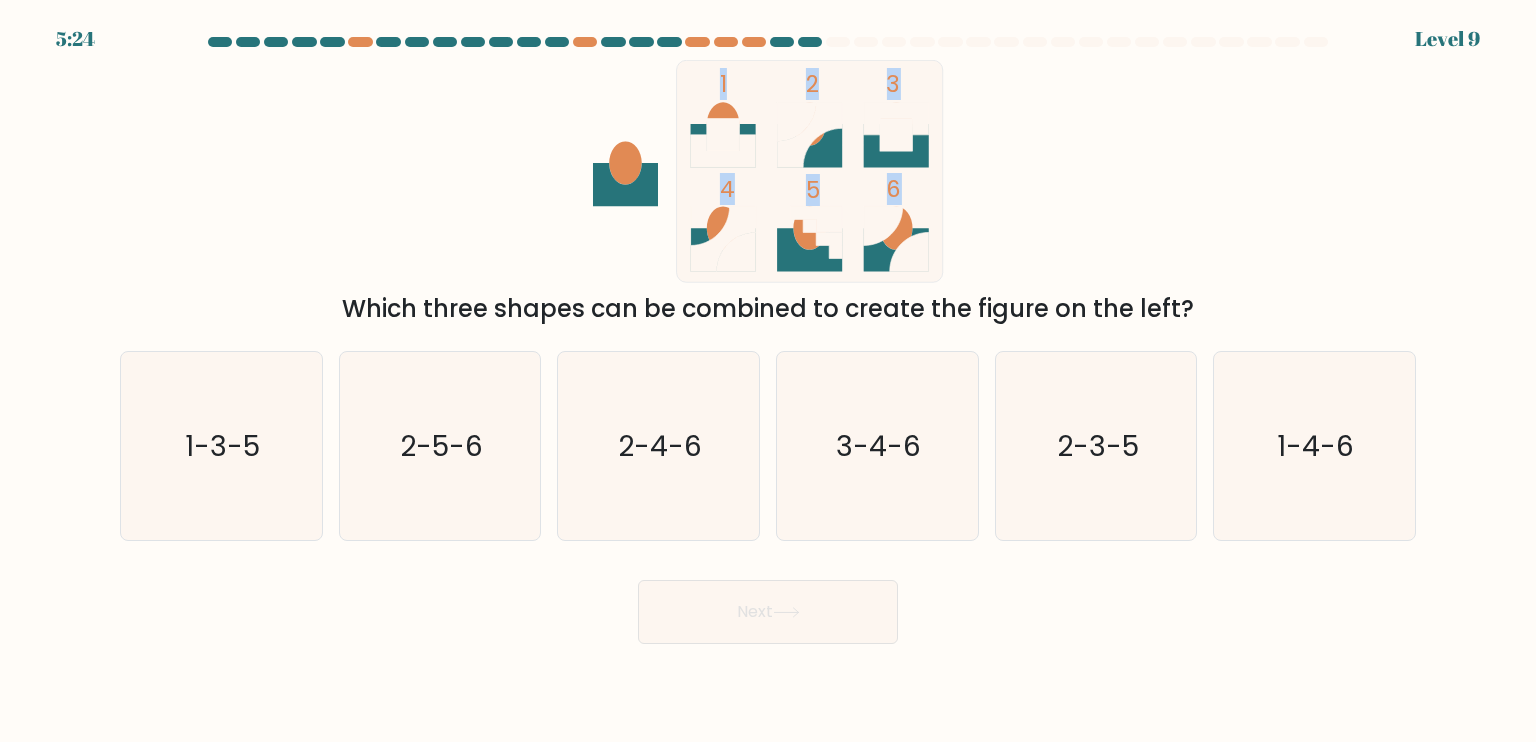 drag, startPoint x: 544, startPoint y: 50, endPoint x: 992, endPoint y: 288, distance: 507.2948 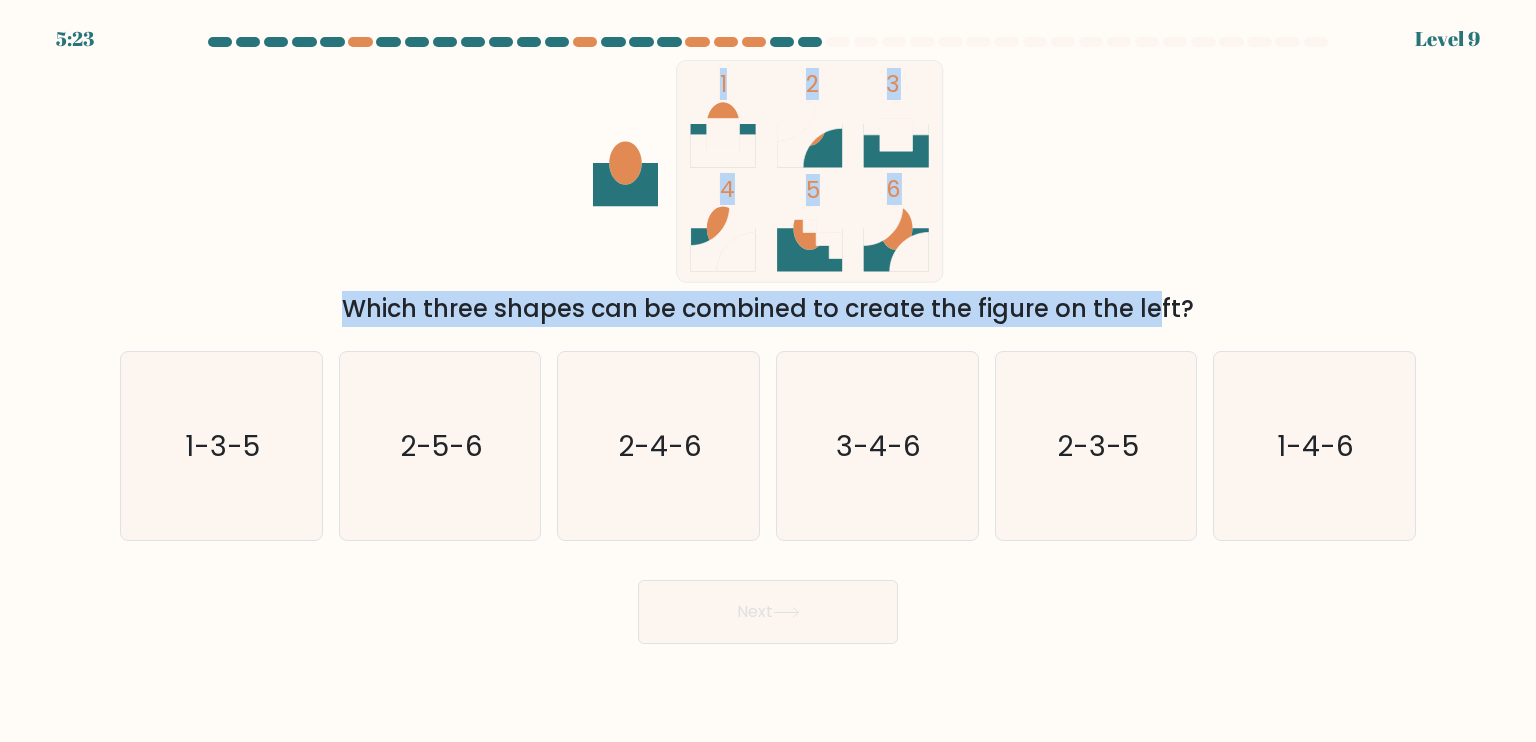 click on "1
2
3
4
5
6" 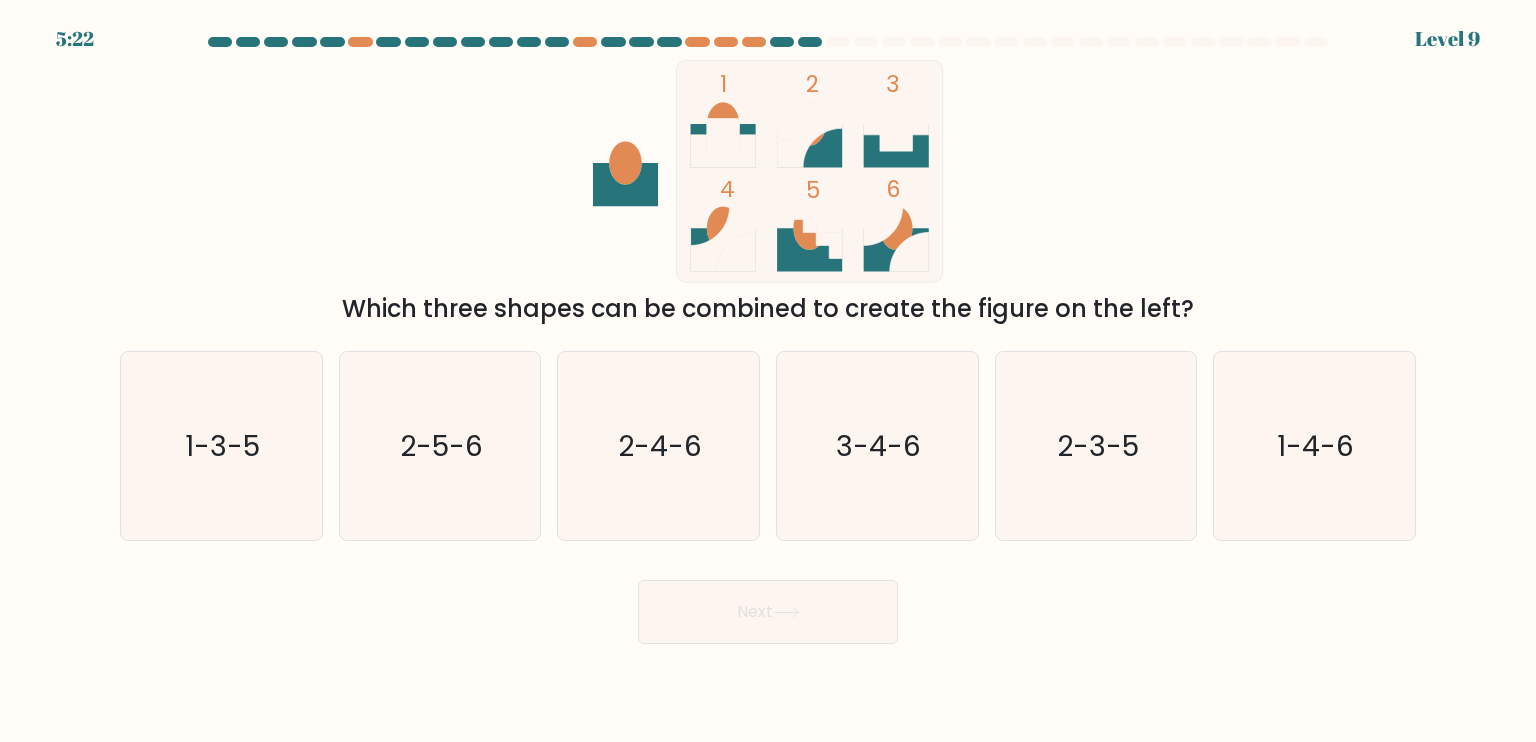 click on "1
2
3
4
5
6
Which three shapes can be combined to create the figure on the left?" at bounding box center [768, 193] 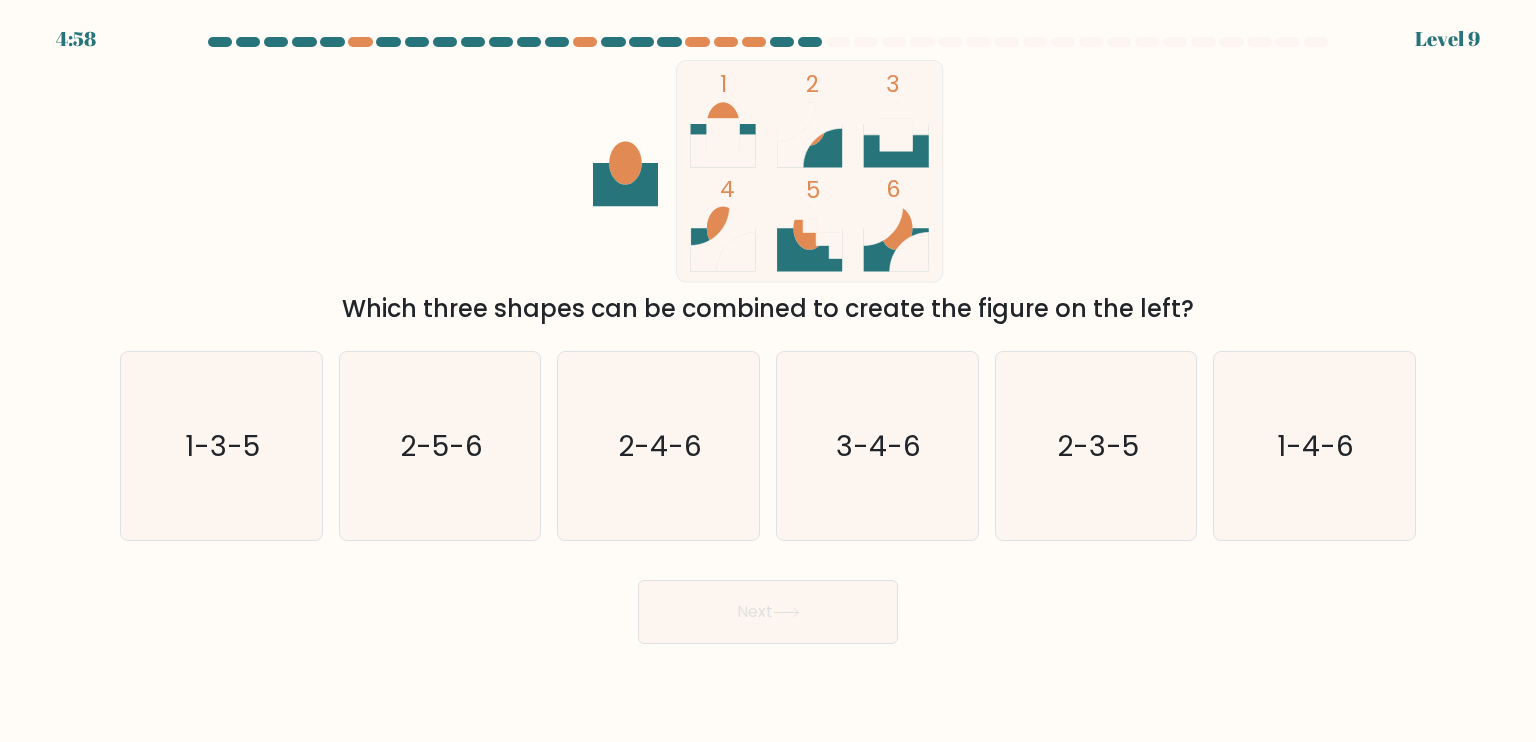 click 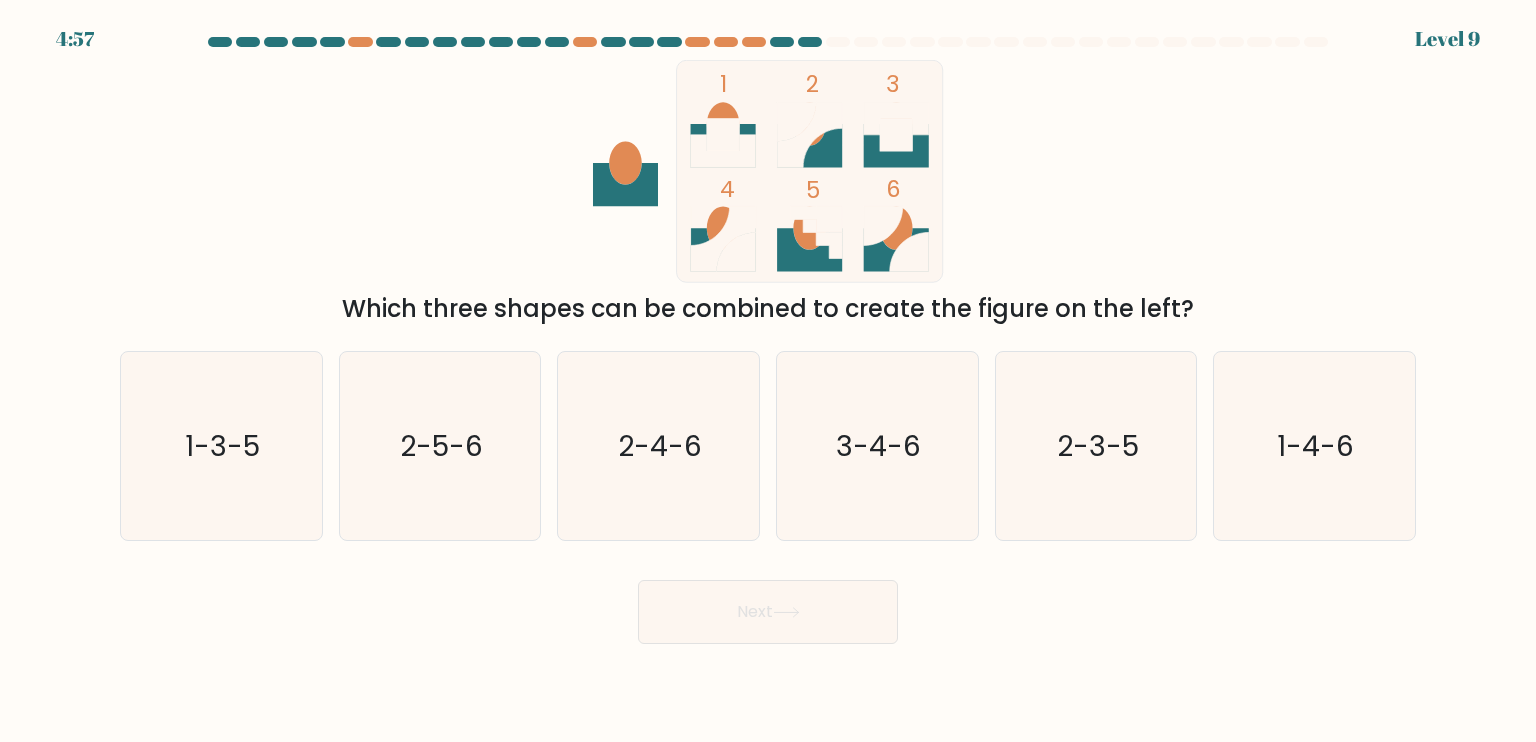 click 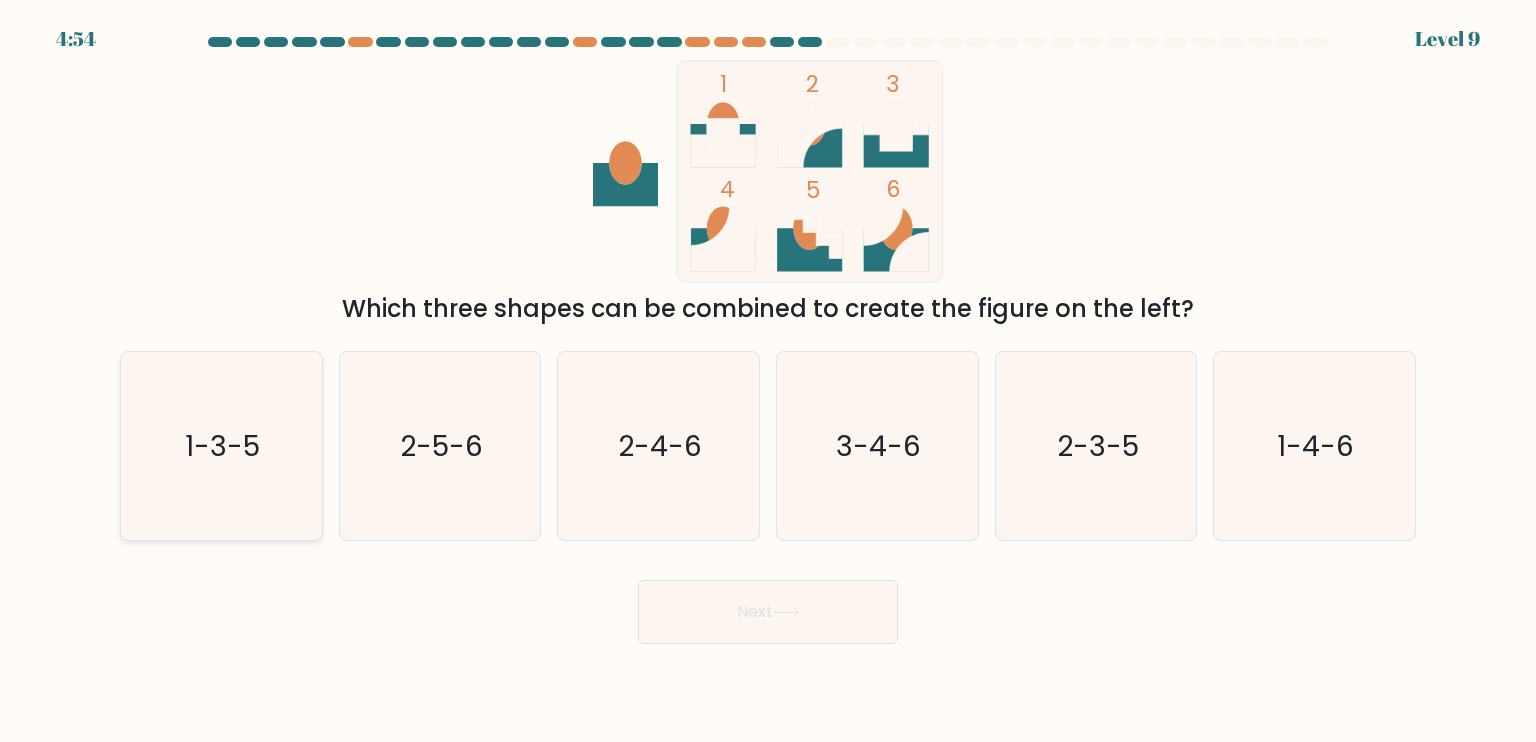 click on "1-3-5" 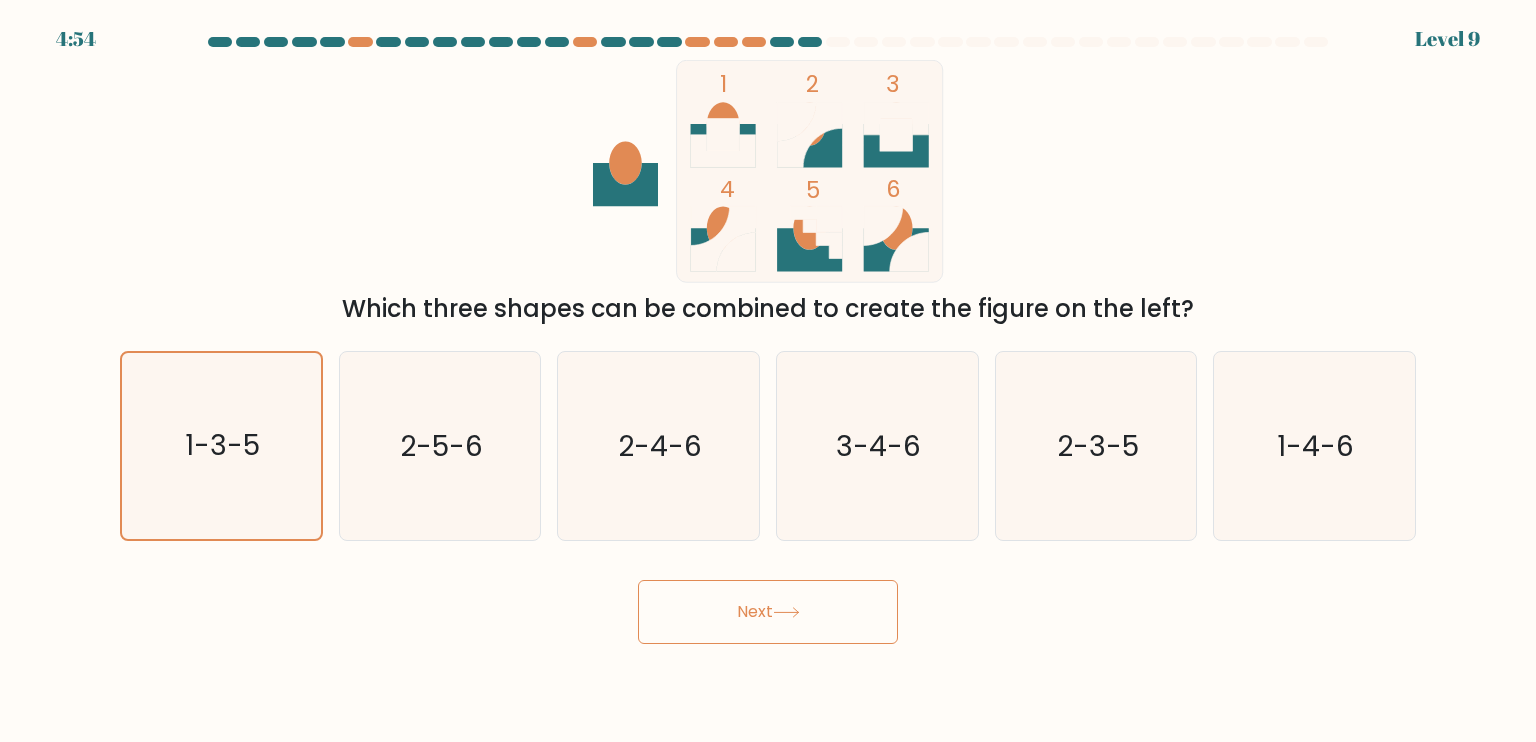 click on "Next" at bounding box center [768, 612] 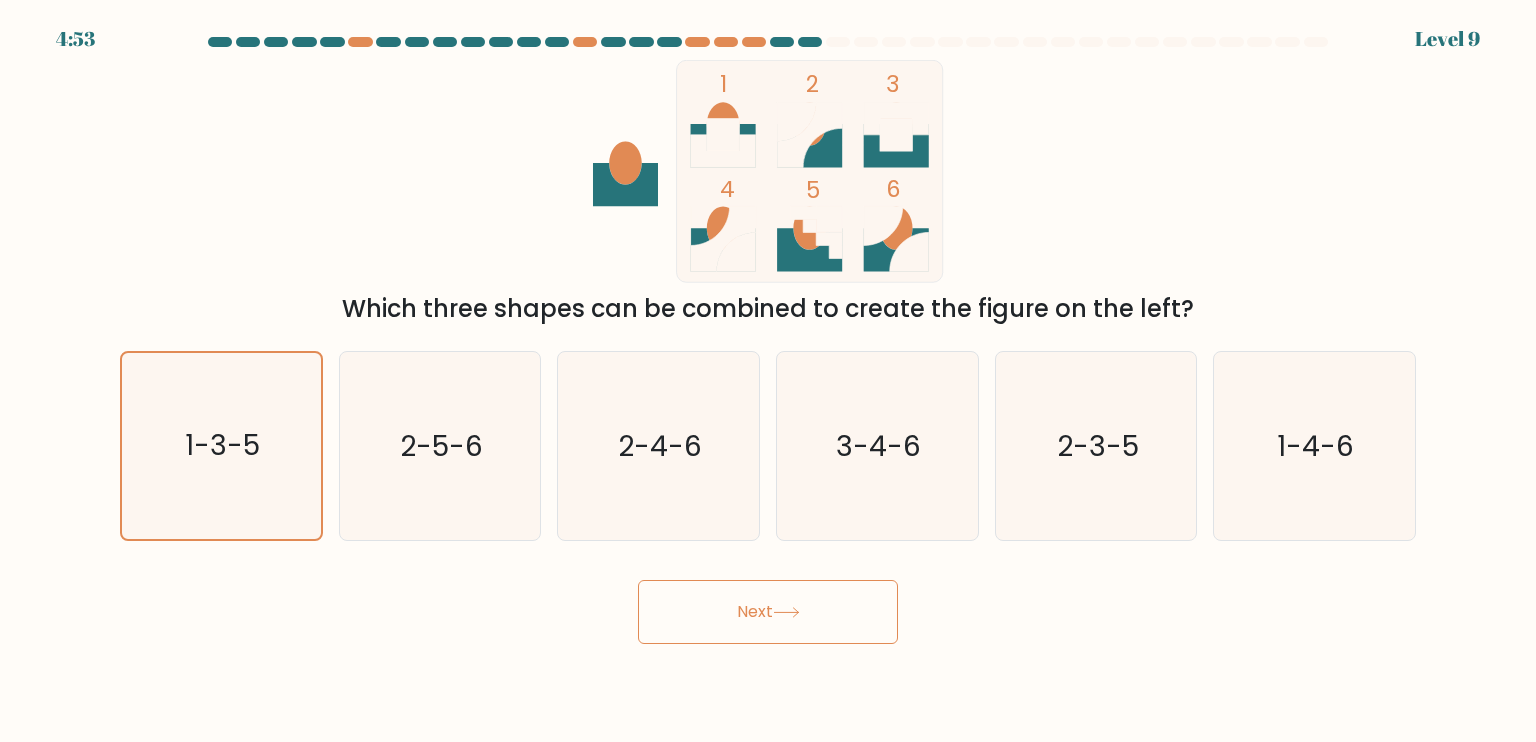 click on "Next" at bounding box center (768, 612) 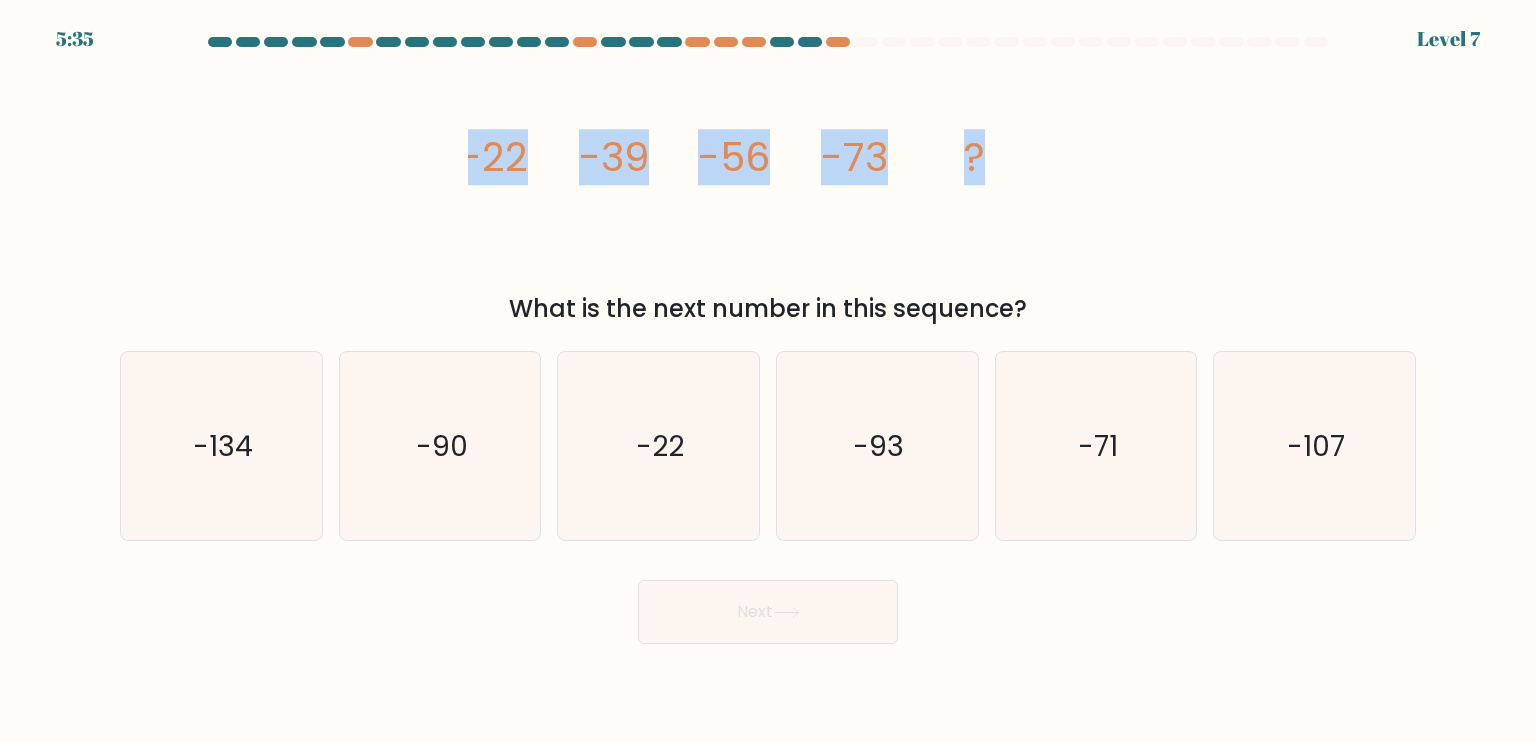 drag, startPoint x: 544, startPoint y: 96, endPoint x: 996, endPoint y: 145, distance: 454.64822 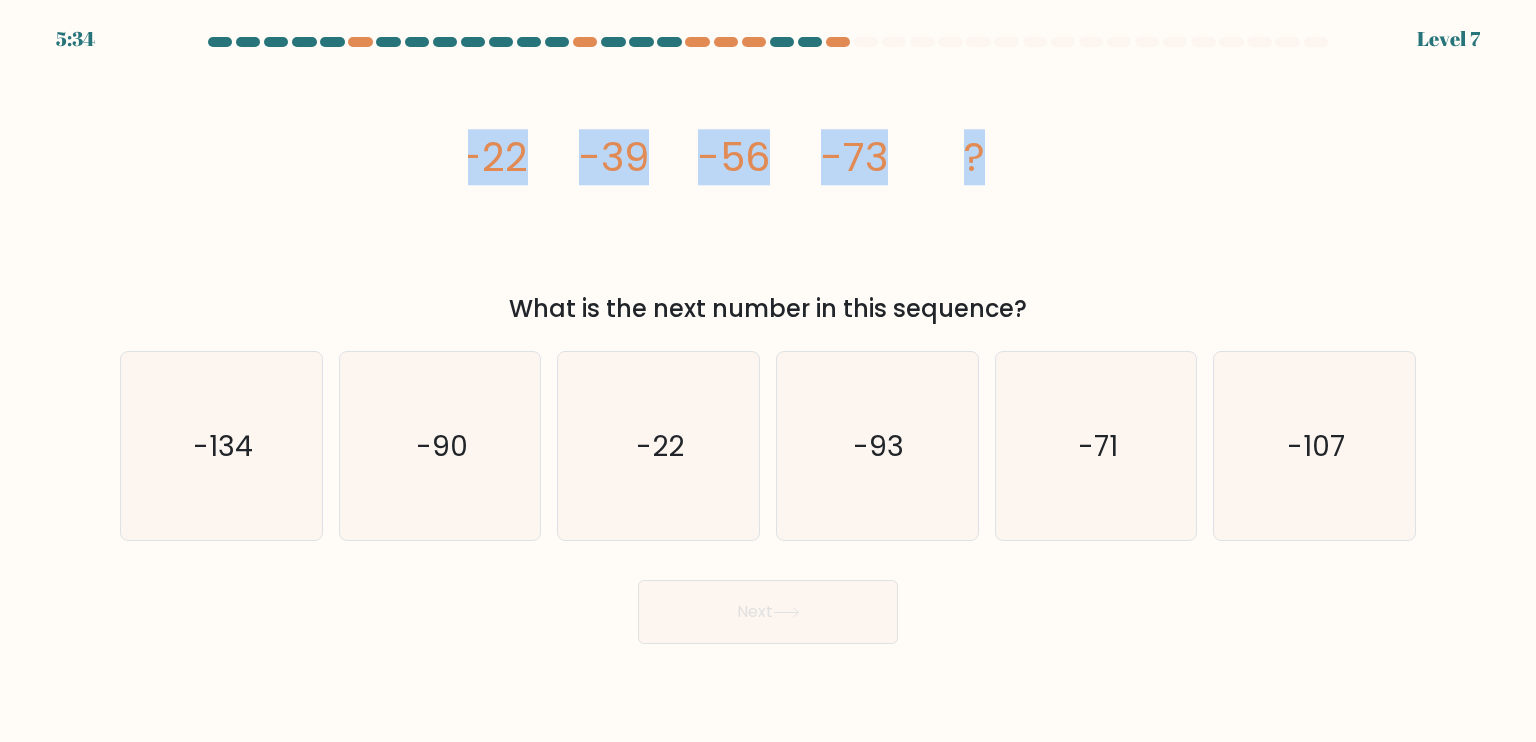 copy on "-22
-39
-56
-73
?" 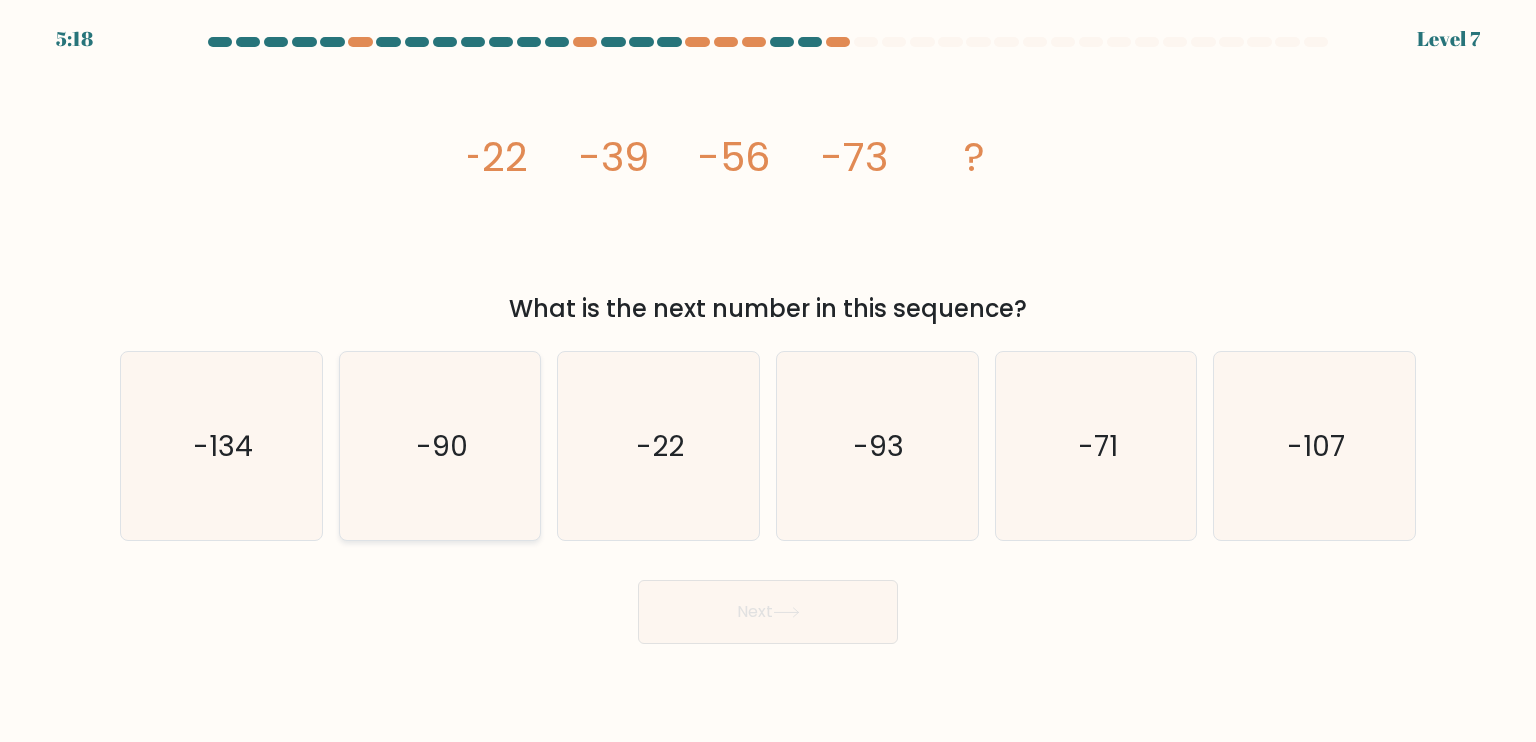 click on "-90" 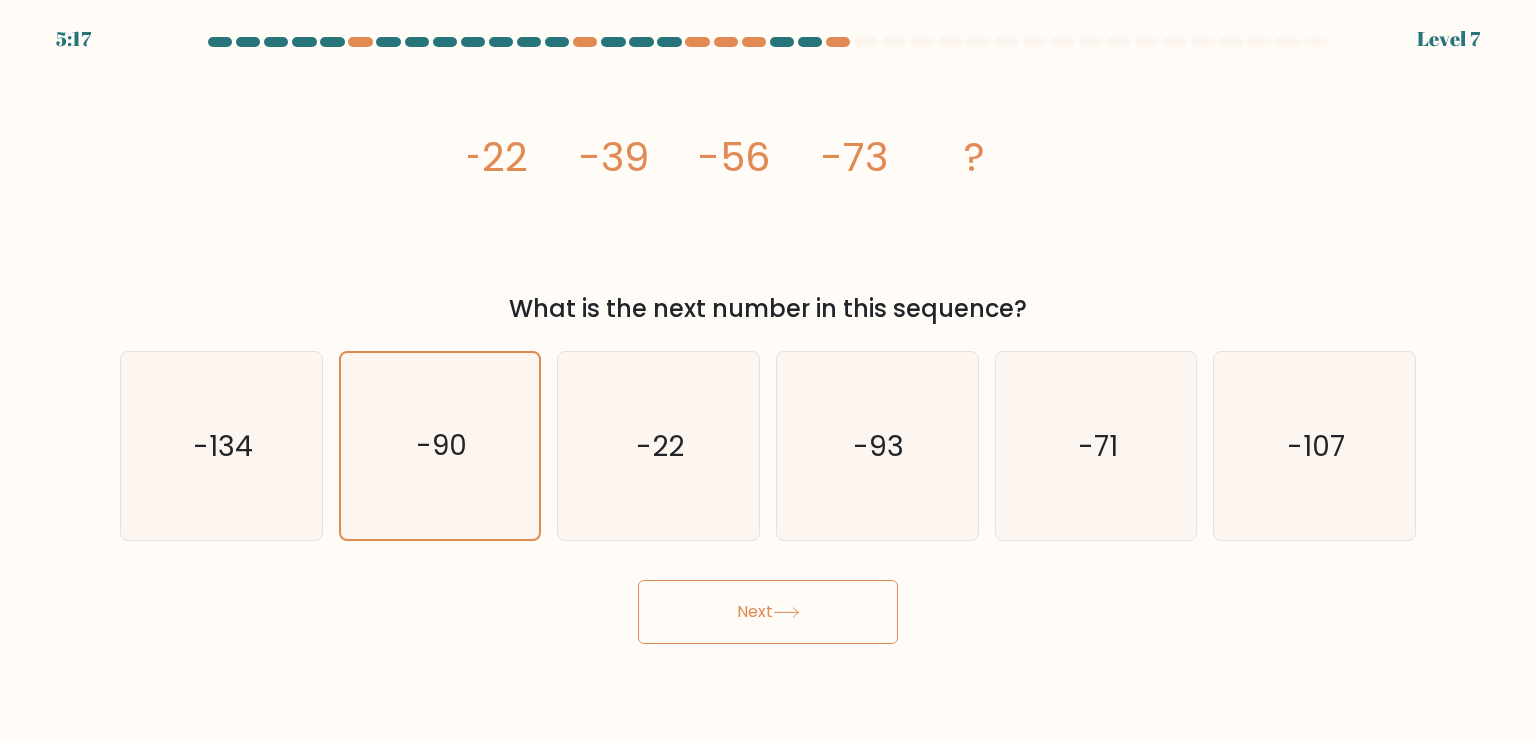 click on "Next" at bounding box center [768, 612] 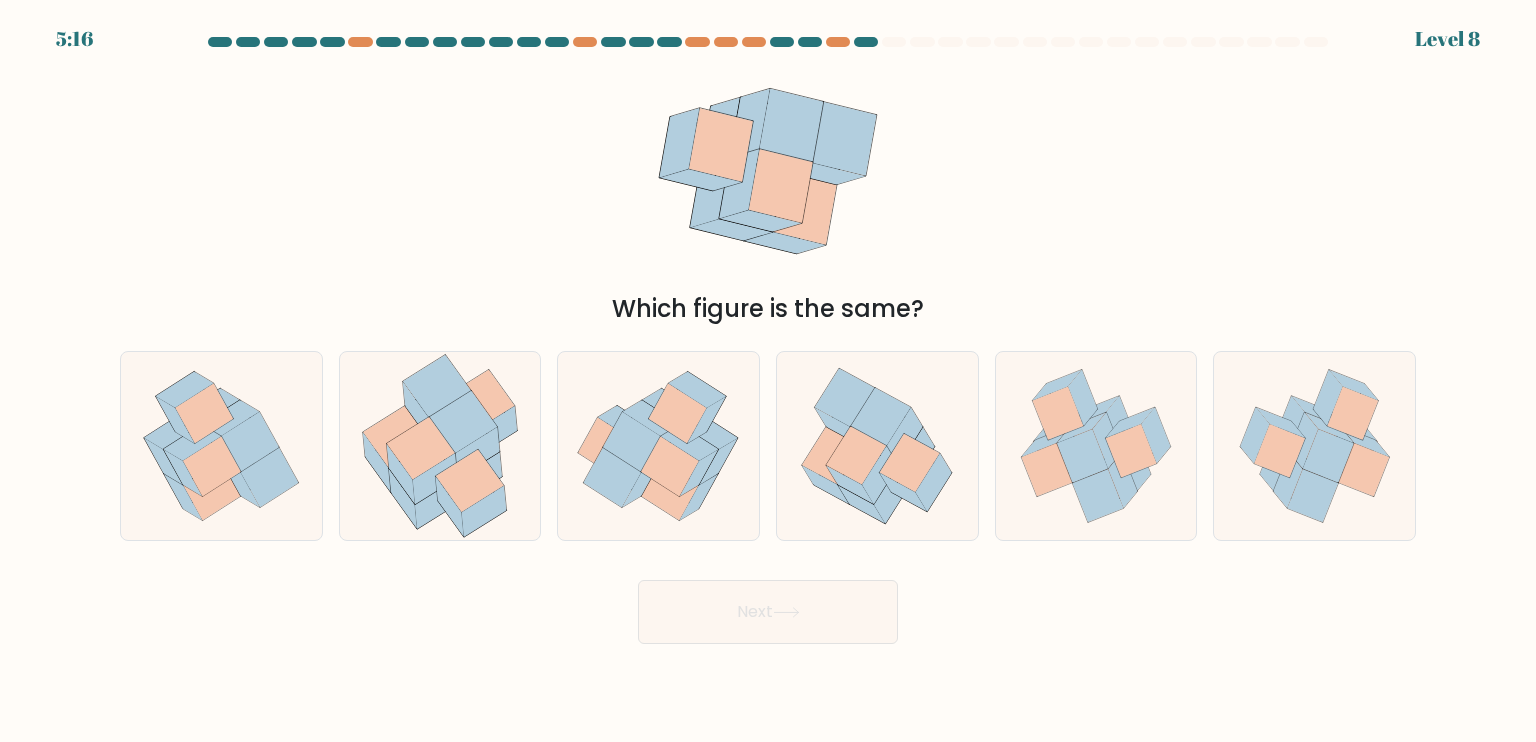click on "Next" at bounding box center (768, 612) 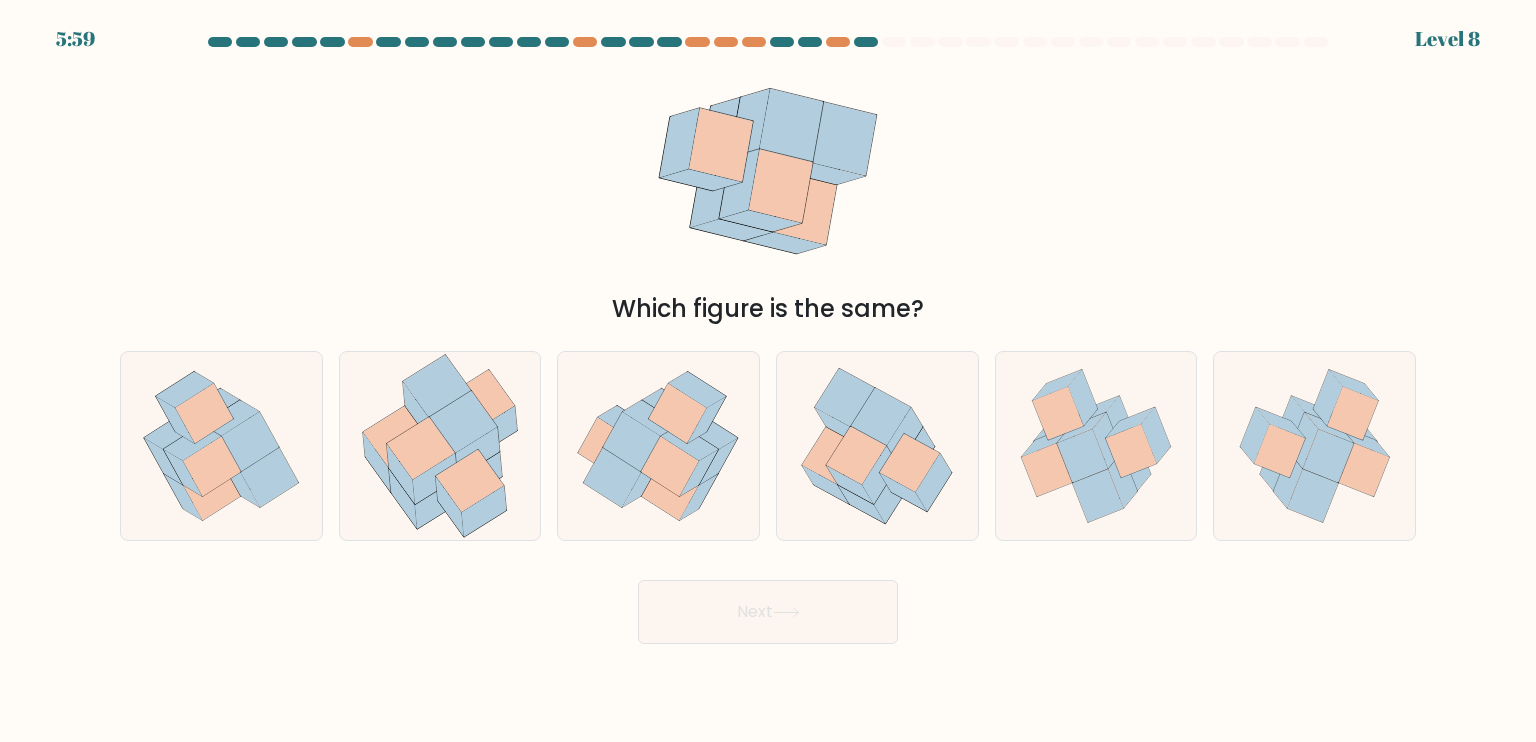 click on "Which figure is the same?" at bounding box center (768, 193) 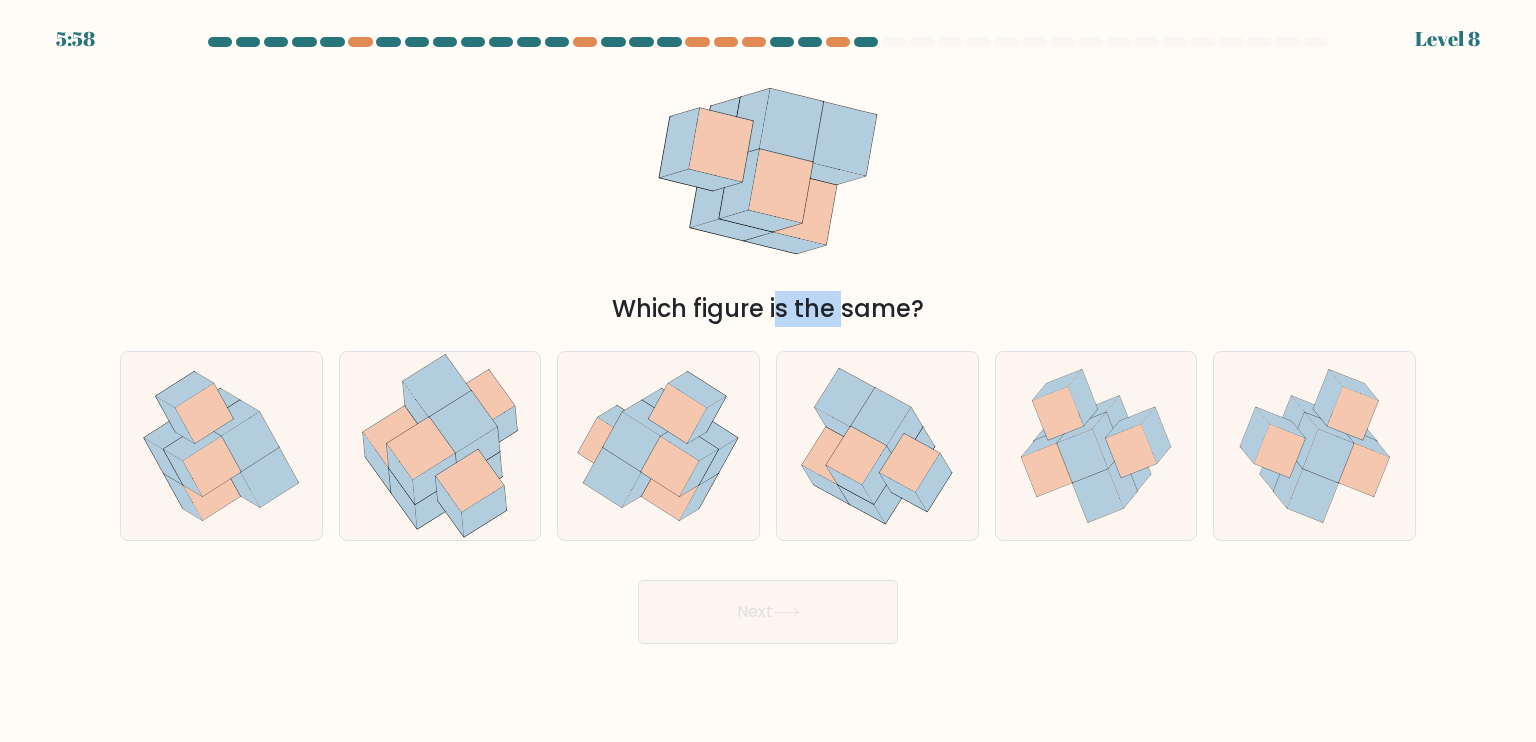 click on "Which figure is the same?" at bounding box center [768, 309] 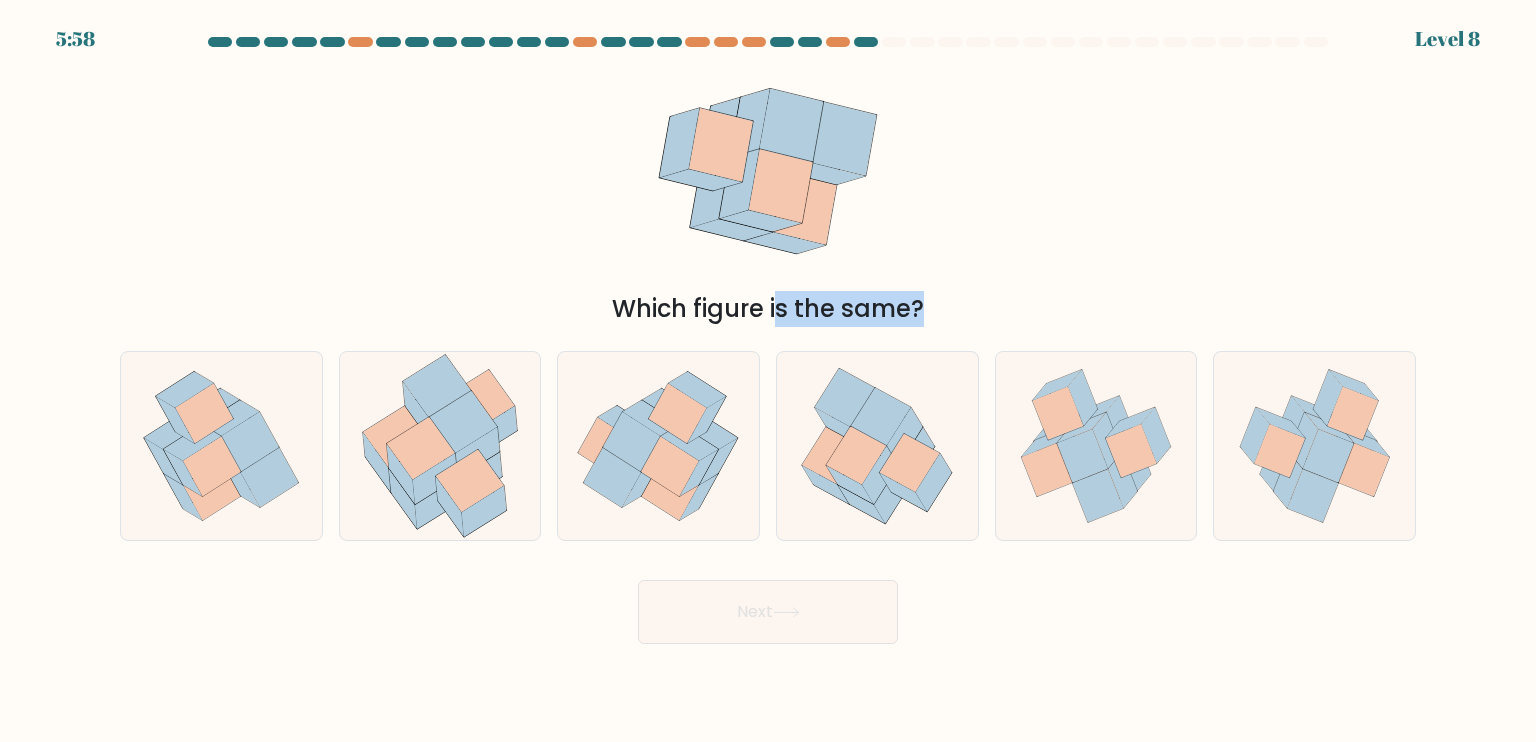 click on "Which figure is the same?" at bounding box center [768, 309] 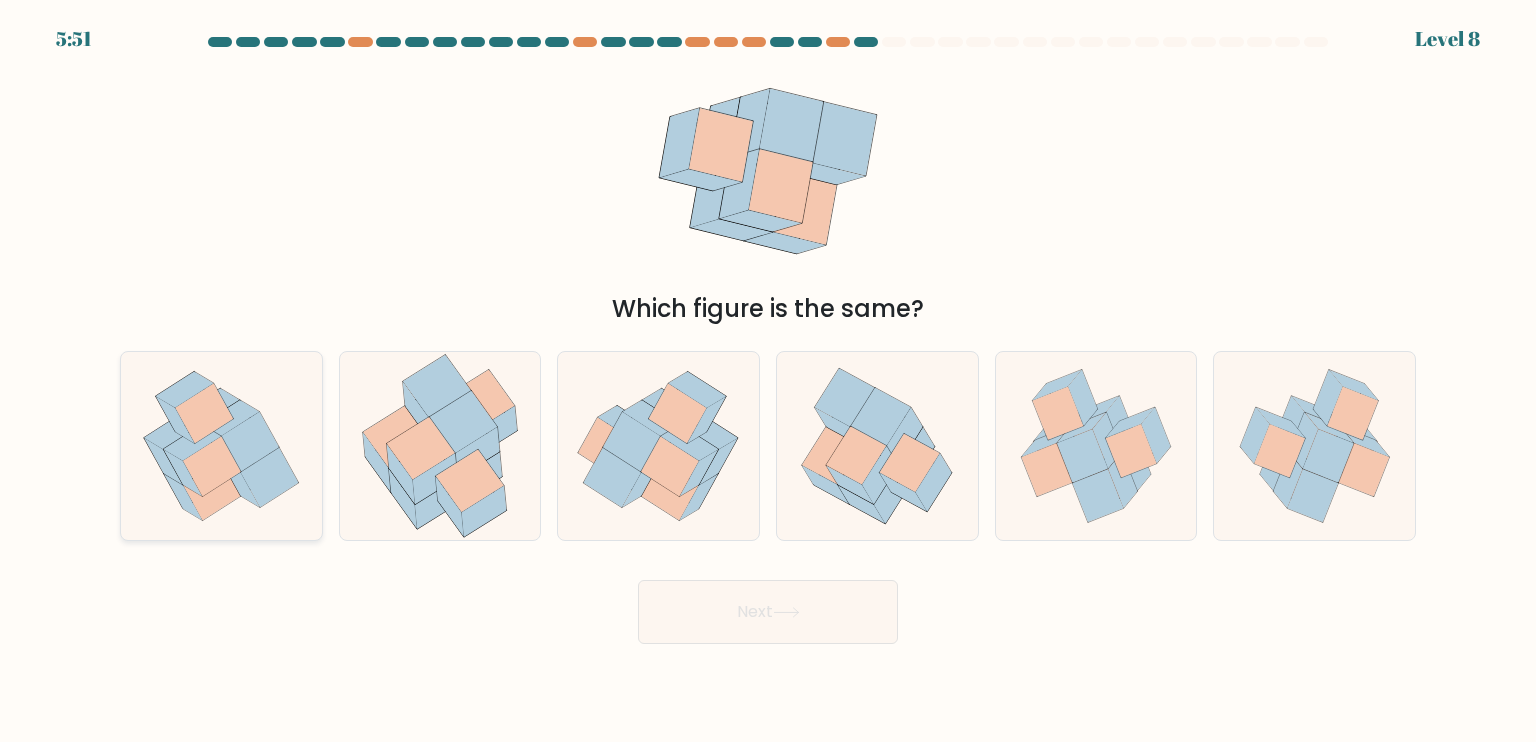 click 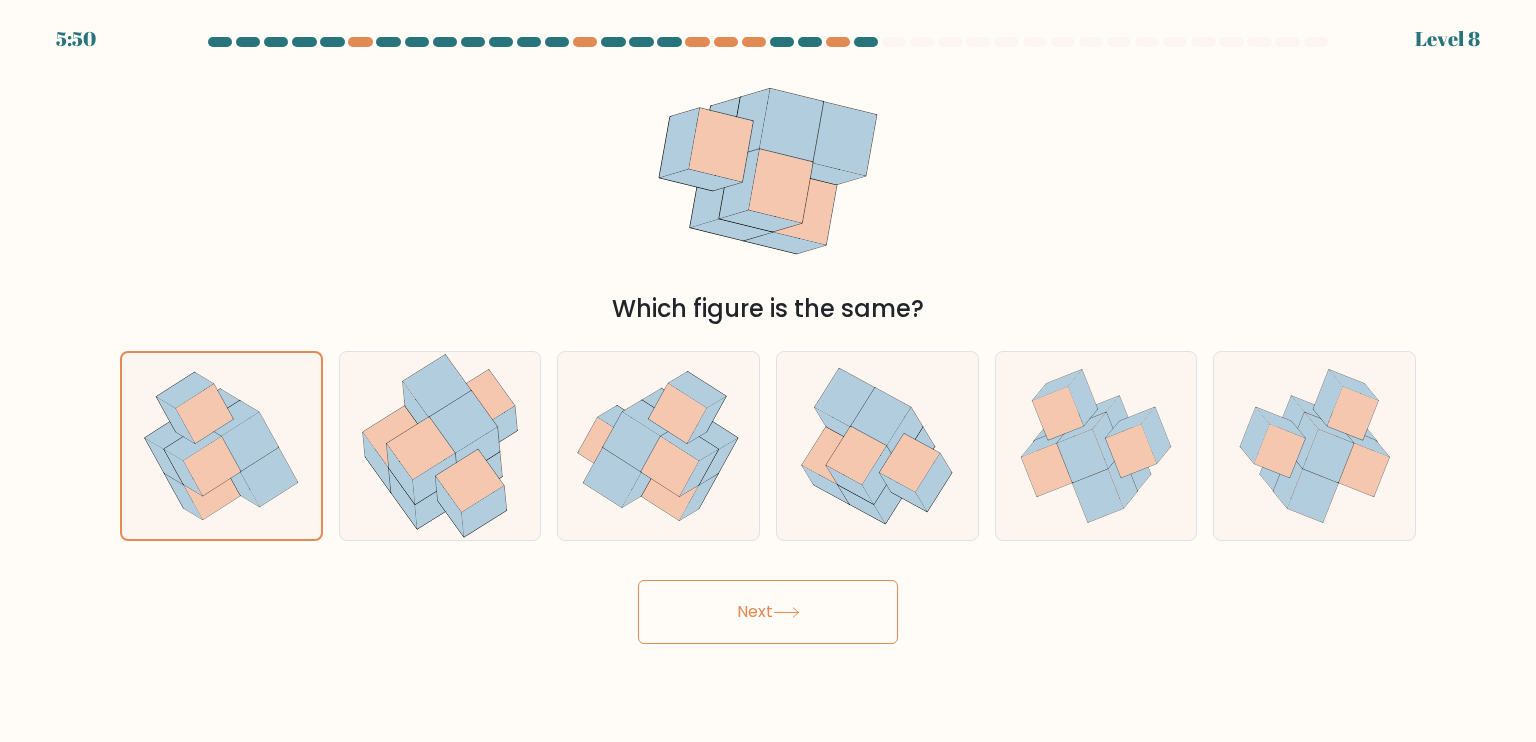 click on "Next" at bounding box center [768, 612] 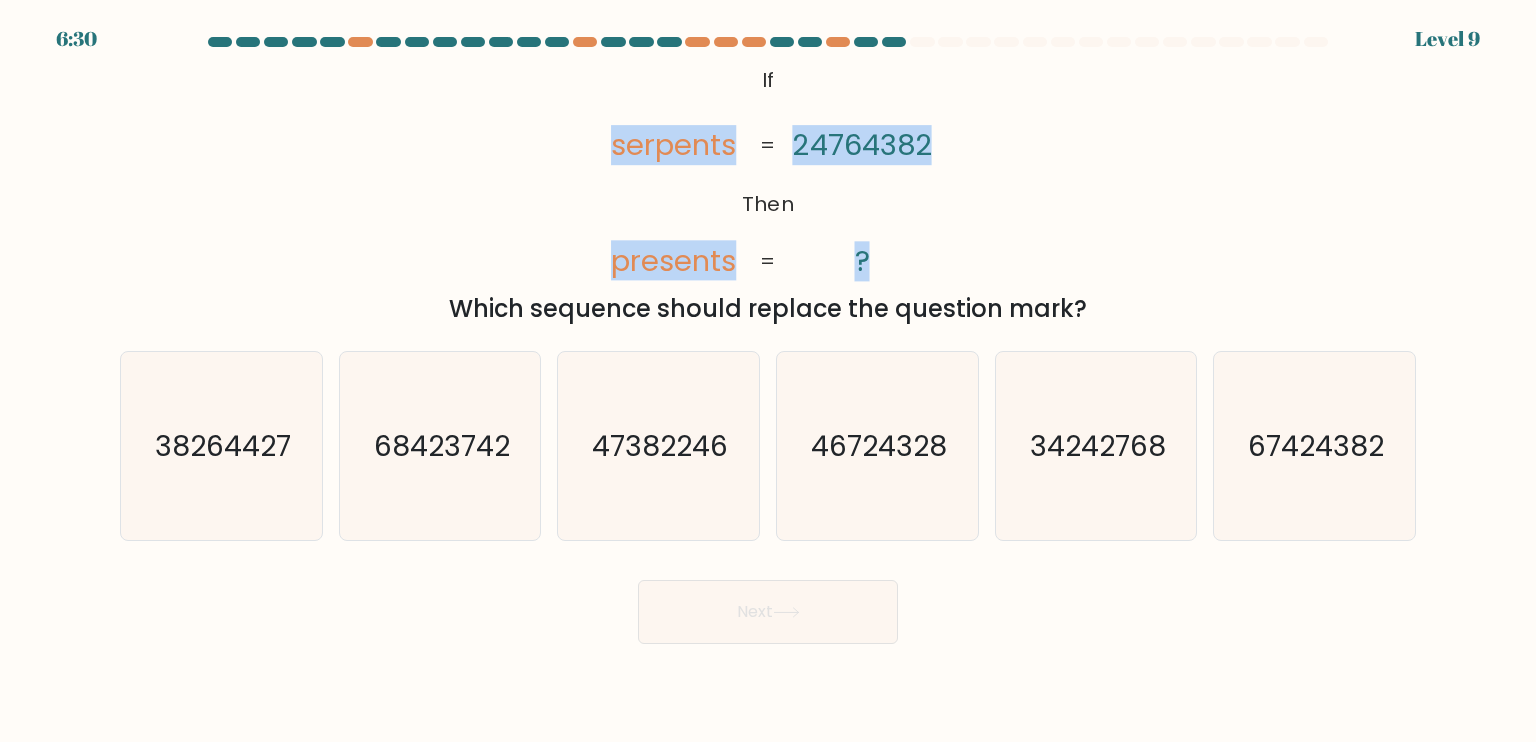 drag, startPoint x: 609, startPoint y: 130, endPoint x: 924, endPoint y: 275, distance: 346.7708 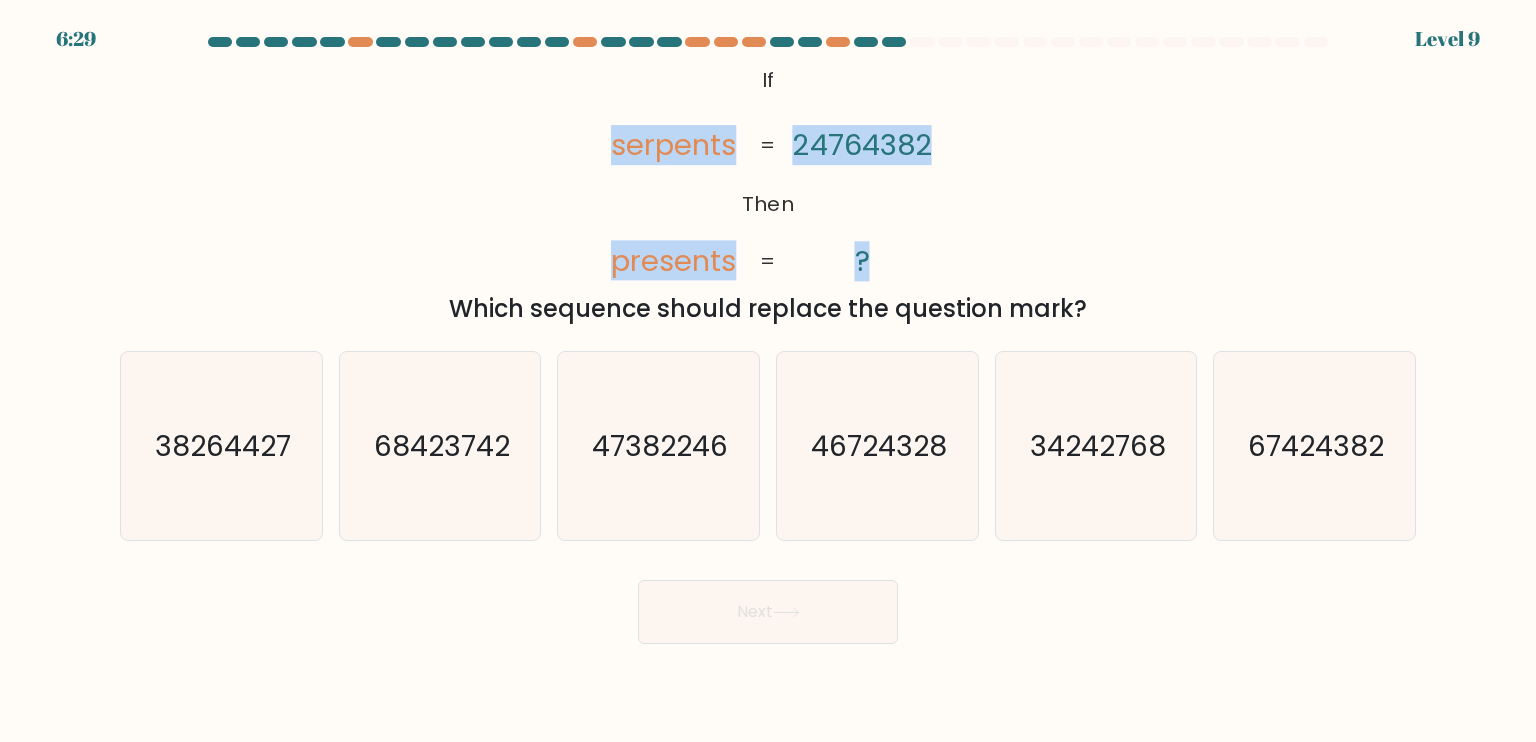 copy on "serpents       presents       24764382       ?" 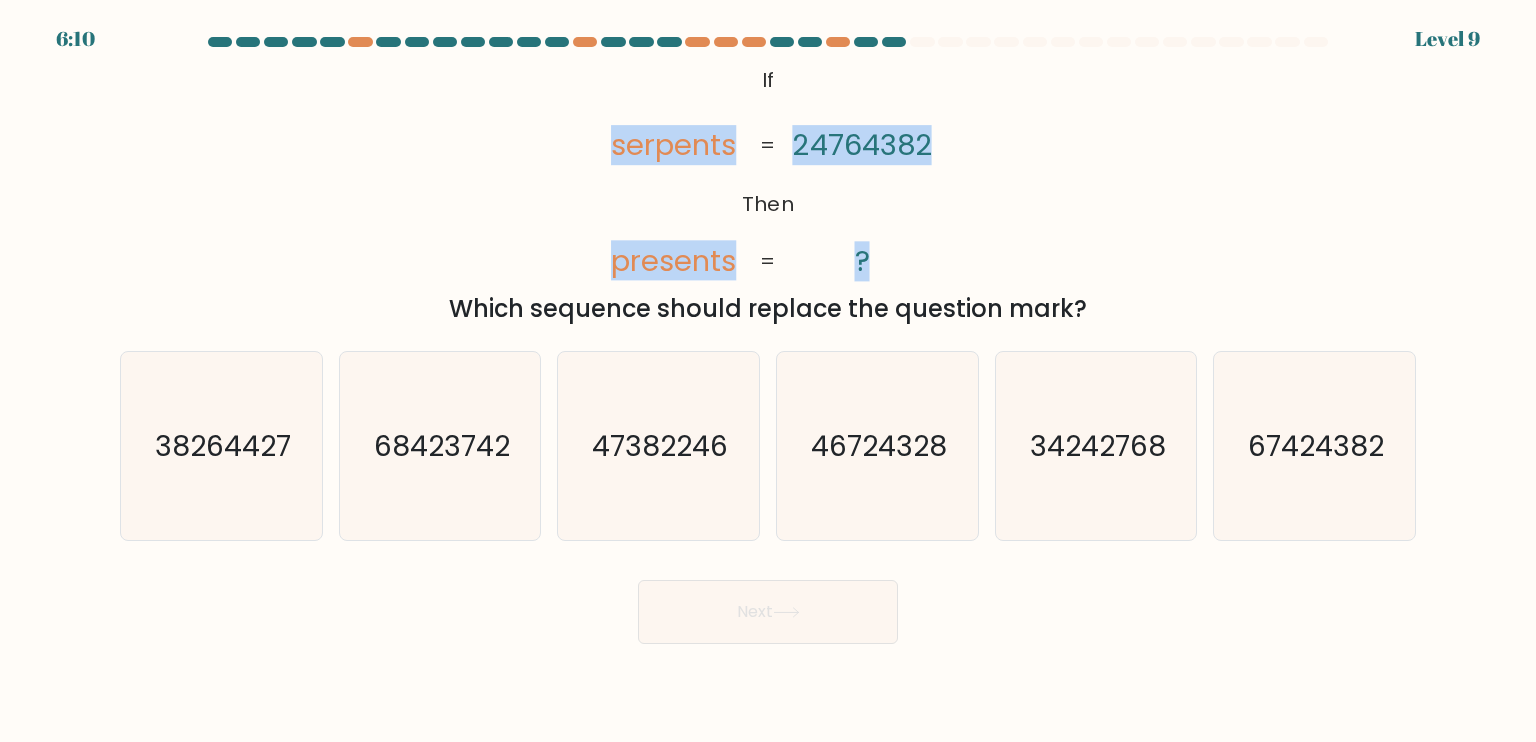 click on "If ?" at bounding box center [768, 340] 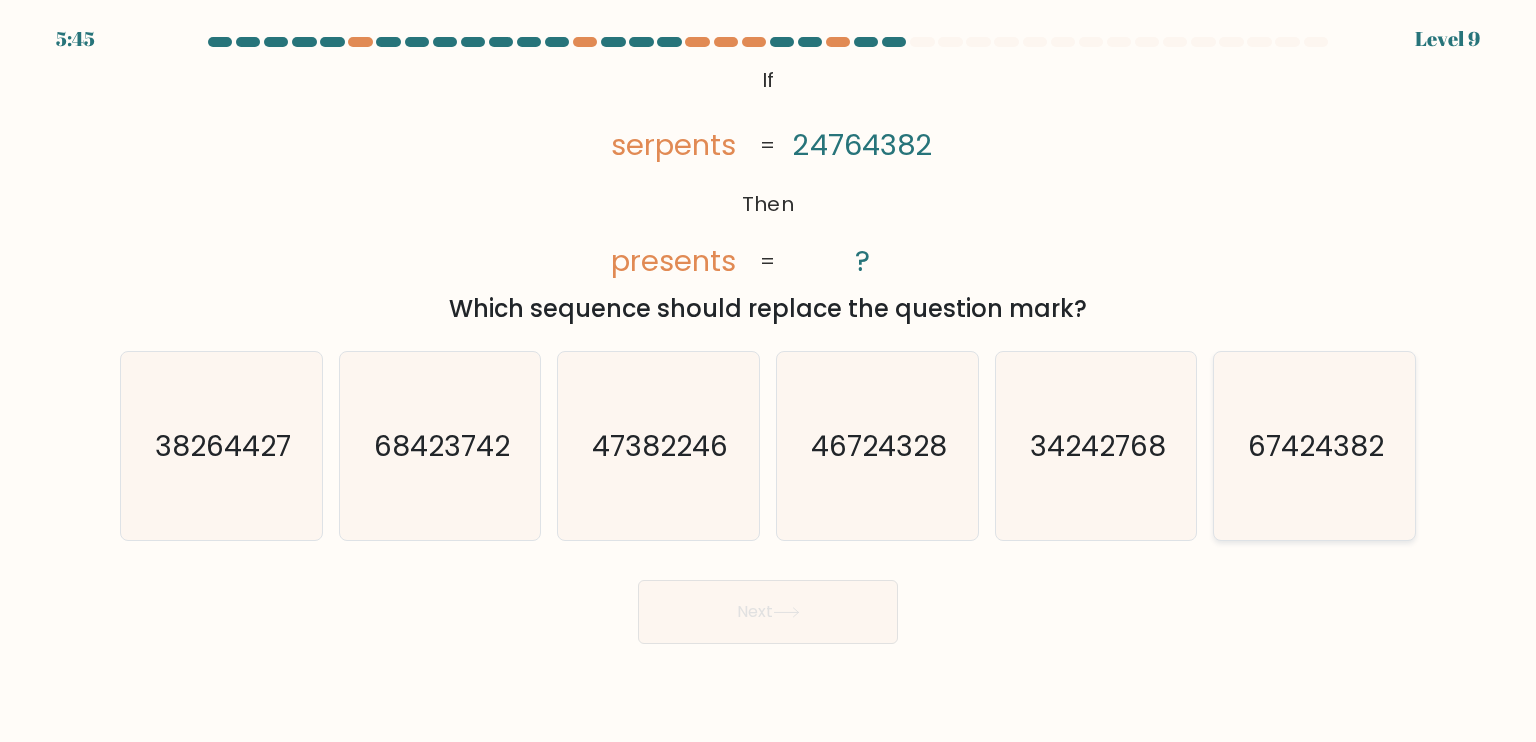 click on "67424382" 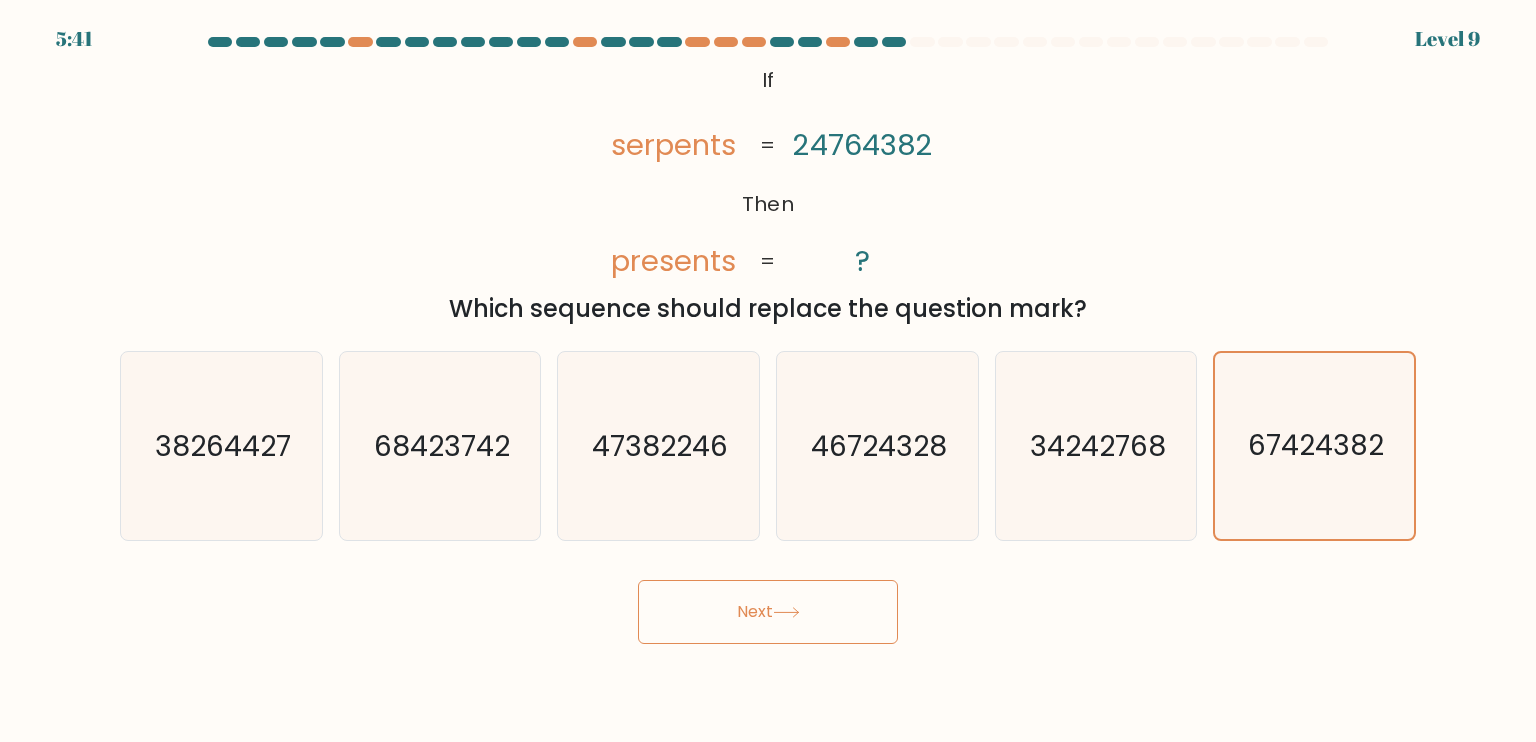 click on "Next" at bounding box center (768, 612) 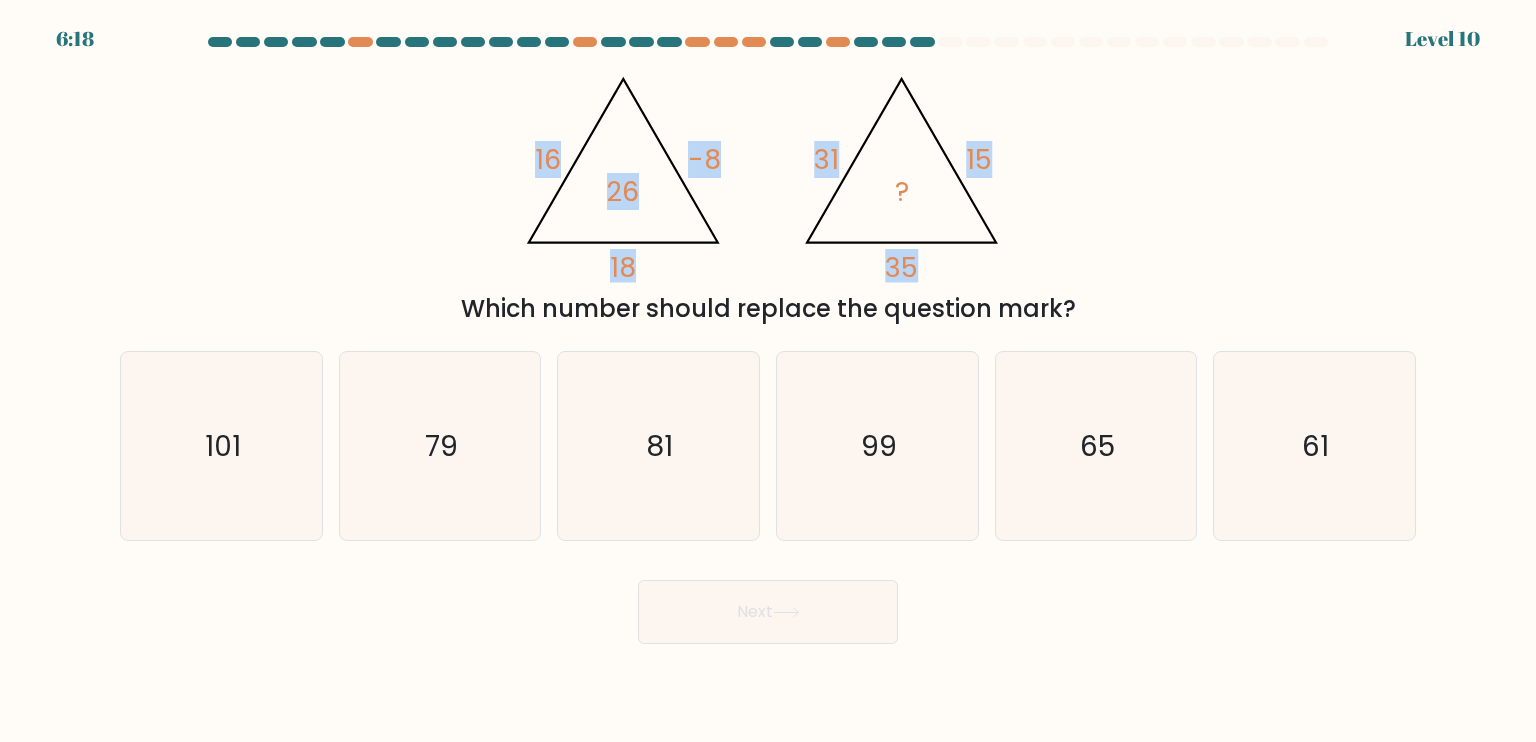 drag, startPoint x: 499, startPoint y: 56, endPoint x: 960, endPoint y: 270, distance: 508.24896 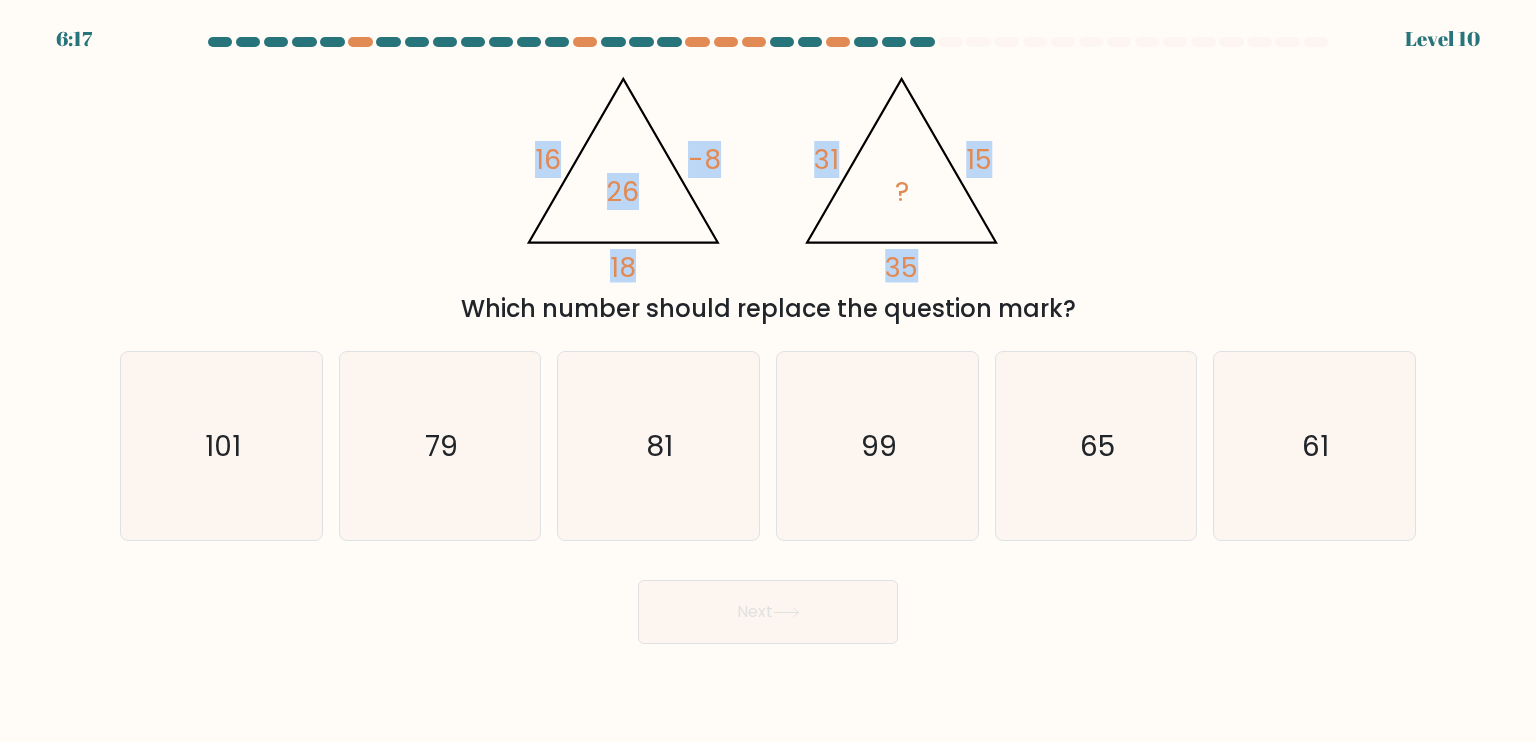 copy on "16       -8       18       26                                       @import url('https://fonts.googleapis.com/css?family=Abril+Fatface:400,100,100italic,300,300italic,400italic,500,500italic,700,700italic,900,900italic');                        31       15       35" 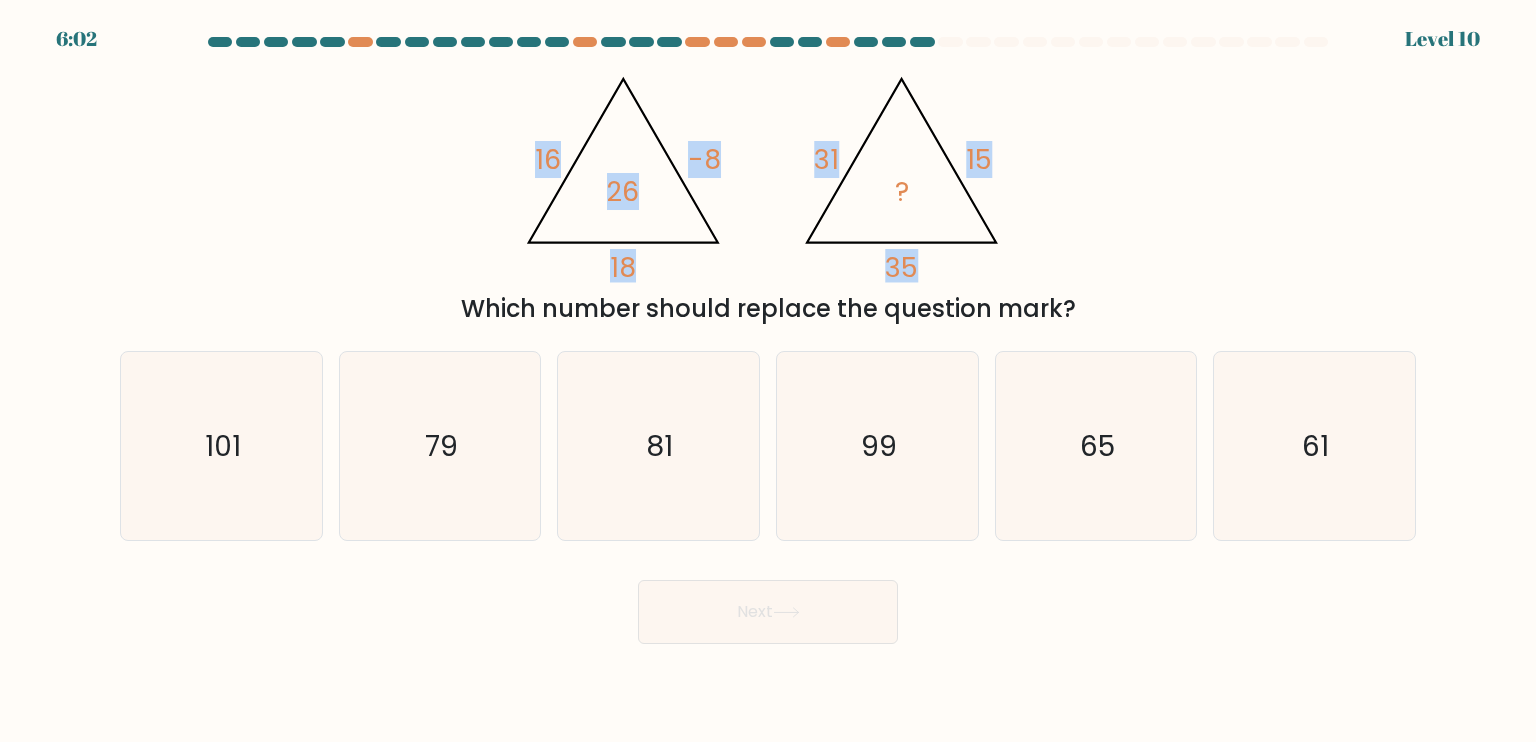 click on "@import url('https://fonts.googleapis.com/css?family=Abril+Fatface:400,100,100italic,300,300italic,400italic,500,500italic,700,700italic,900,900italic');                        16       -8       18       26                                       @import url('https://fonts.googleapis.com/css?family=Abril+Fatface:400,100,100italic,300,300italic,400italic,500,500italic,700,700italic,900,900italic');                        31       15       35       ?
Which number should replace the question mark?" at bounding box center [768, 193] 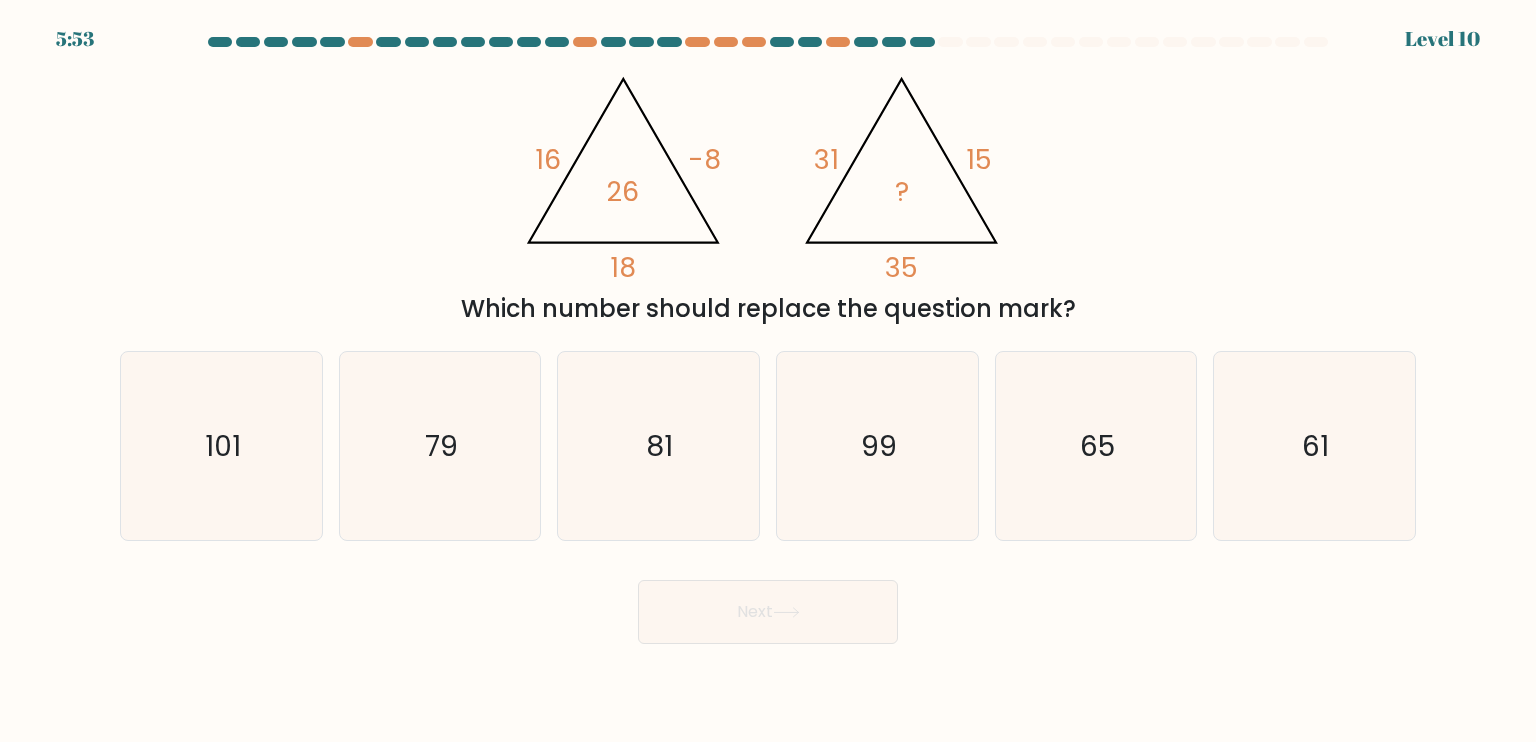 click at bounding box center [768, 340] 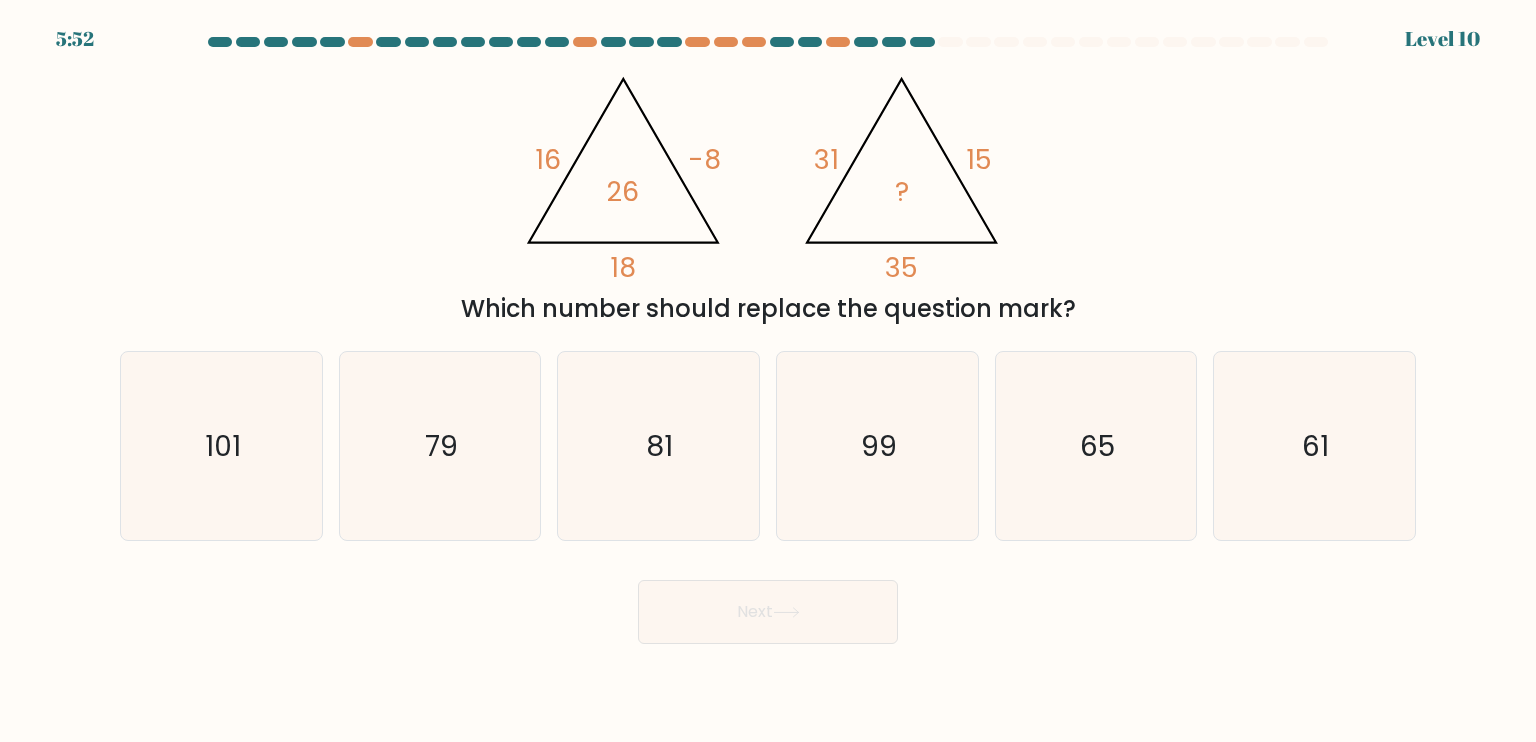 click on "Which number should replace the question mark?" at bounding box center (768, 309) 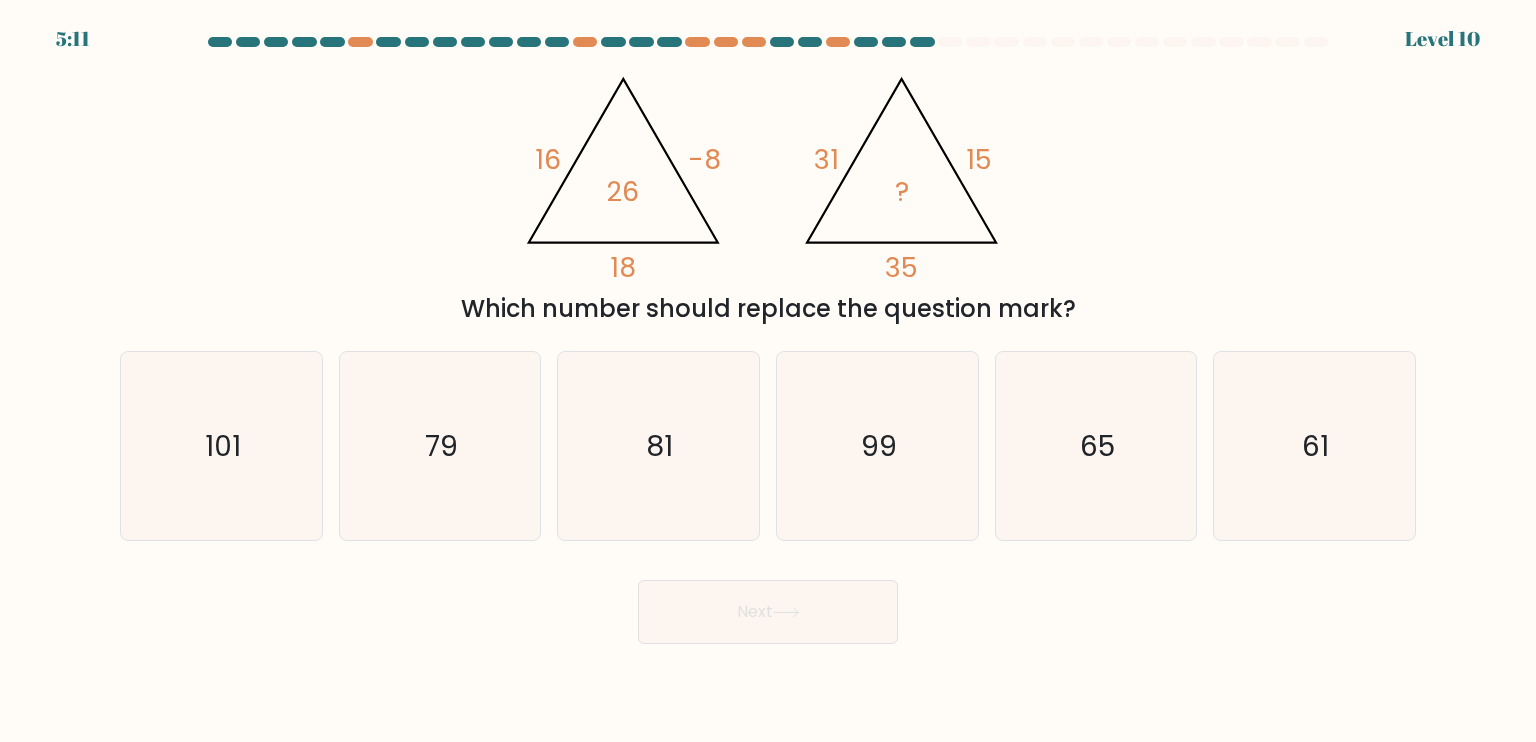 click on "Which number should replace the question mark?" at bounding box center (768, 309) 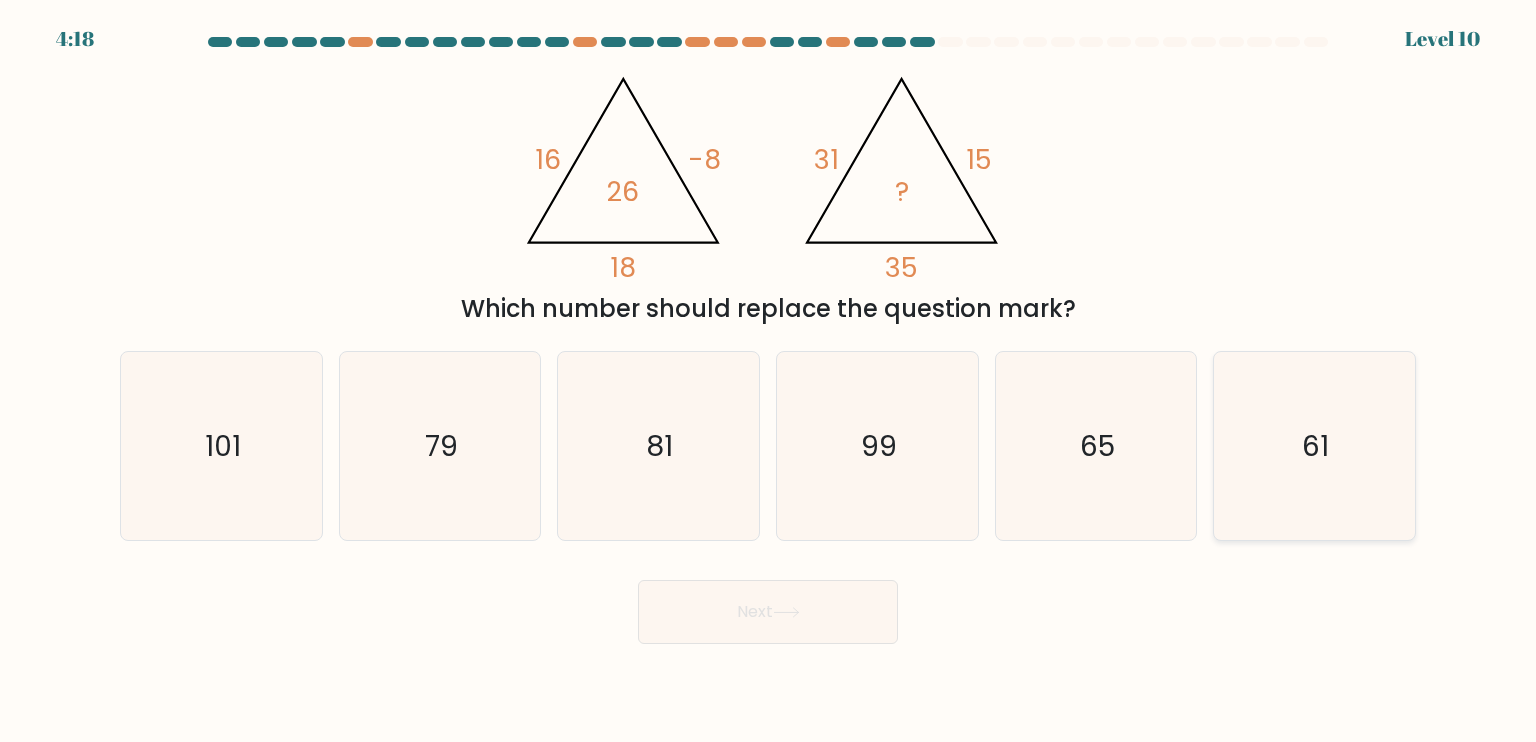 click on "61" 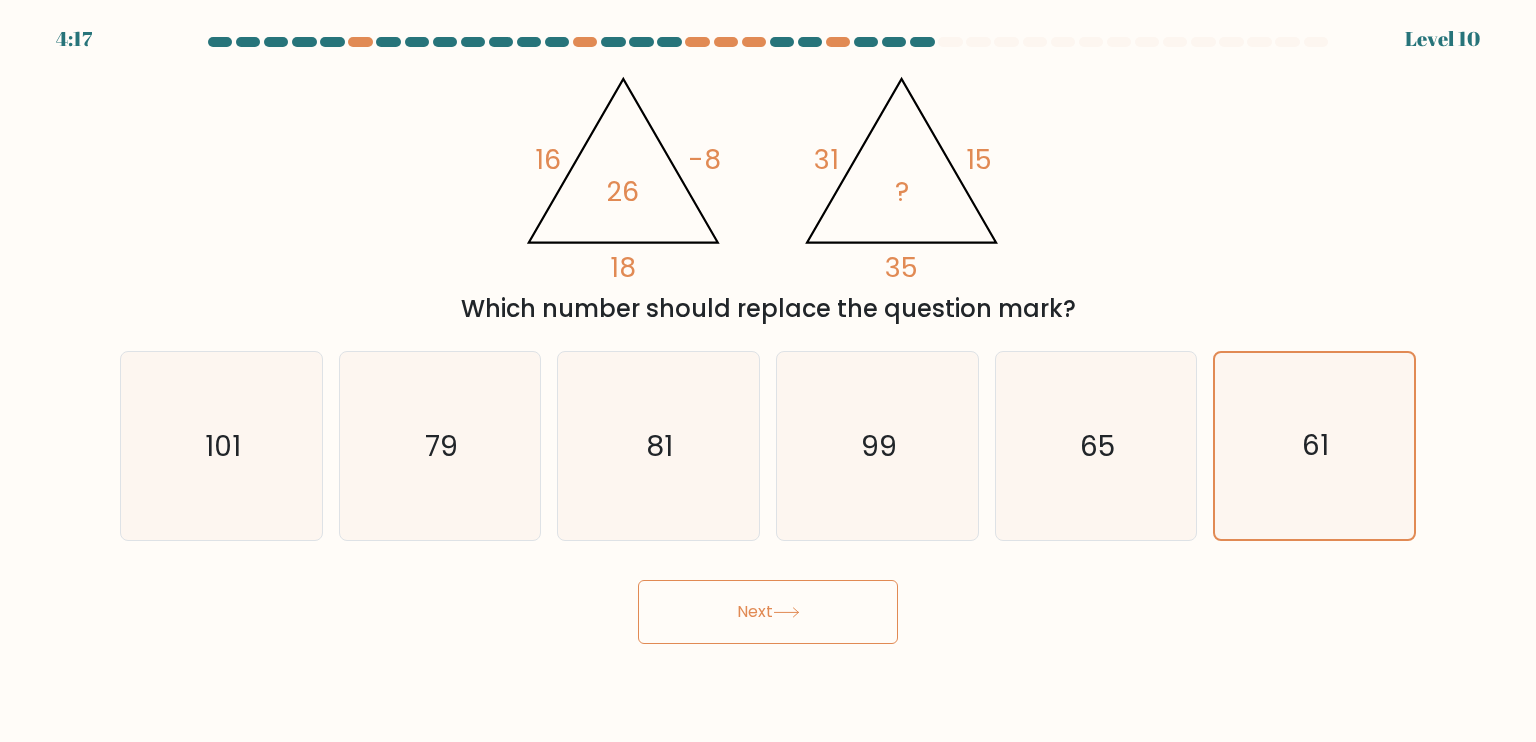 click at bounding box center [768, 340] 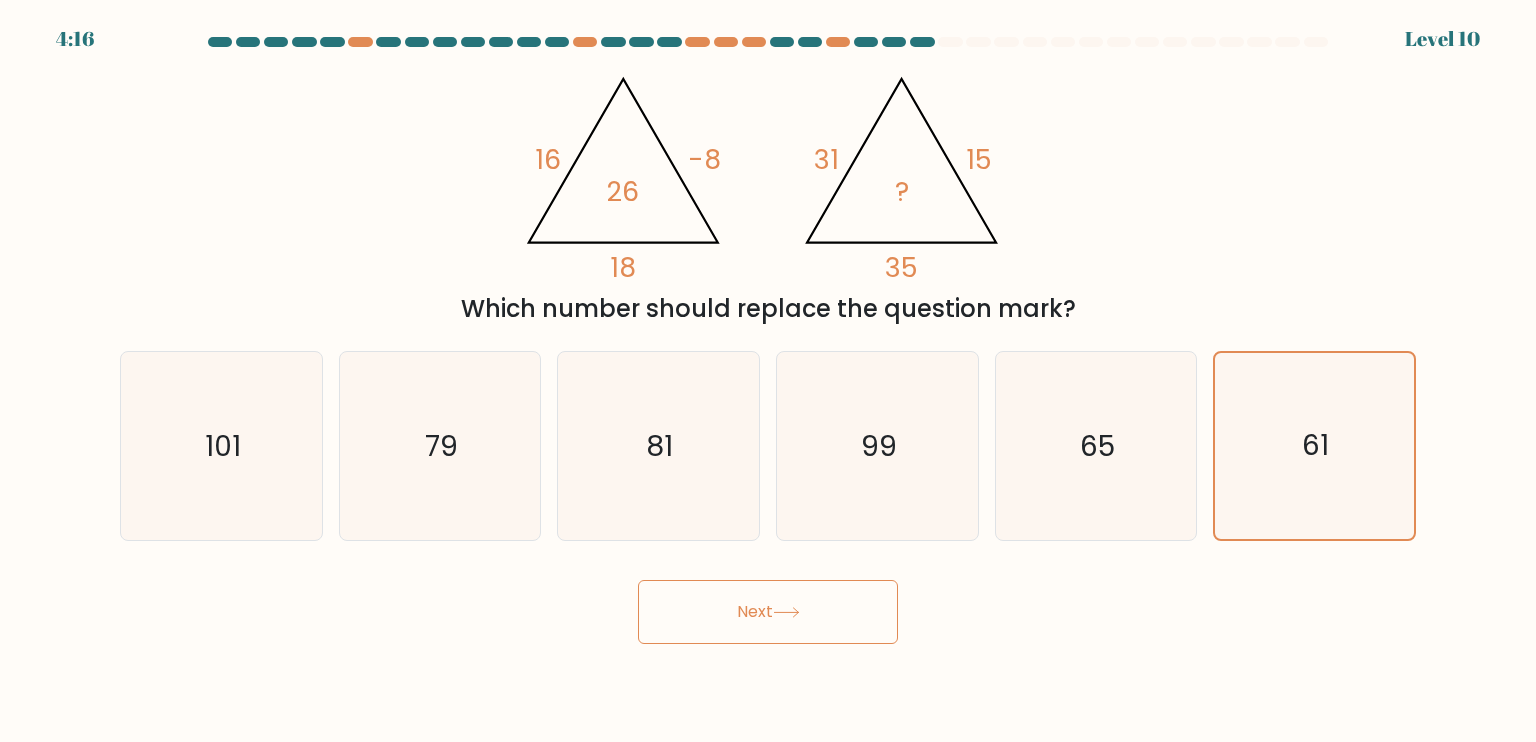 click on "Next" at bounding box center (768, 612) 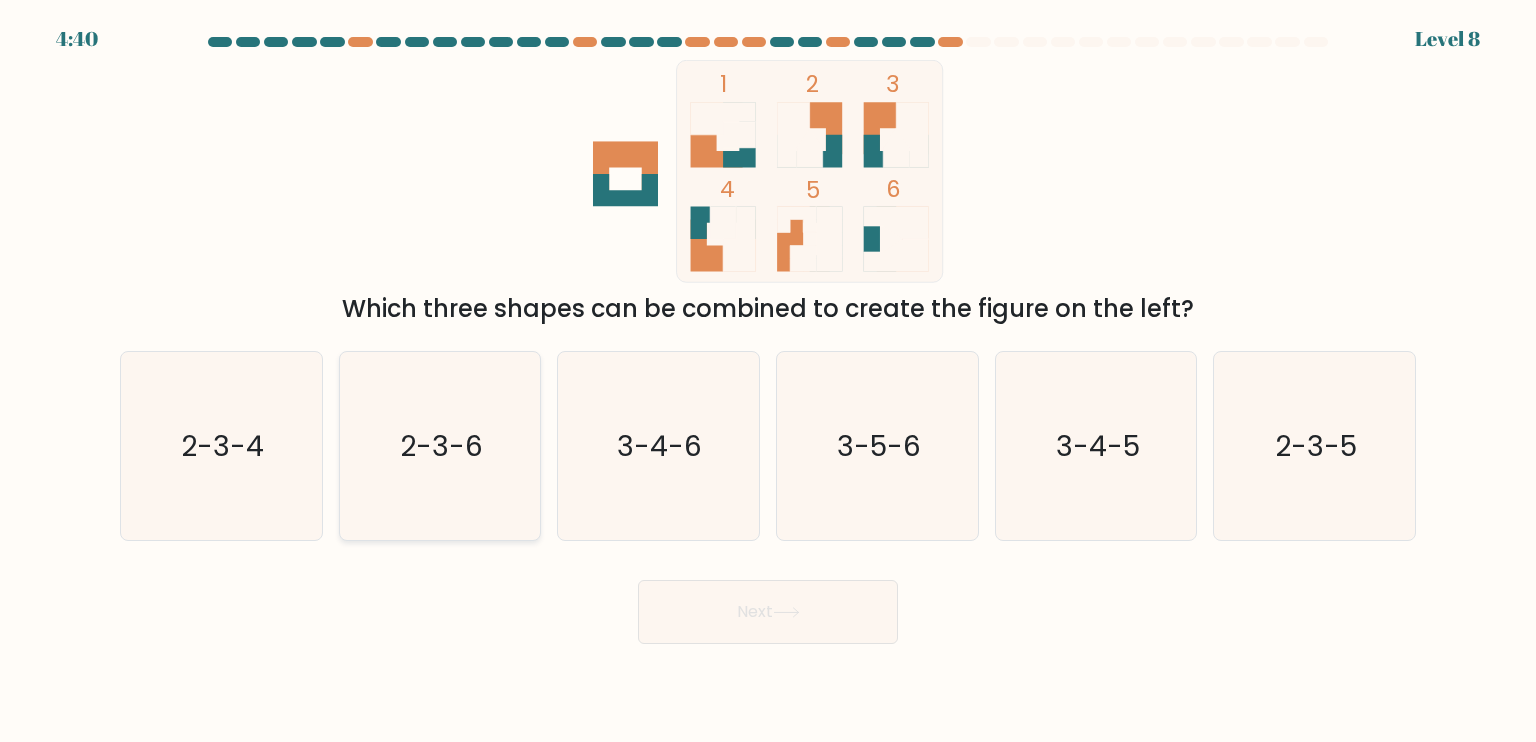 click on "2-3-6" 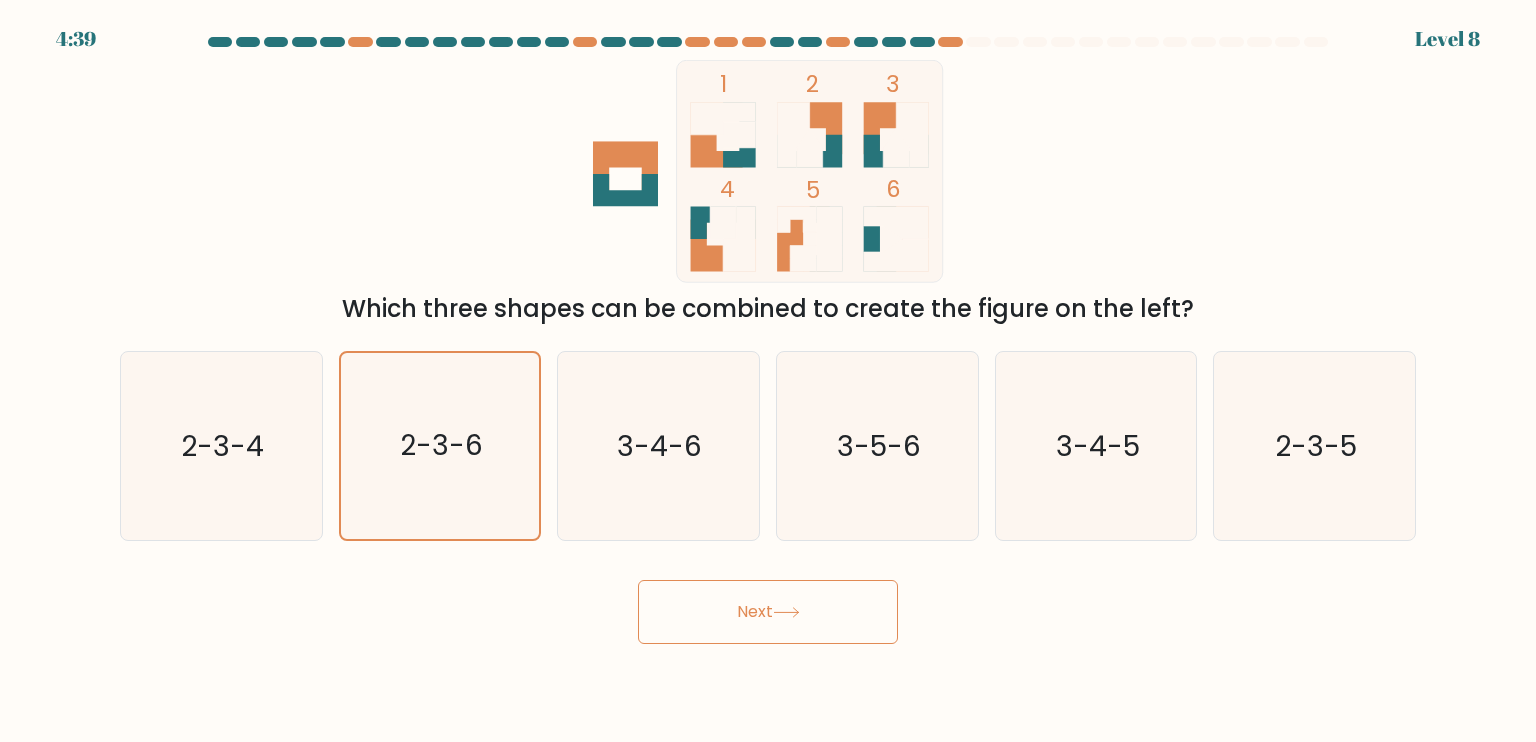 click on "Next" at bounding box center [768, 612] 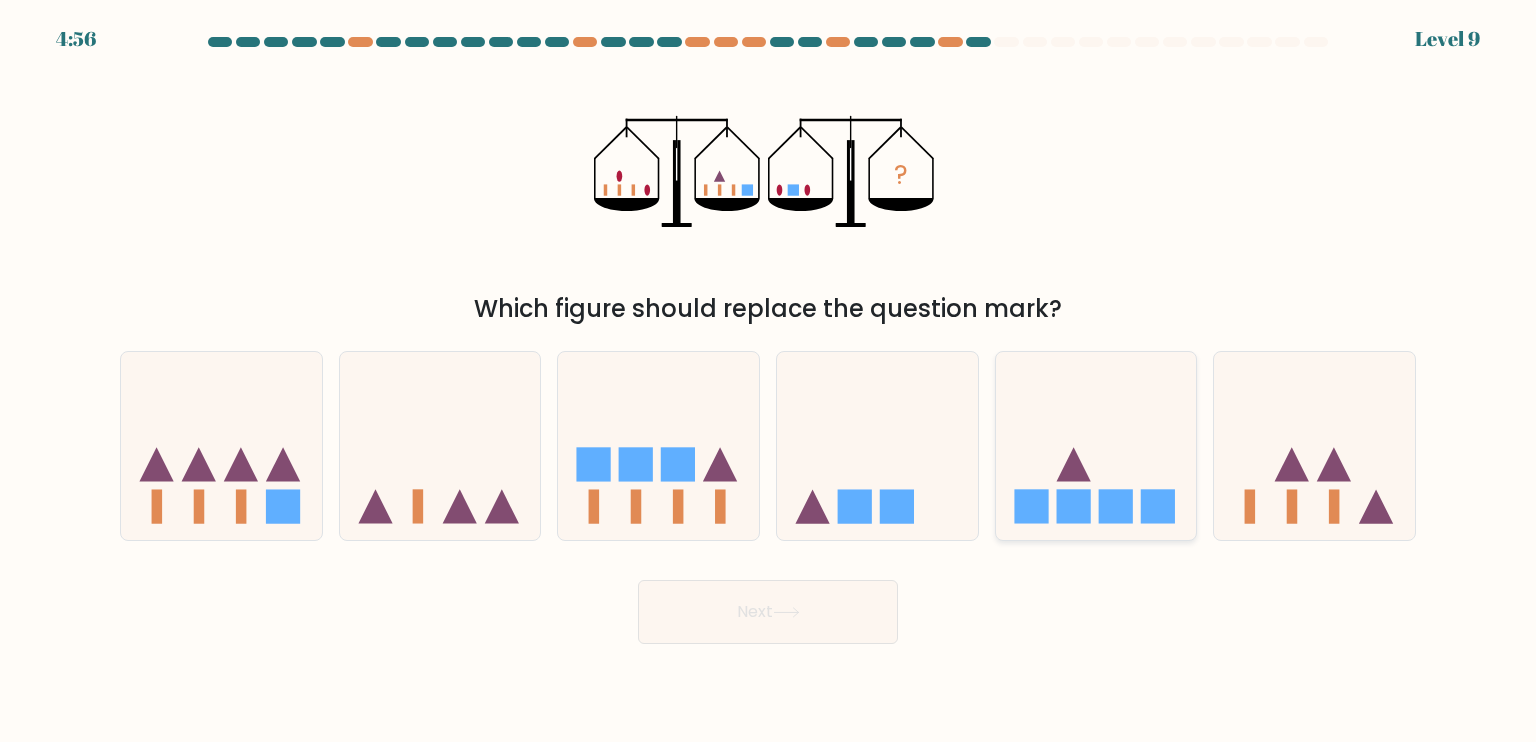 click 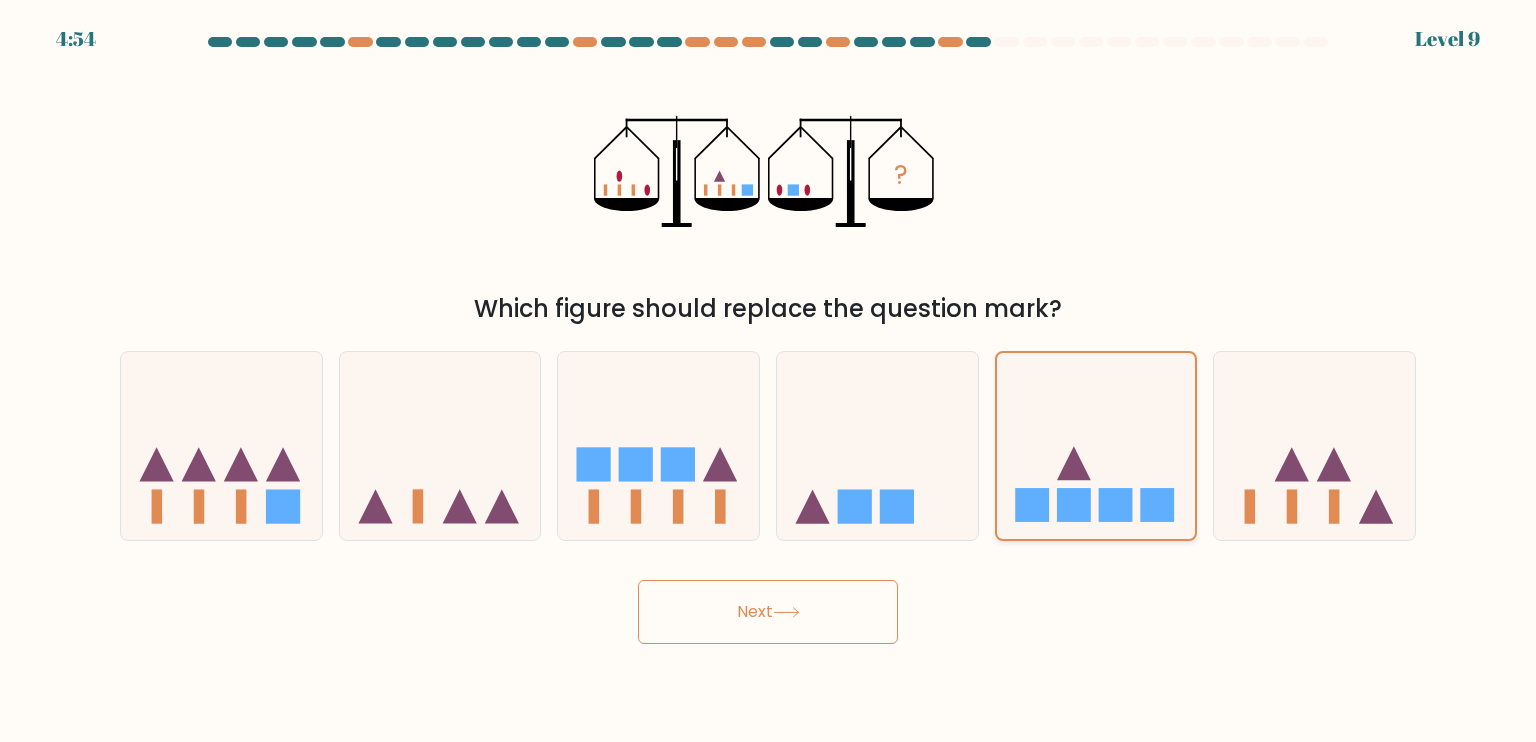 click 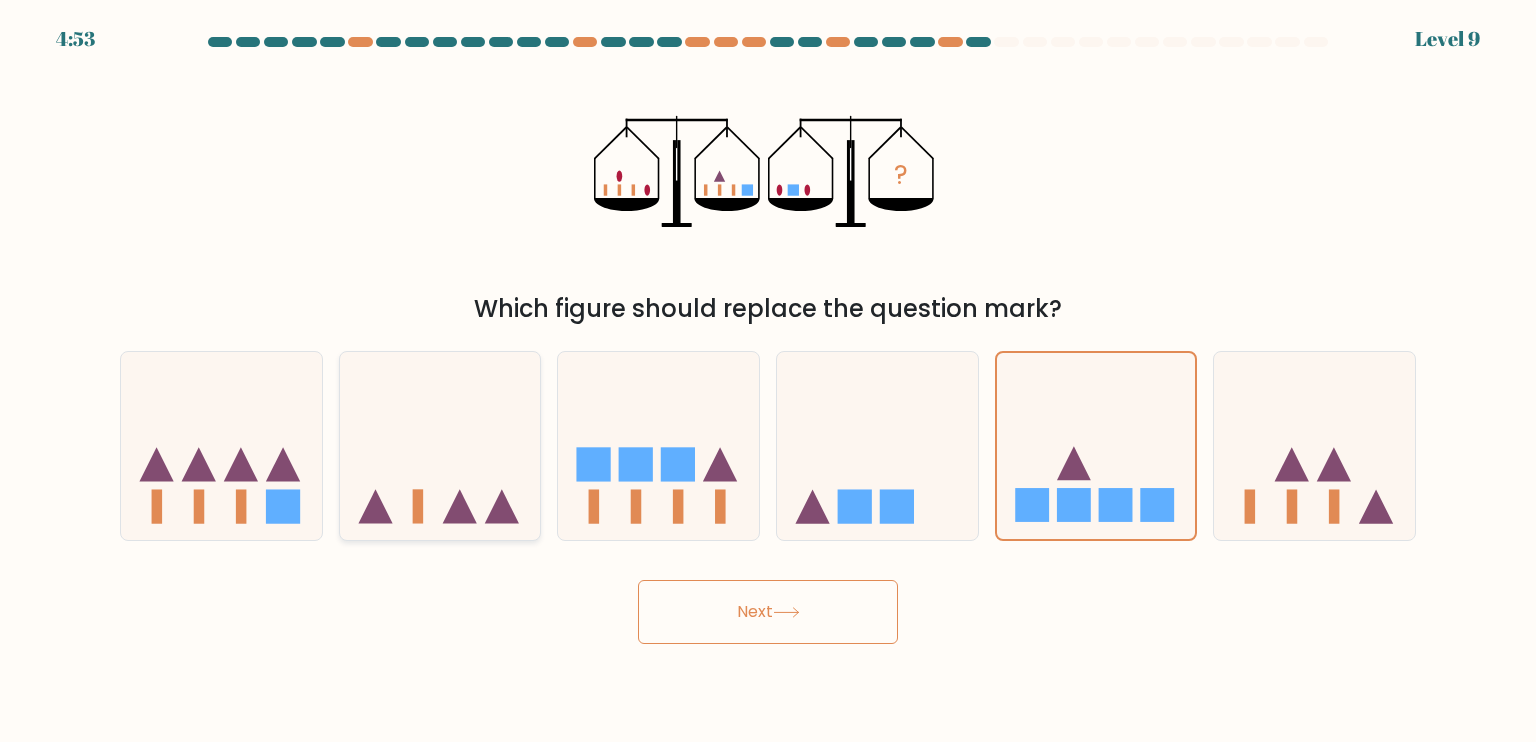 click at bounding box center (440, 446) 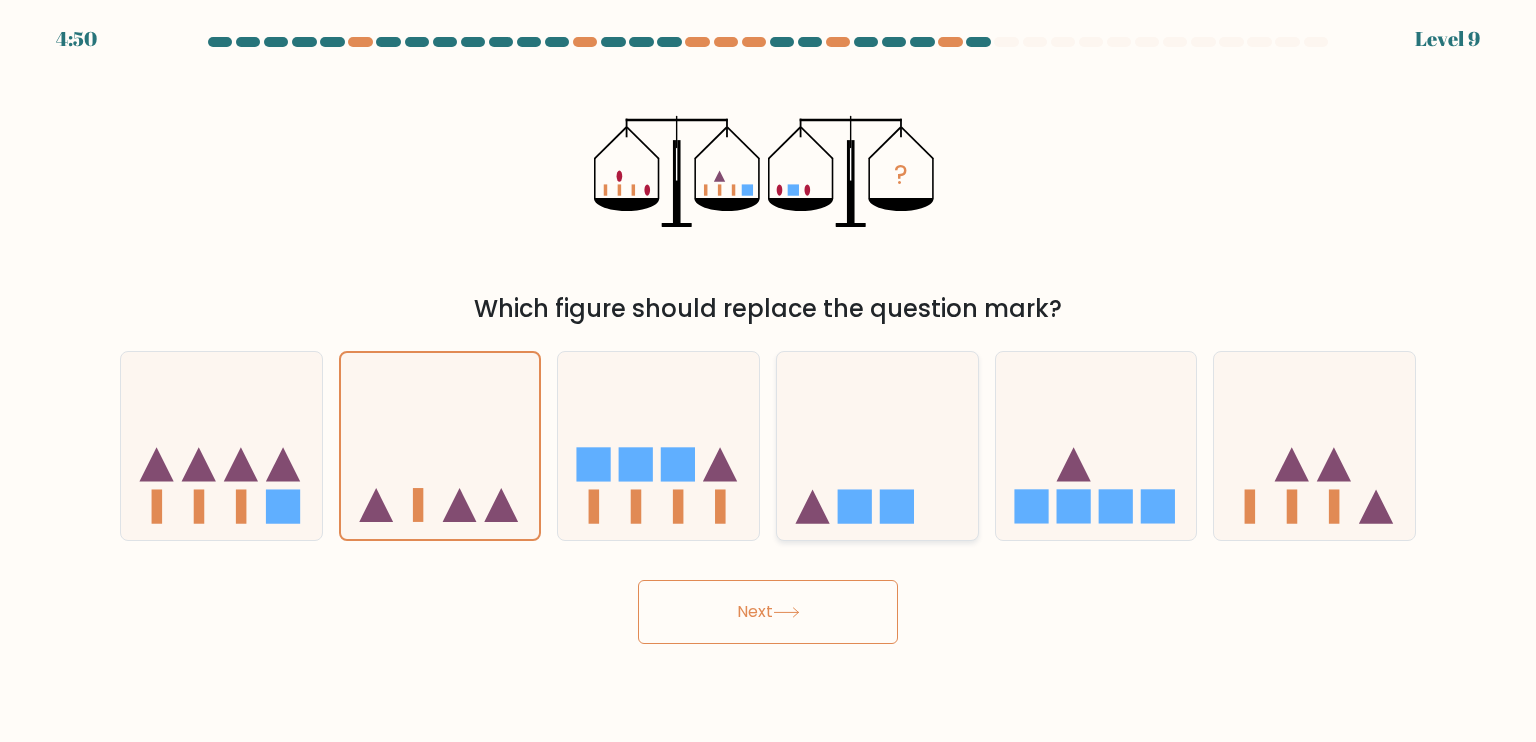 click 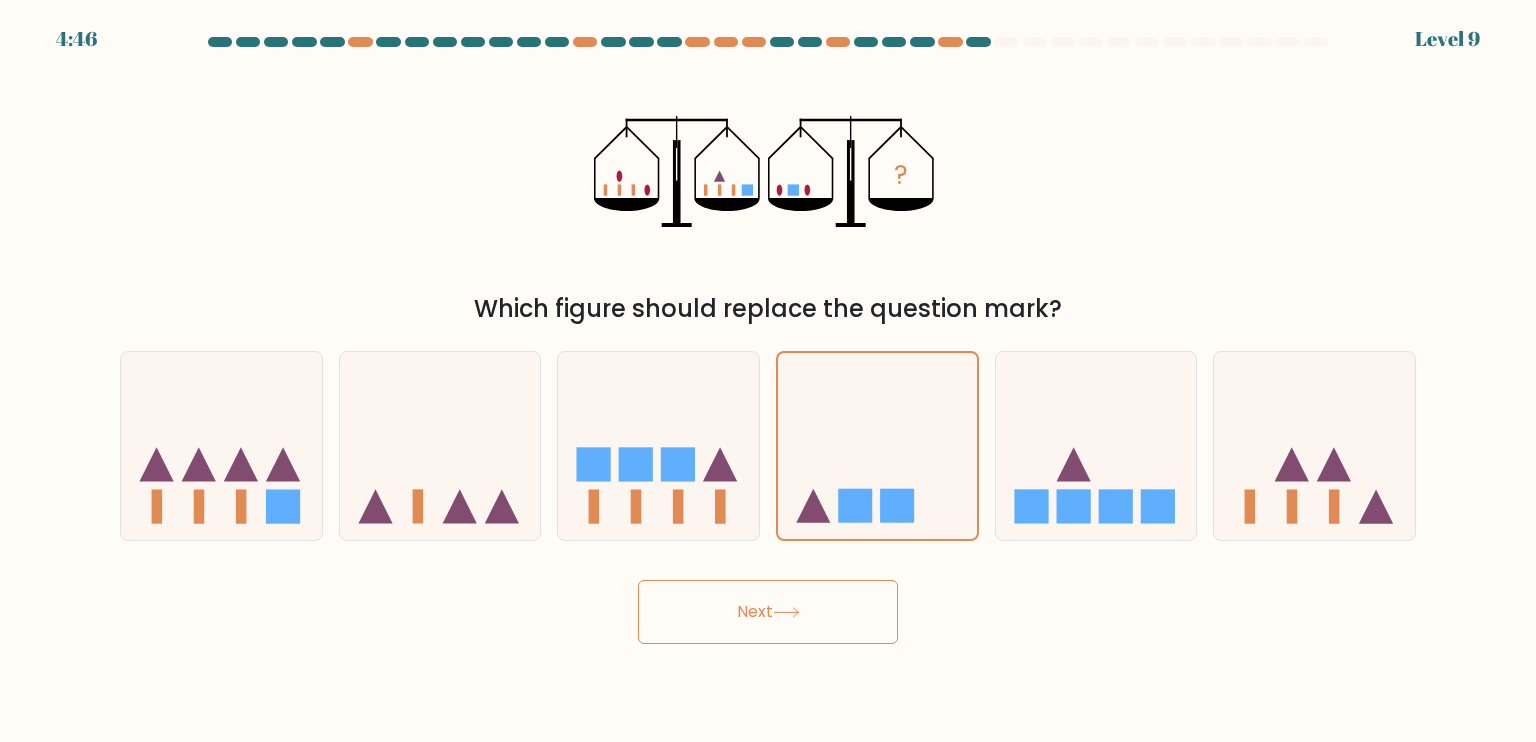 click on "Next" at bounding box center [768, 612] 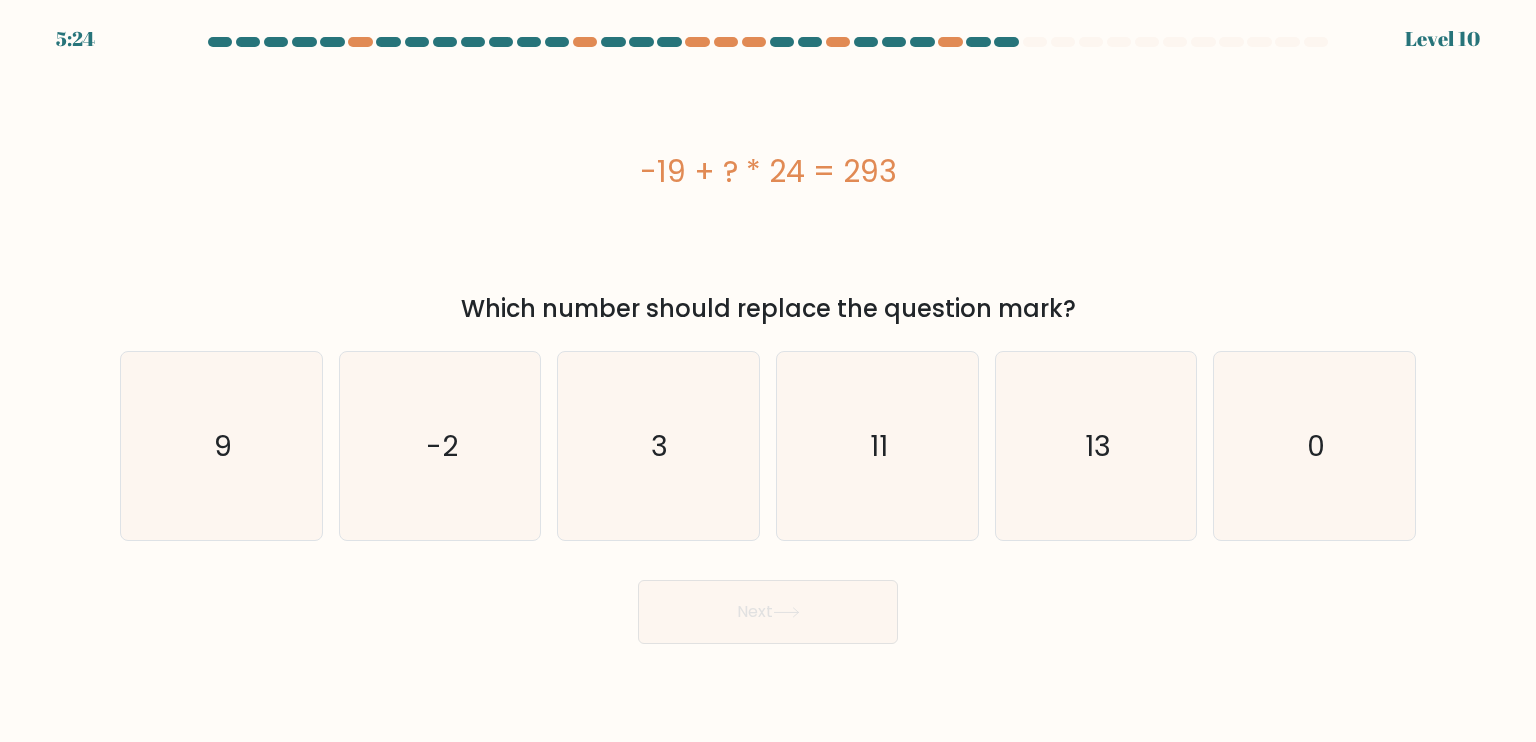 drag, startPoint x: 636, startPoint y: 167, endPoint x: 904, endPoint y: 127, distance: 270.96863 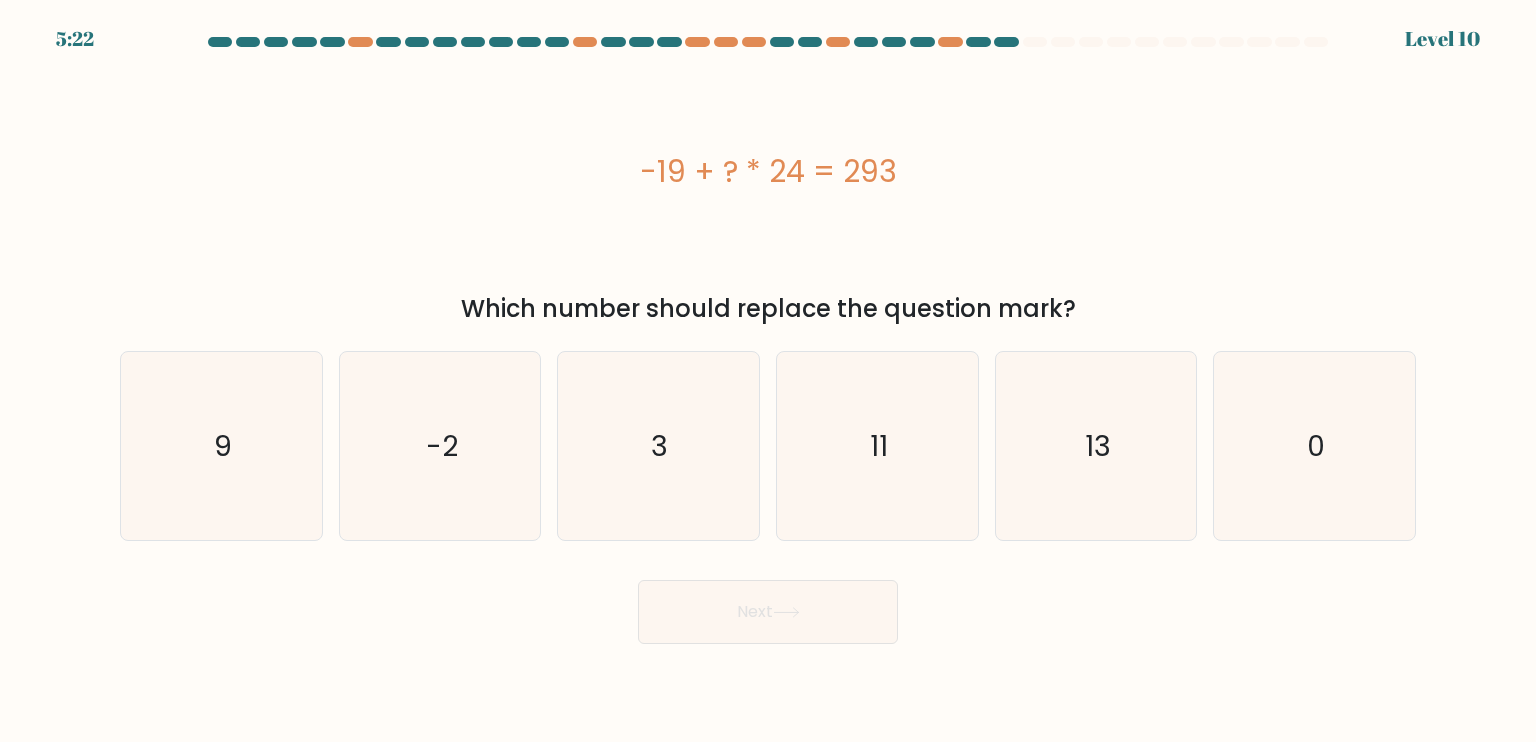 drag, startPoint x: 804, startPoint y: 142, endPoint x: 792, endPoint y: 145, distance: 12.369317 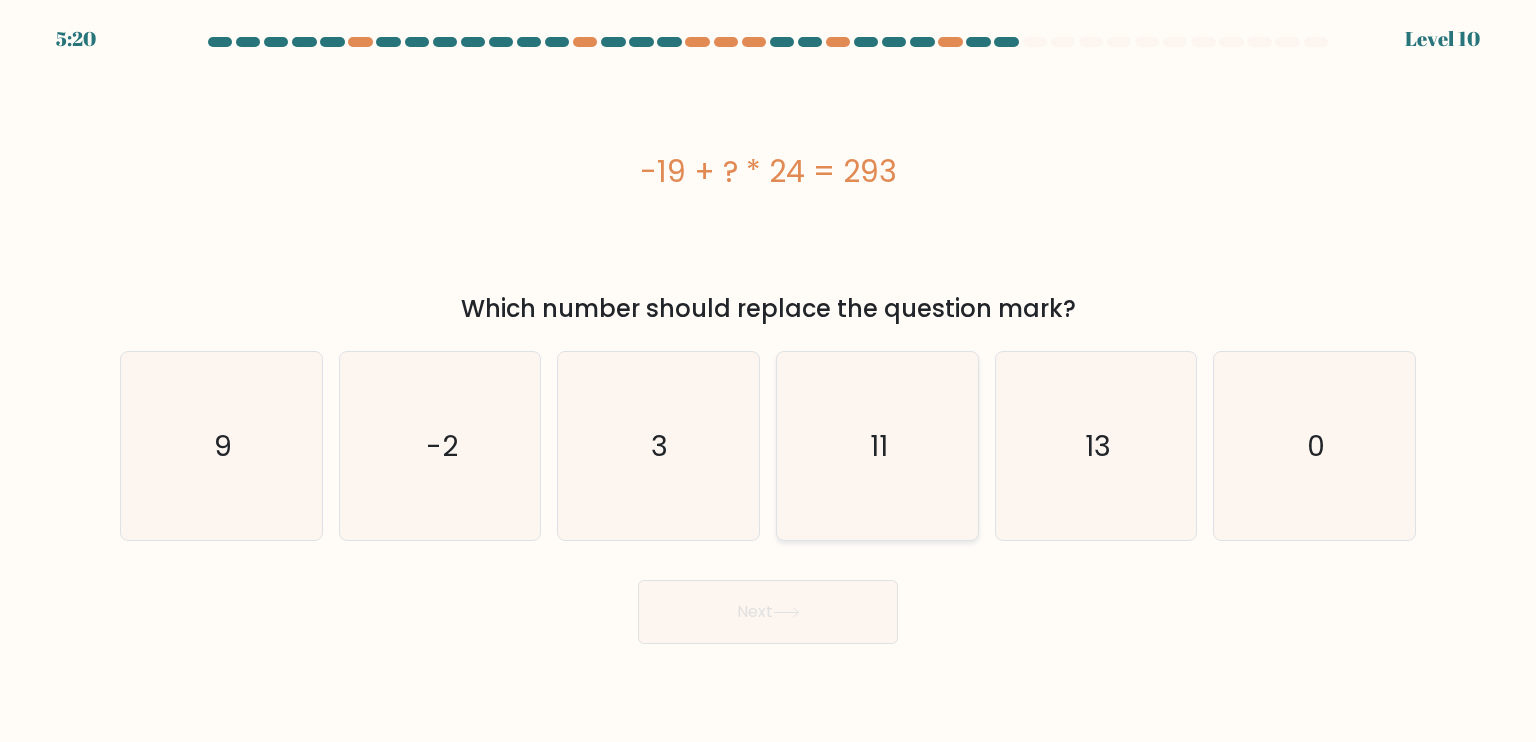 copy on "-19 + ? * 24 = 293" 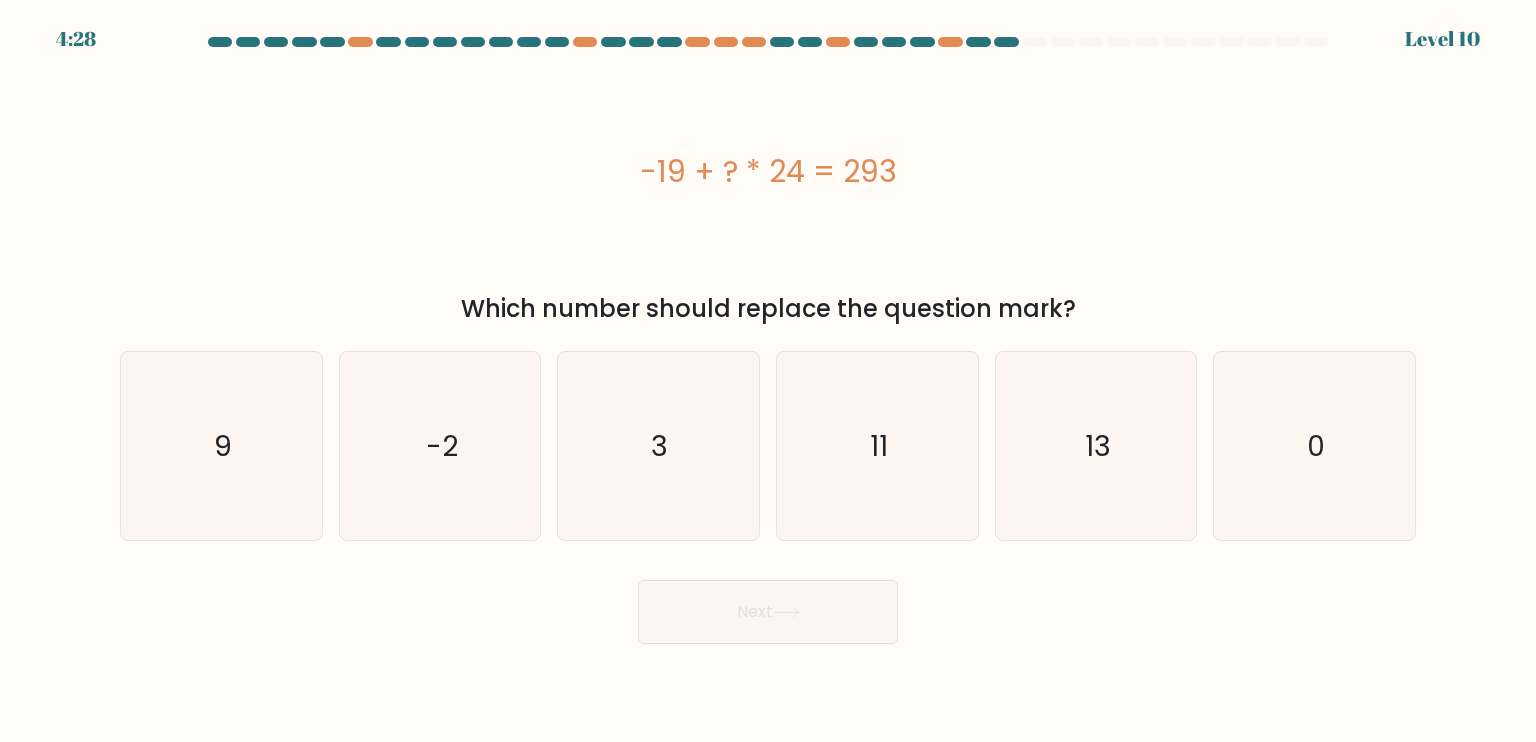 click on "Which number should replace the question mark?" at bounding box center [768, 309] 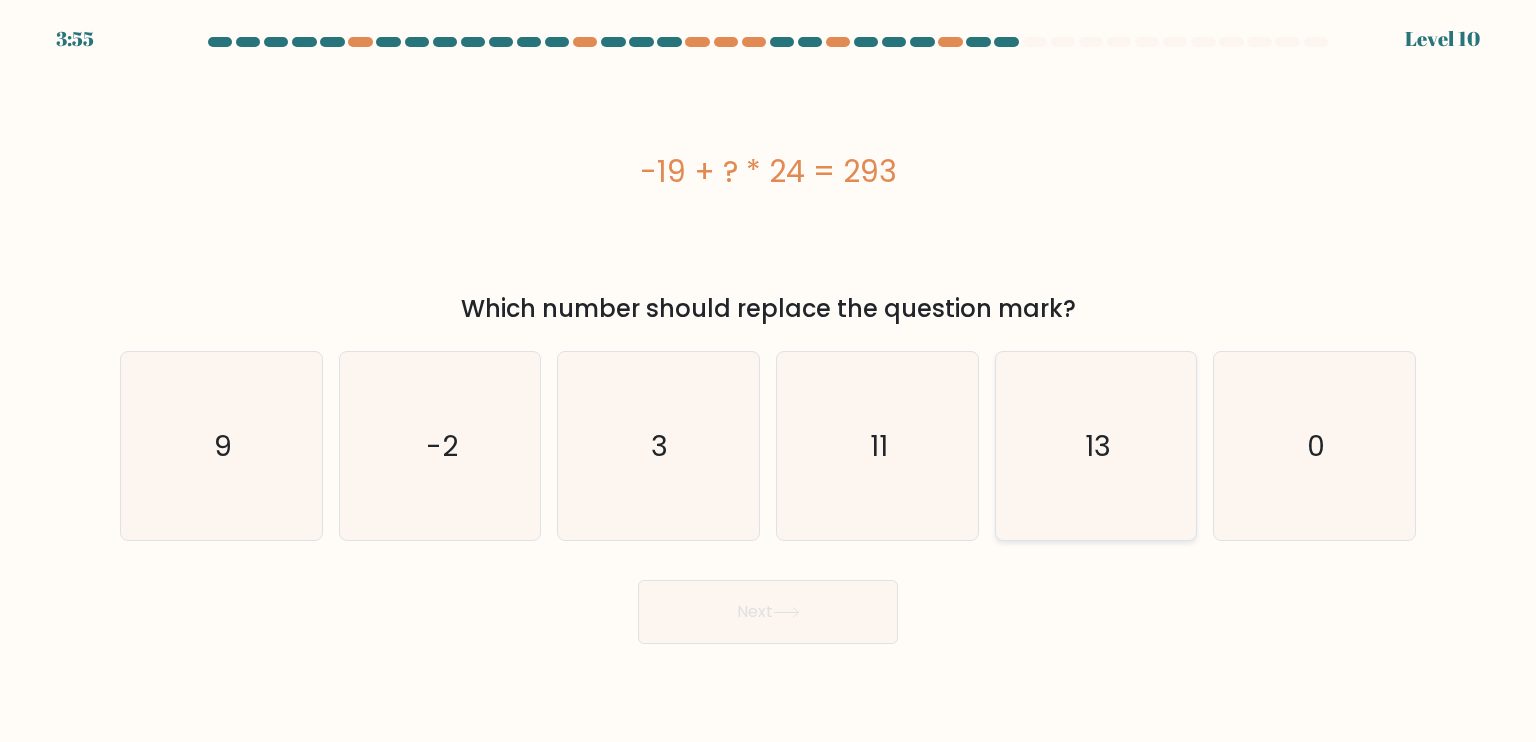 click on "13" 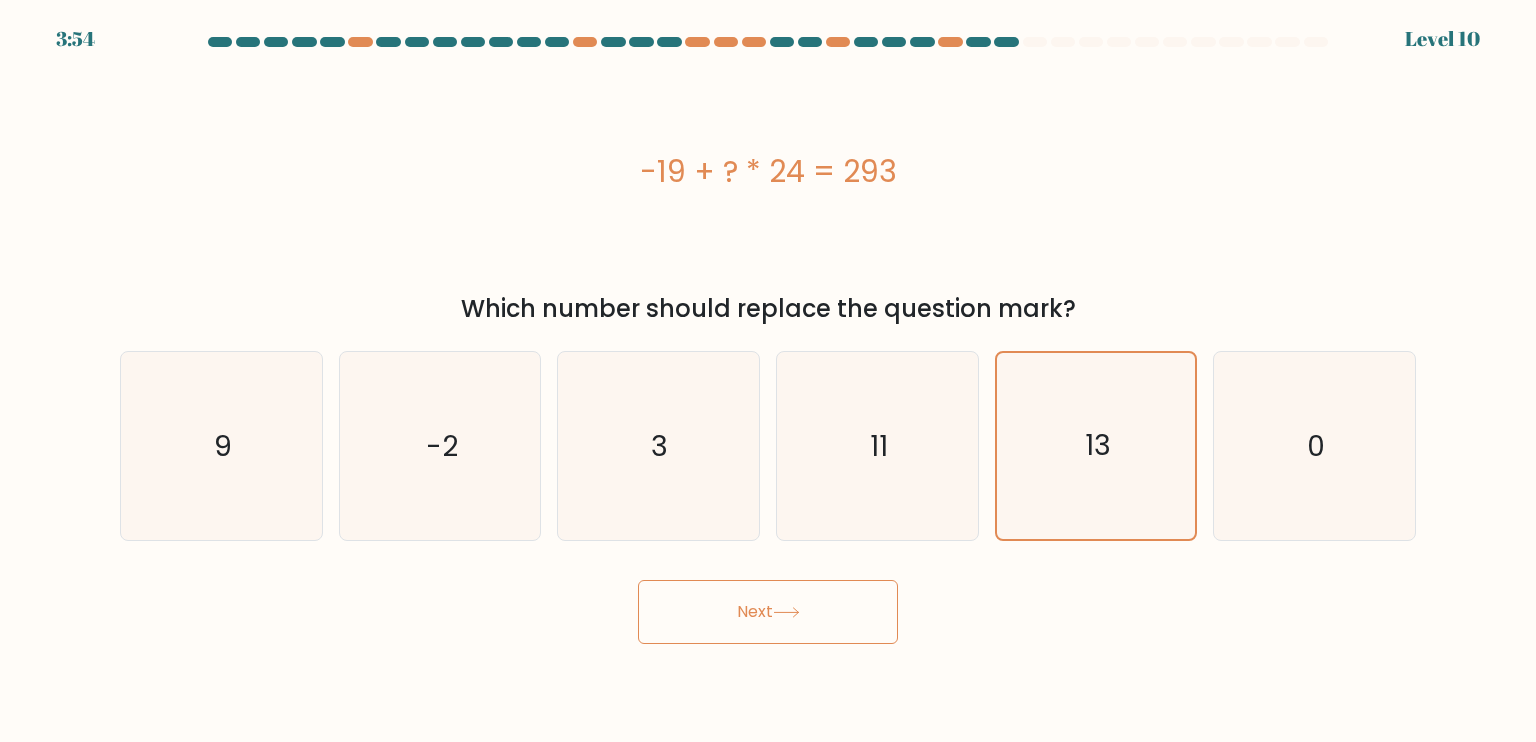 click on "Next" at bounding box center [768, 612] 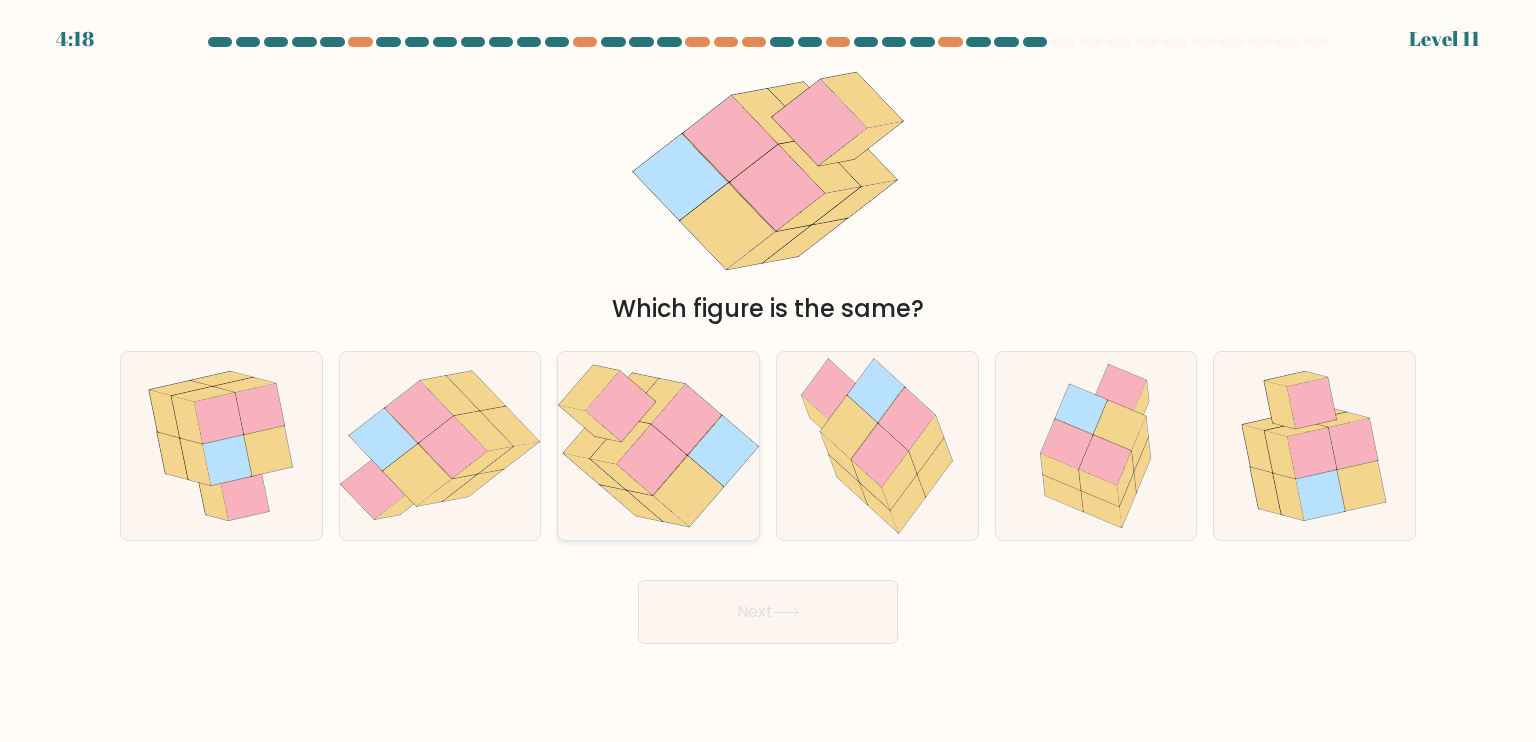 click 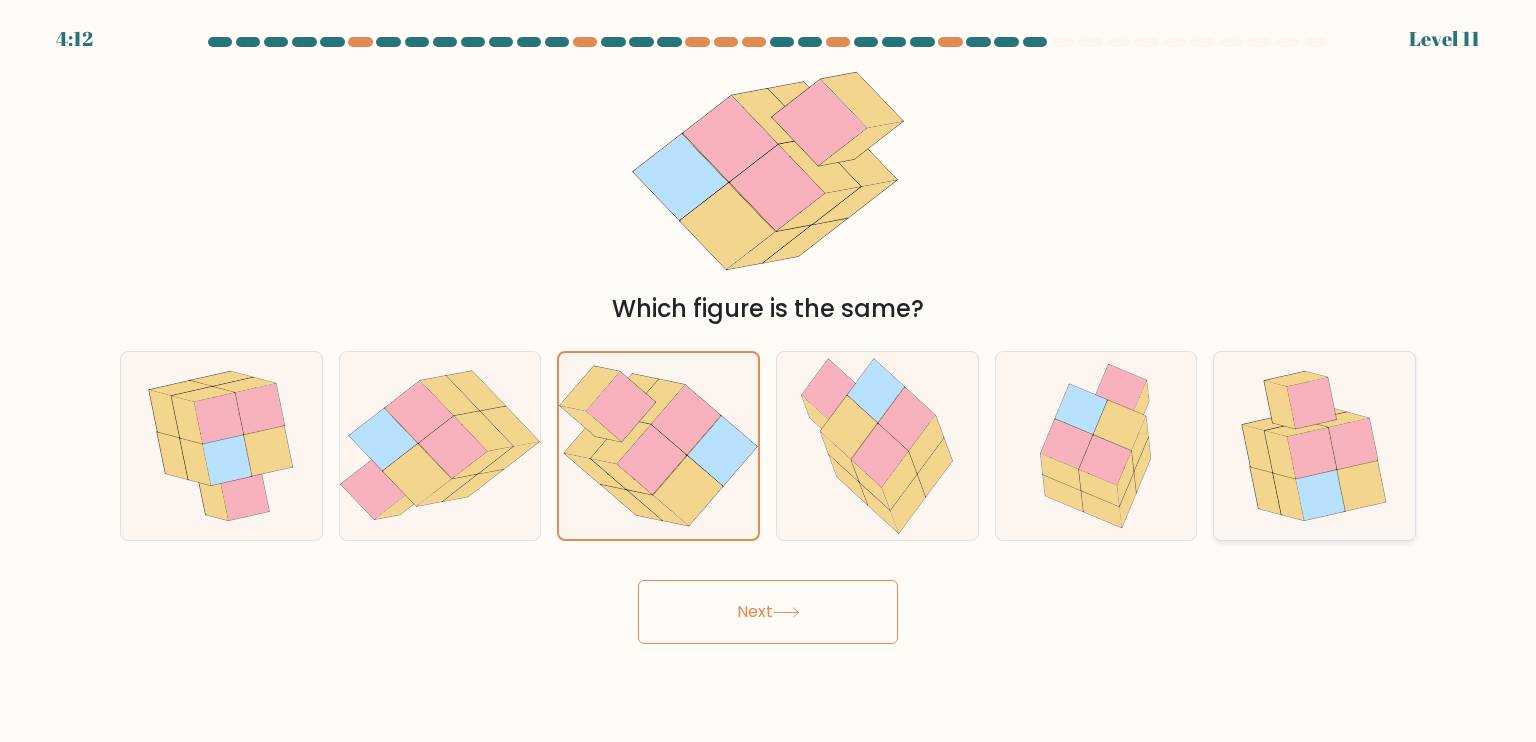 click 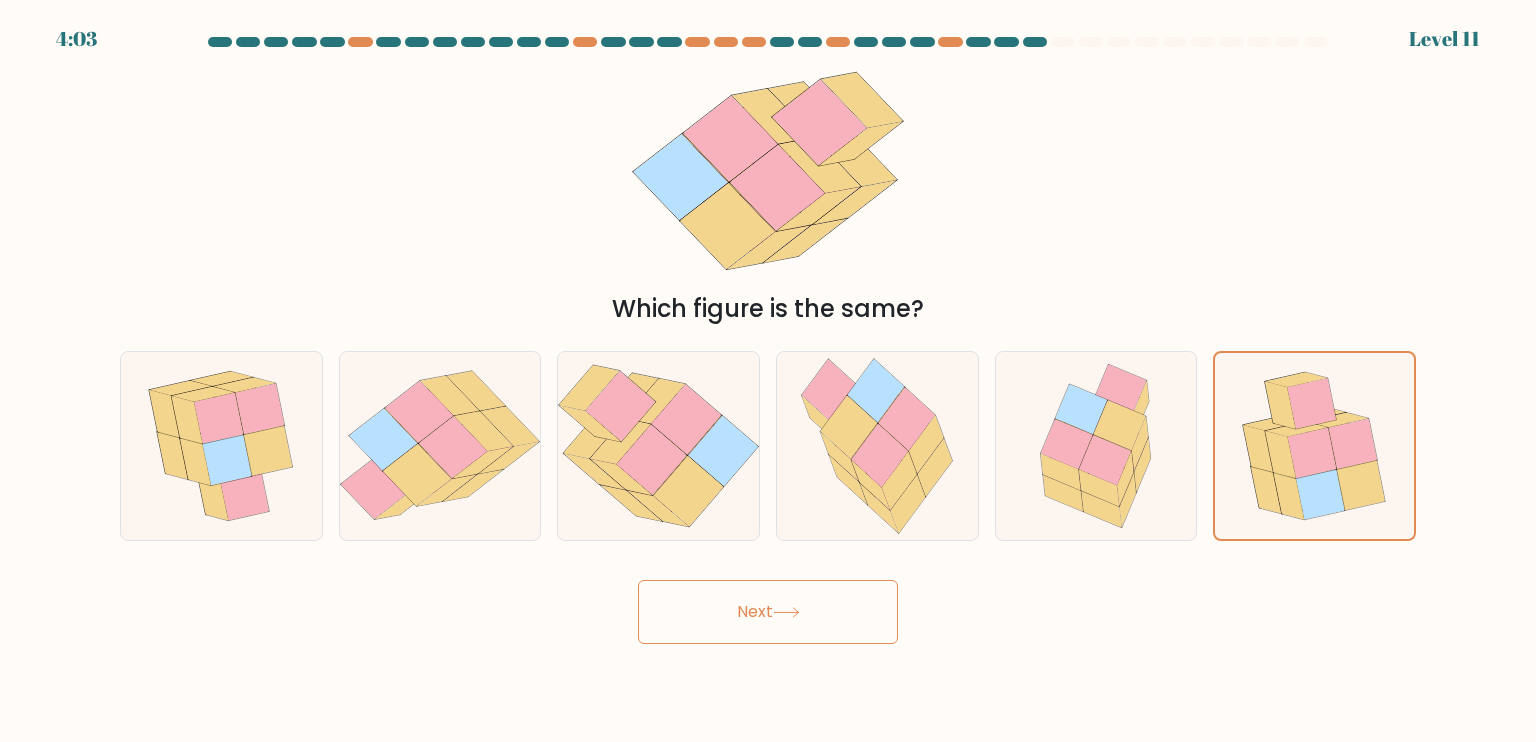 click on "Next" at bounding box center [768, 612] 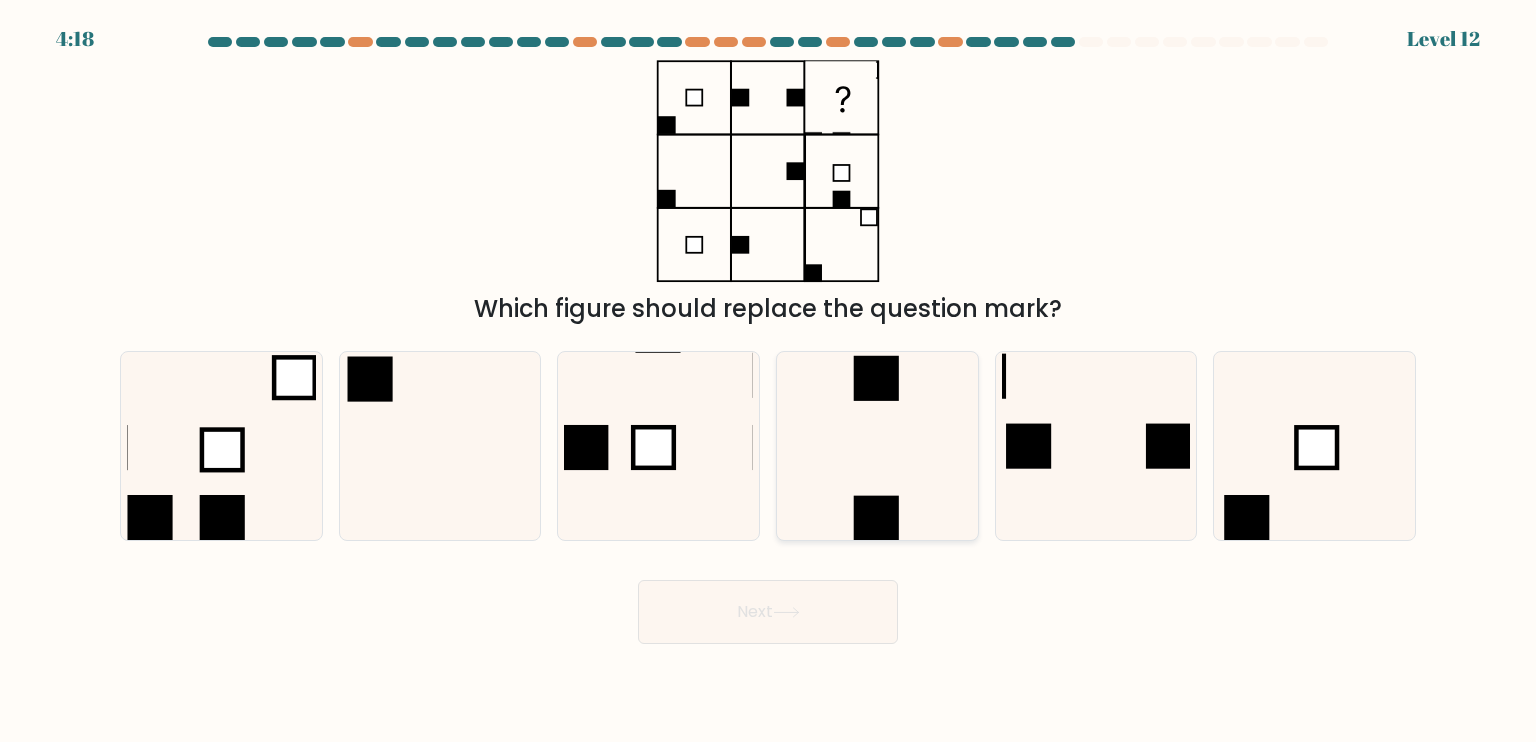 click 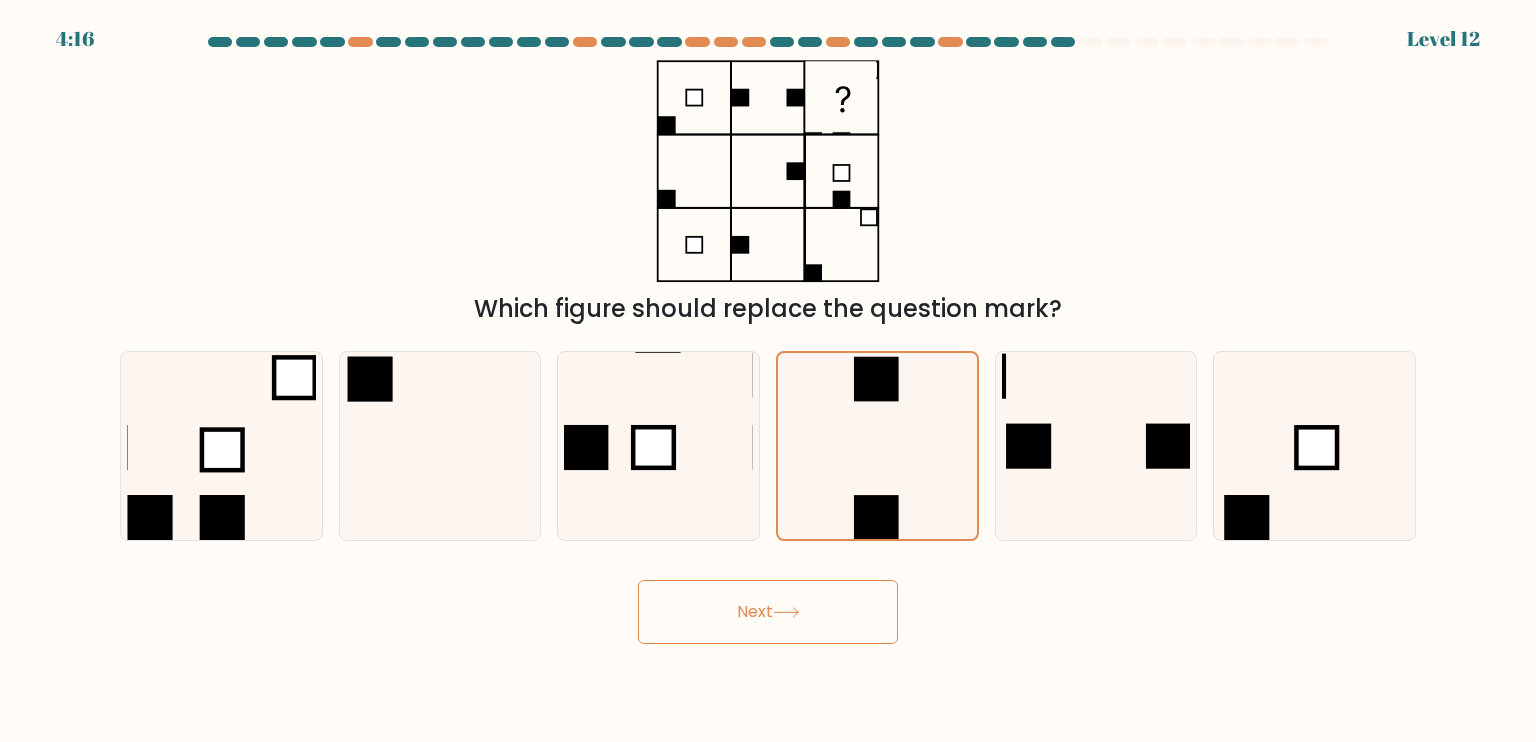 click 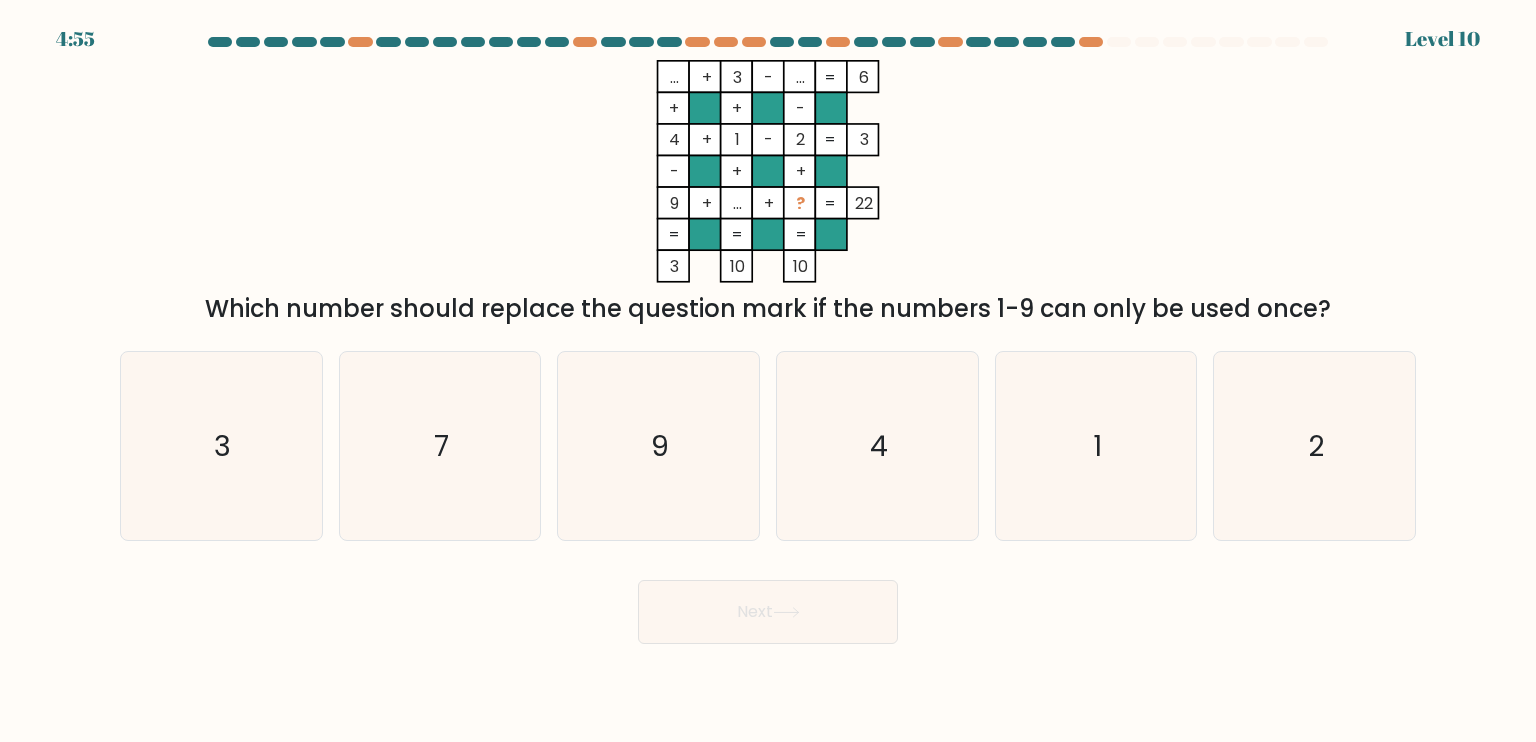 drag, startPoint x: 199, startPoint y: 313, endPoint x: 1338, endPoint y: 286, distance: 1139.32 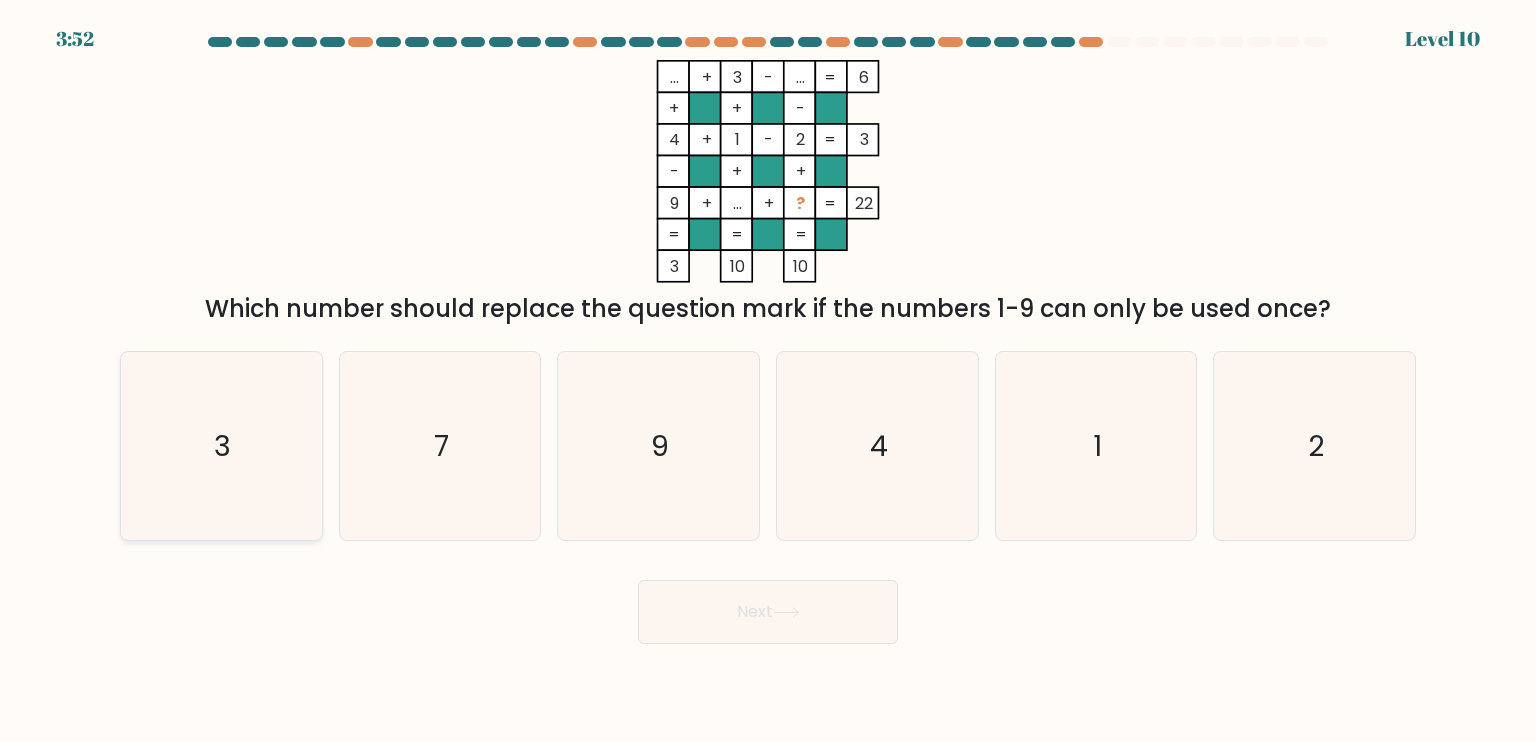 click on "3" 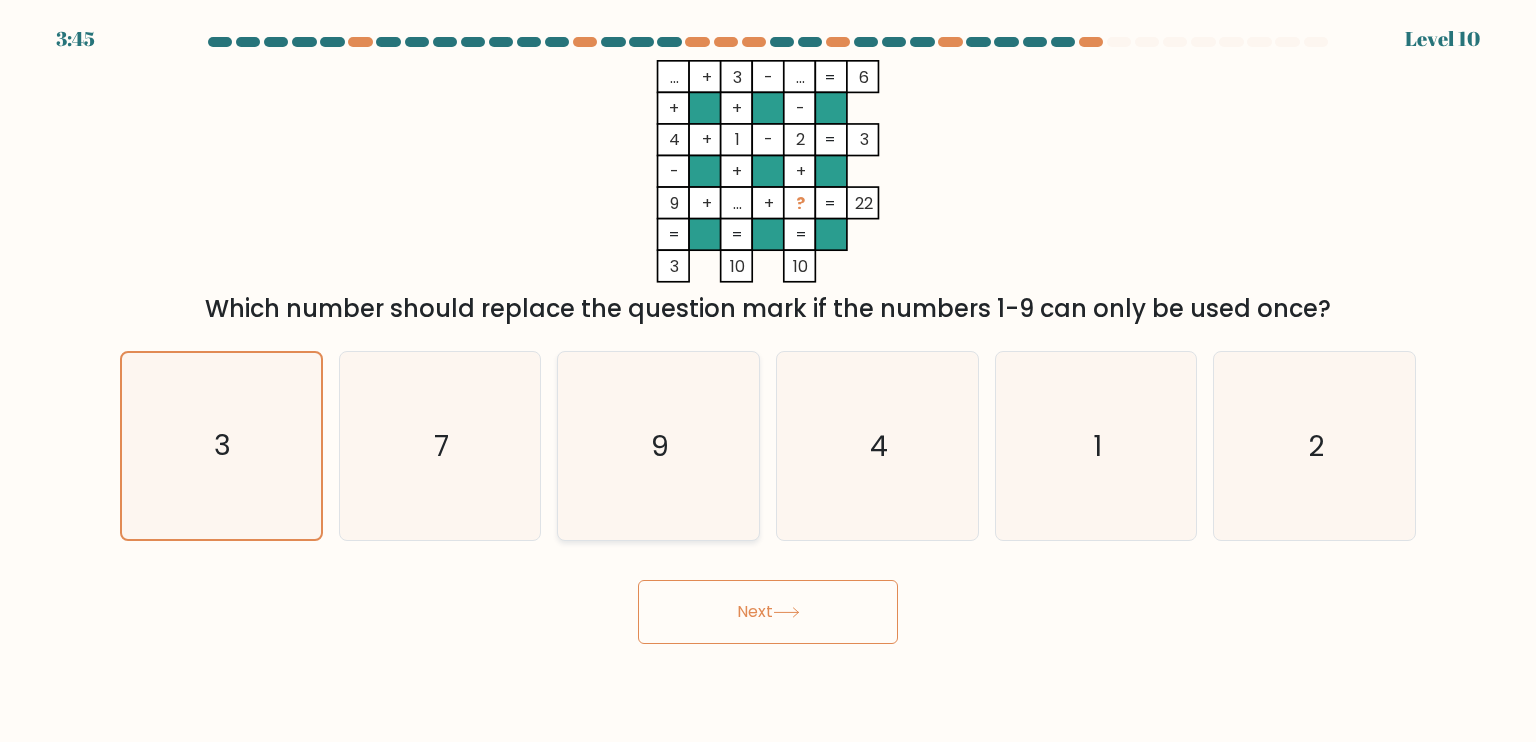 click on "9" 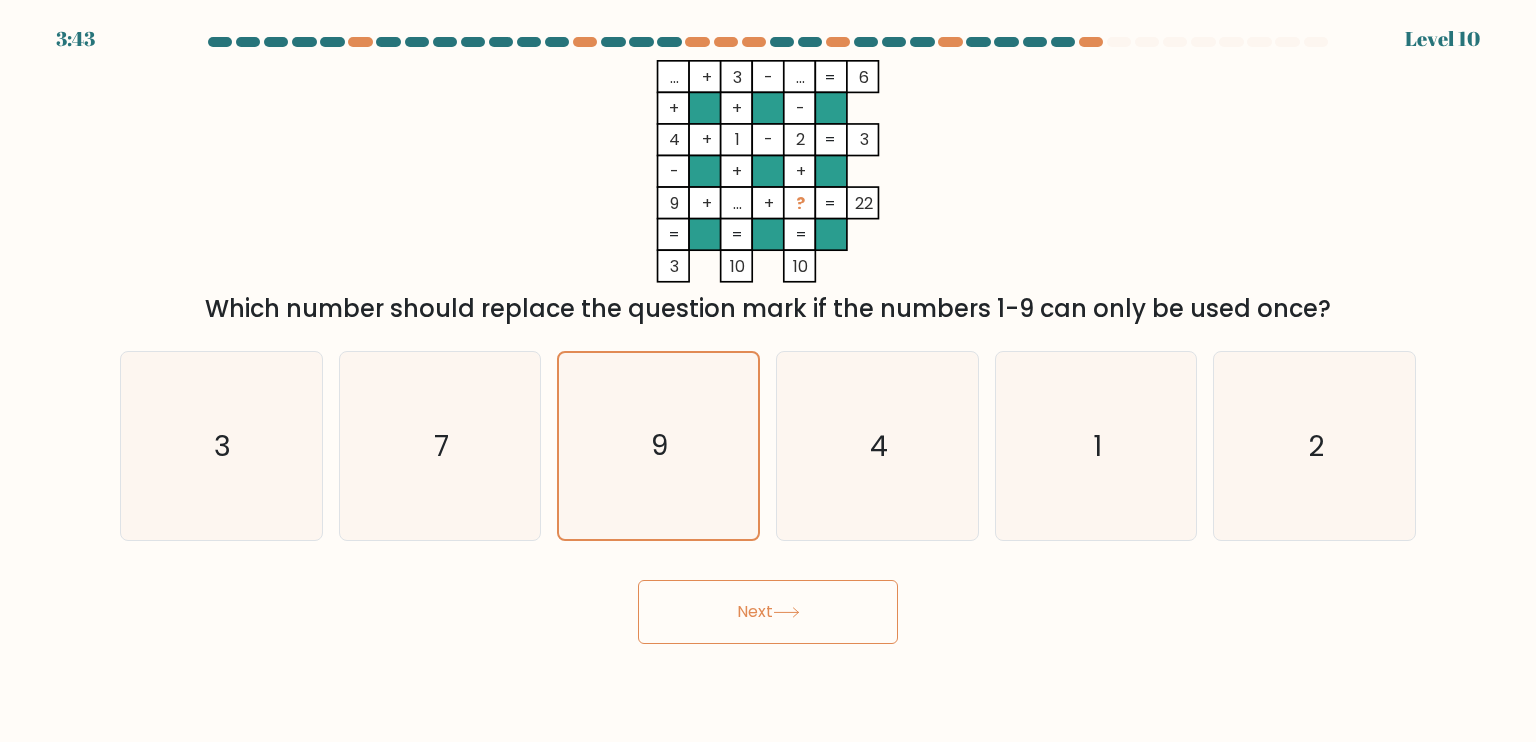 click on "22" 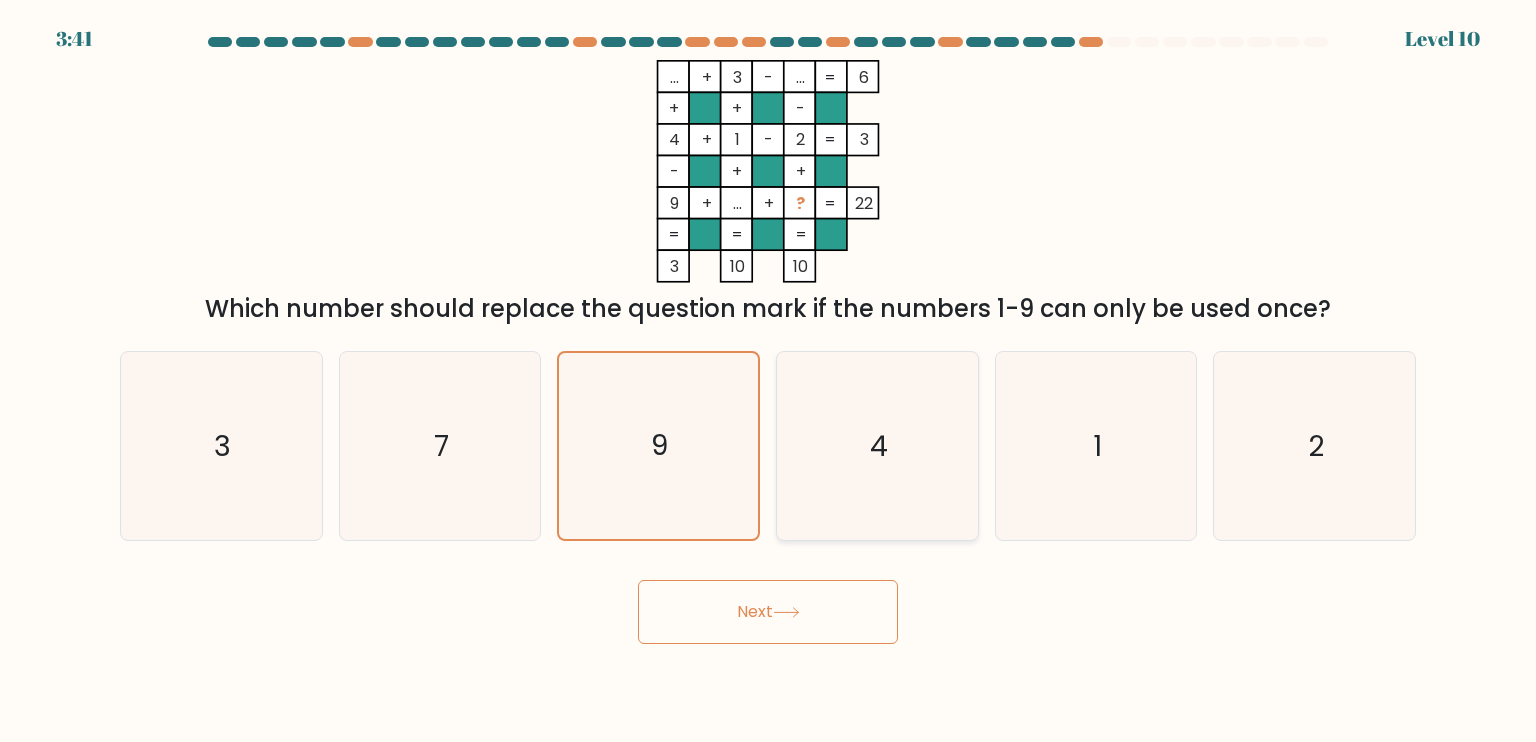 click on "4" 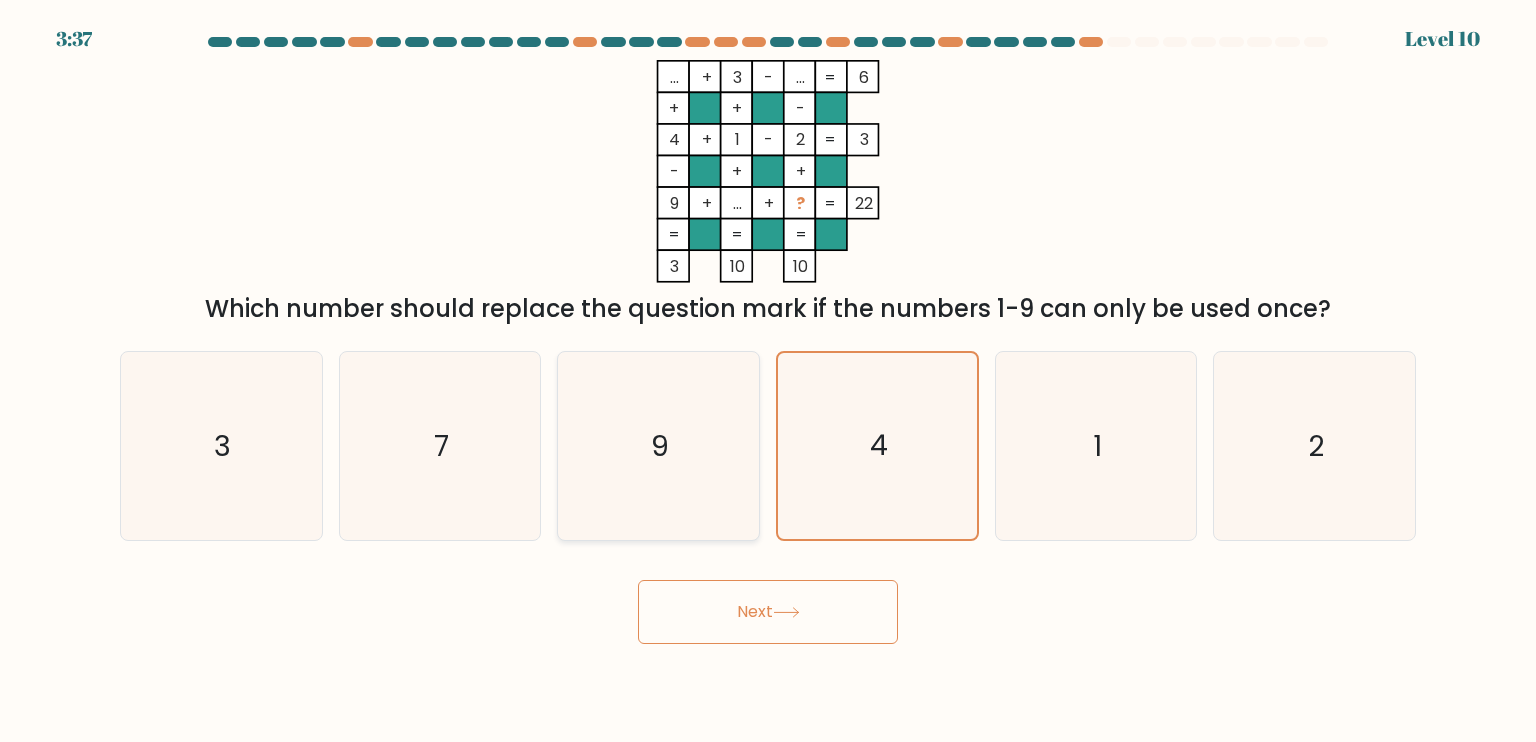 click on "9" 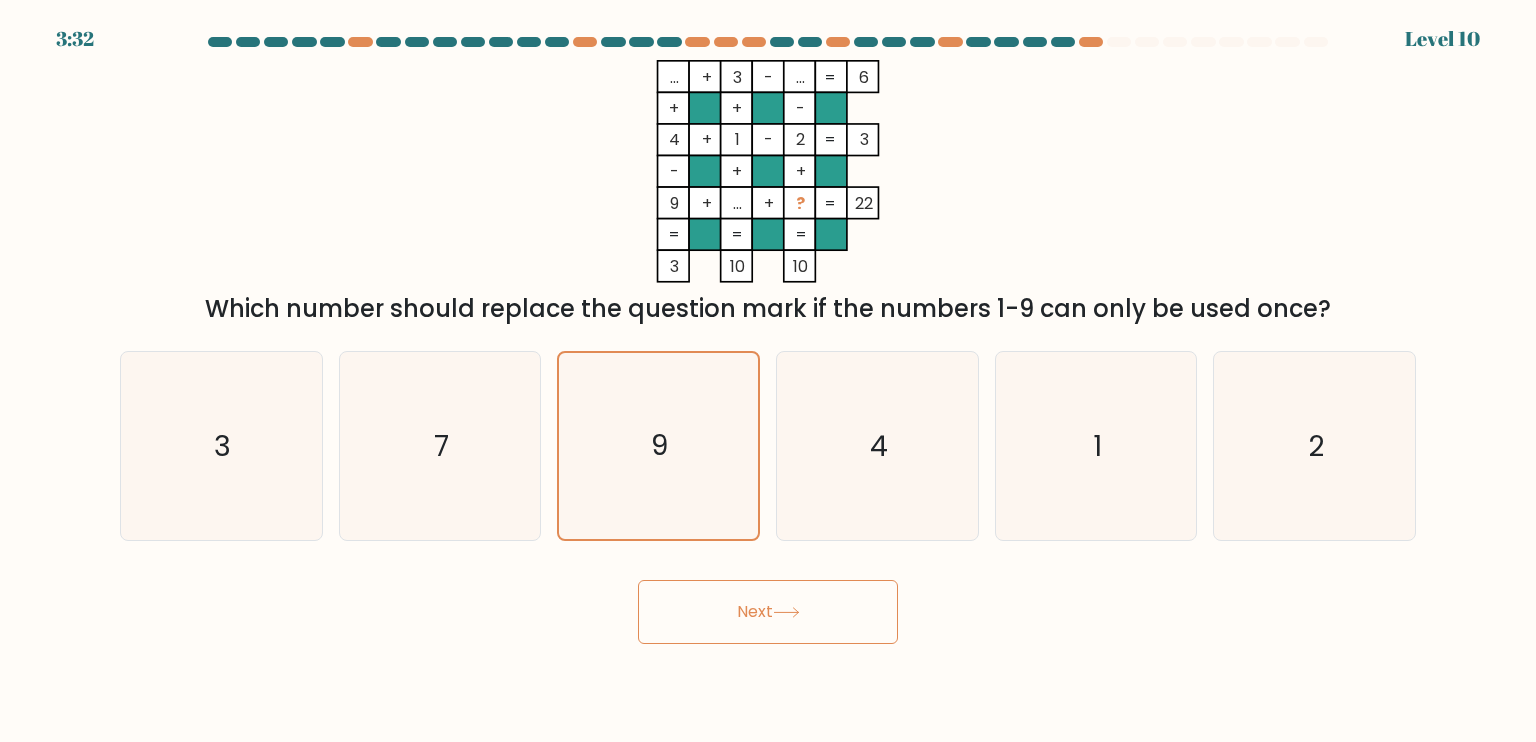 click on "Next" at bounding box center (768, 612) 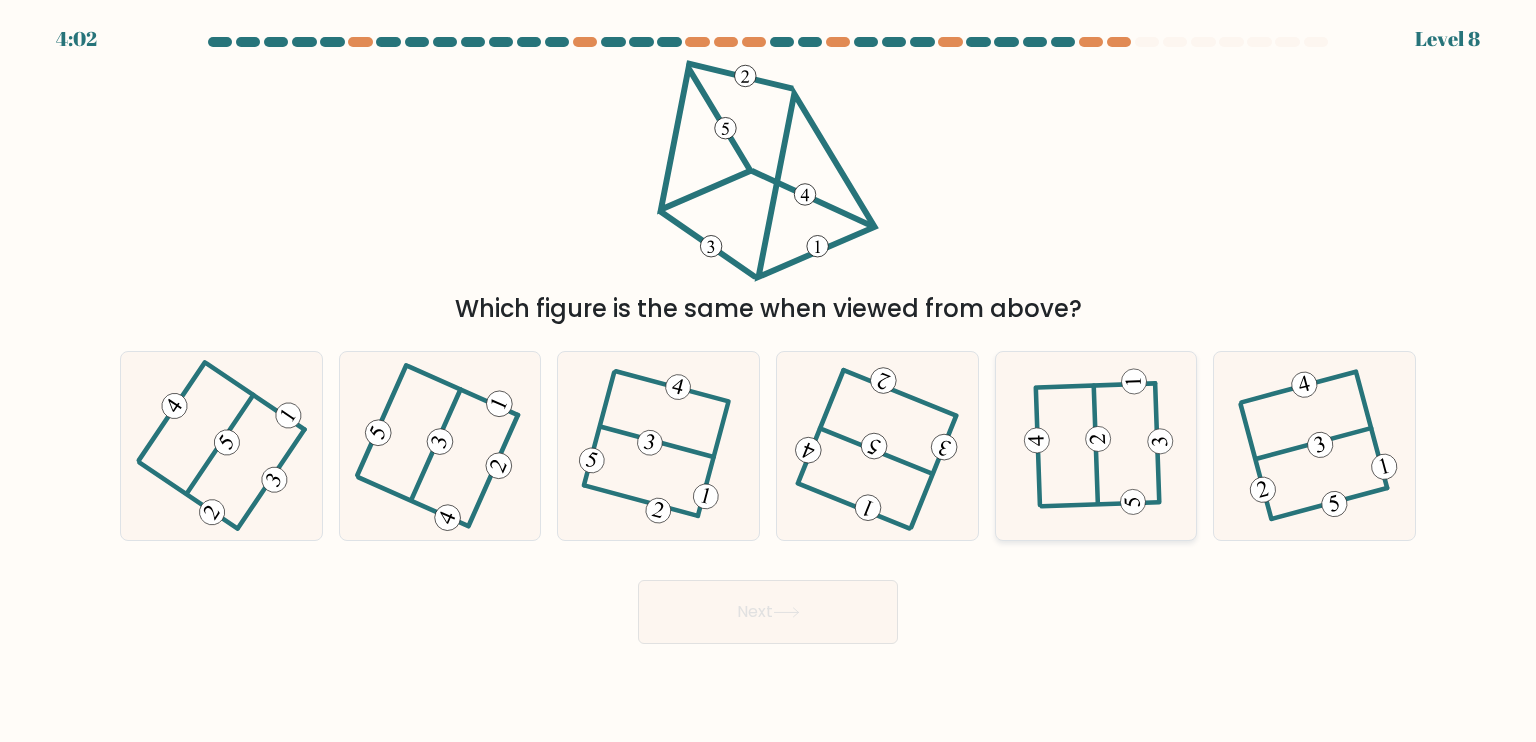 click 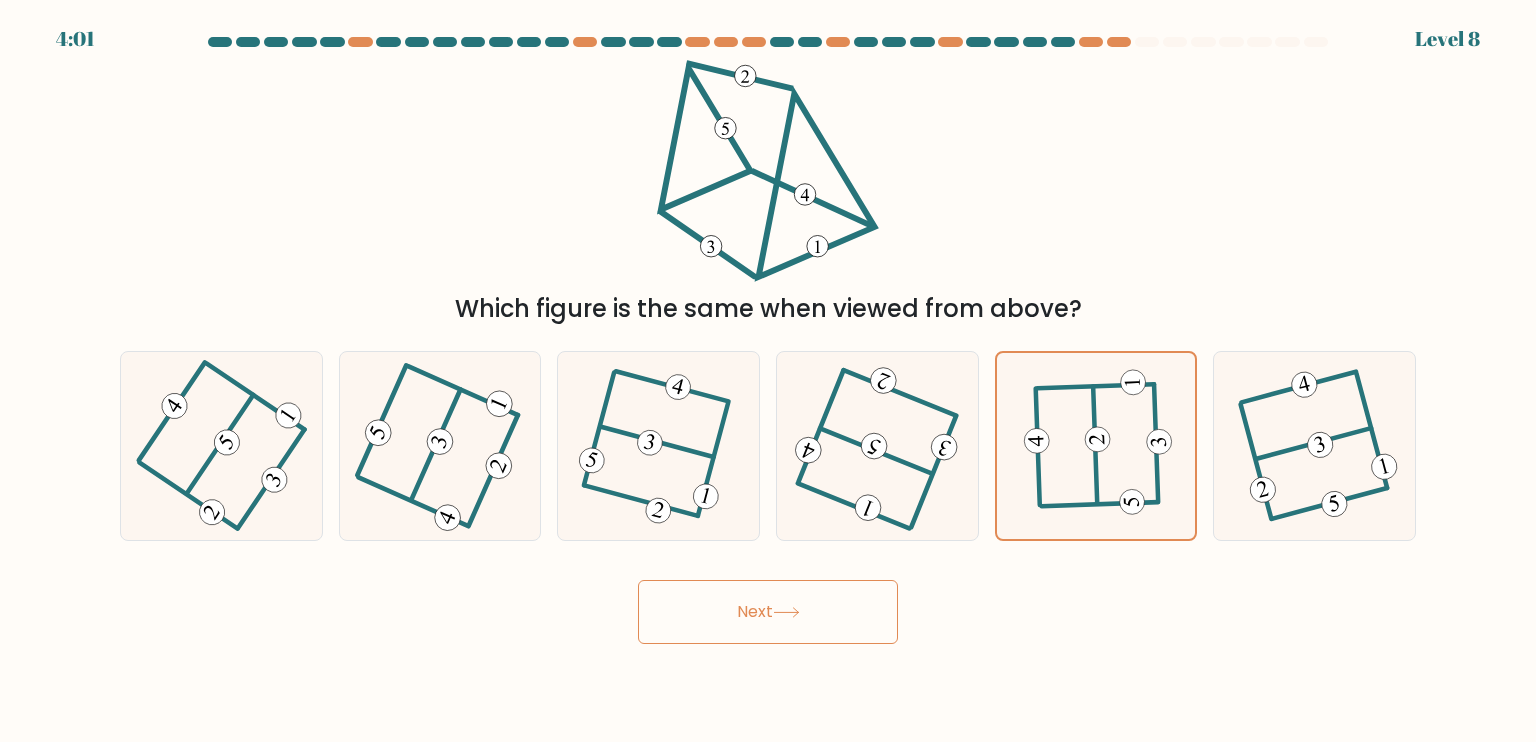 click on "Next" at bounding box center (768, 612) 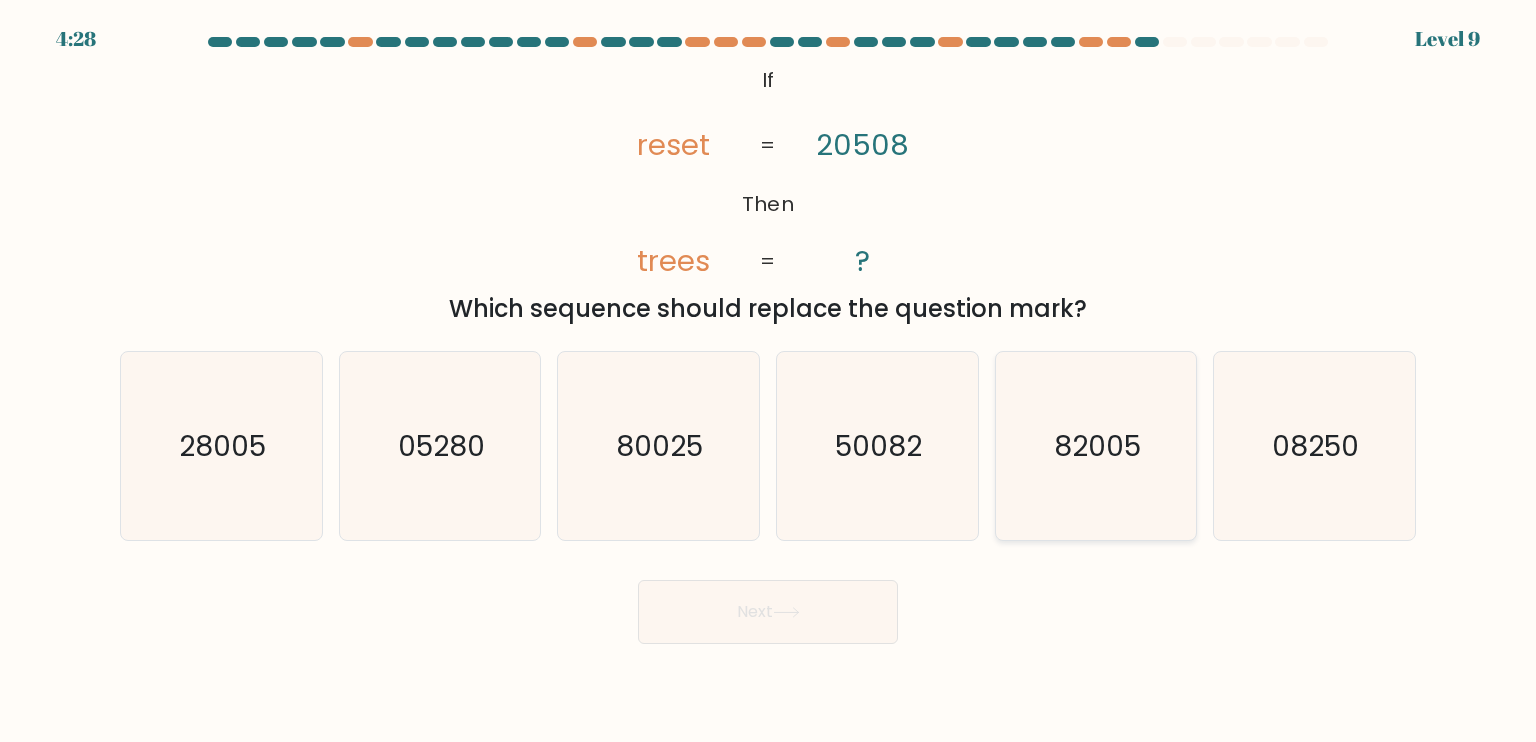 click on "82005" 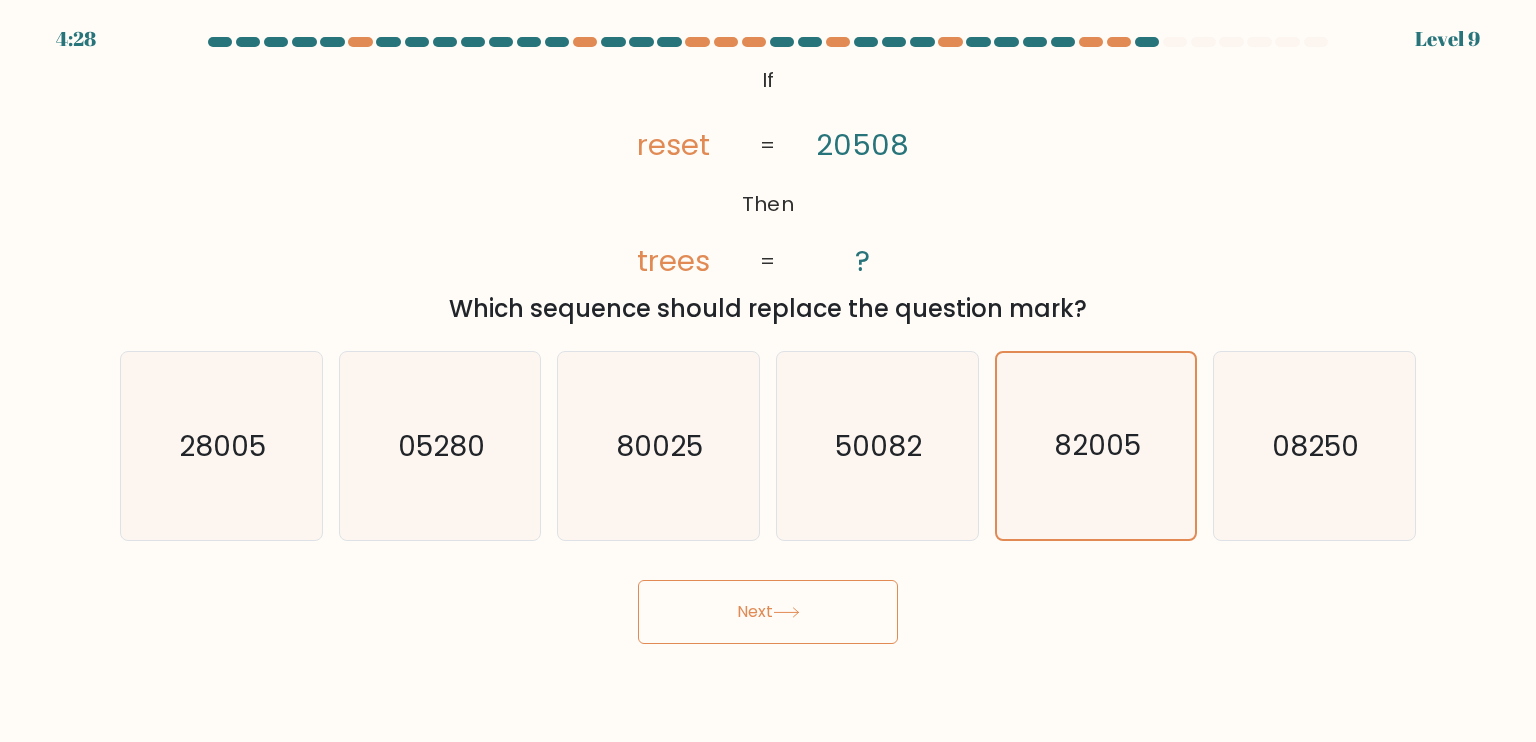 click on "Next" at bounding box center [768, 612] 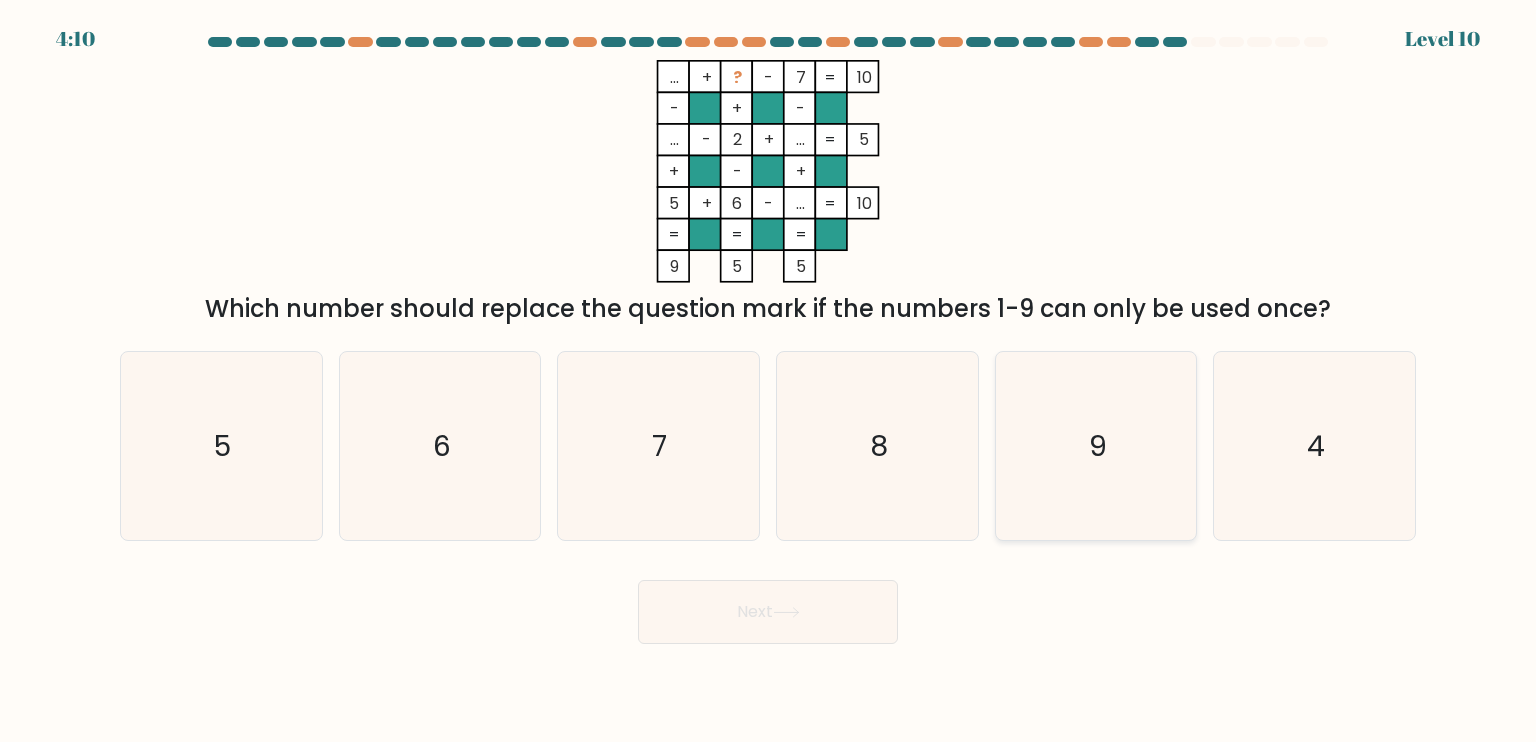 click on "9" 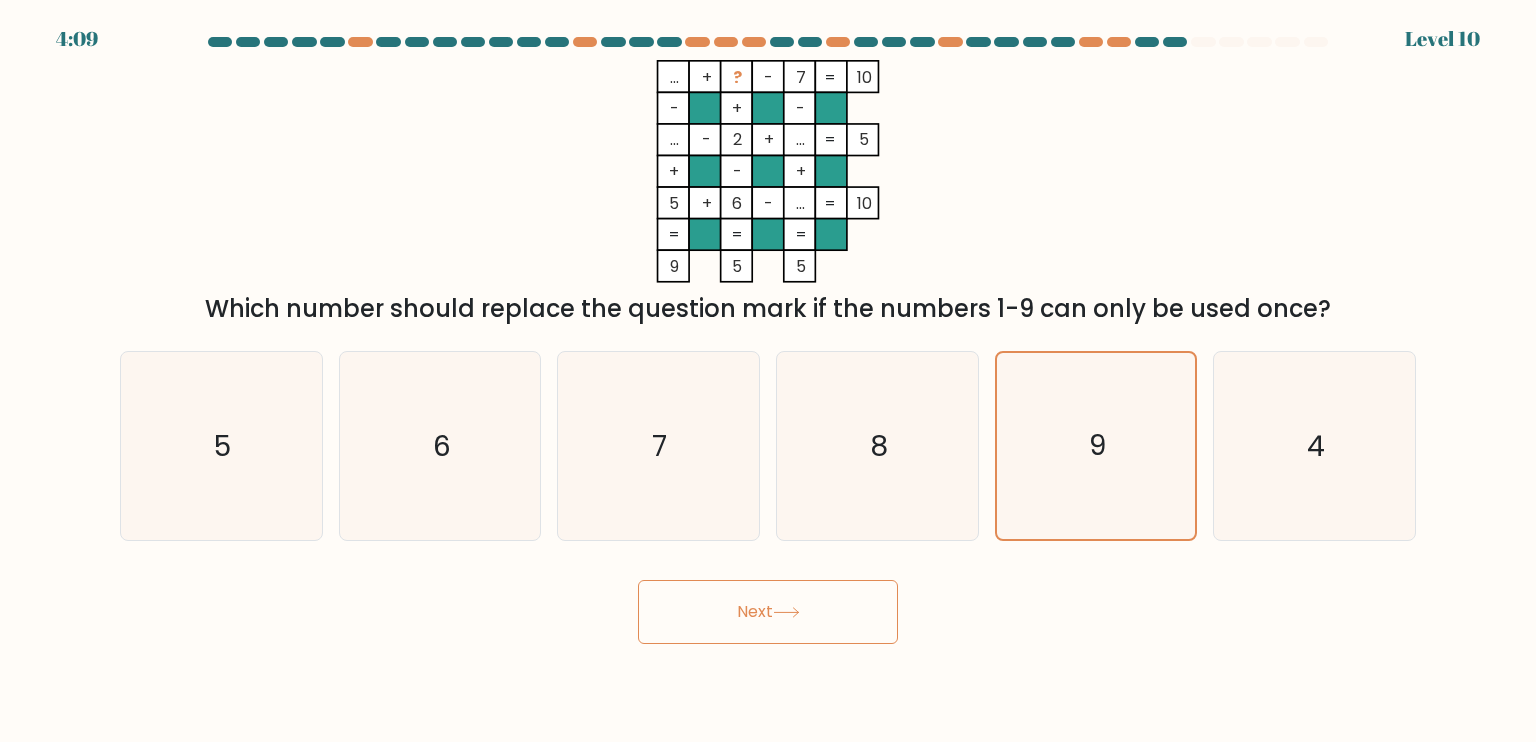 click on "Next" at bounding box center [768, 612] 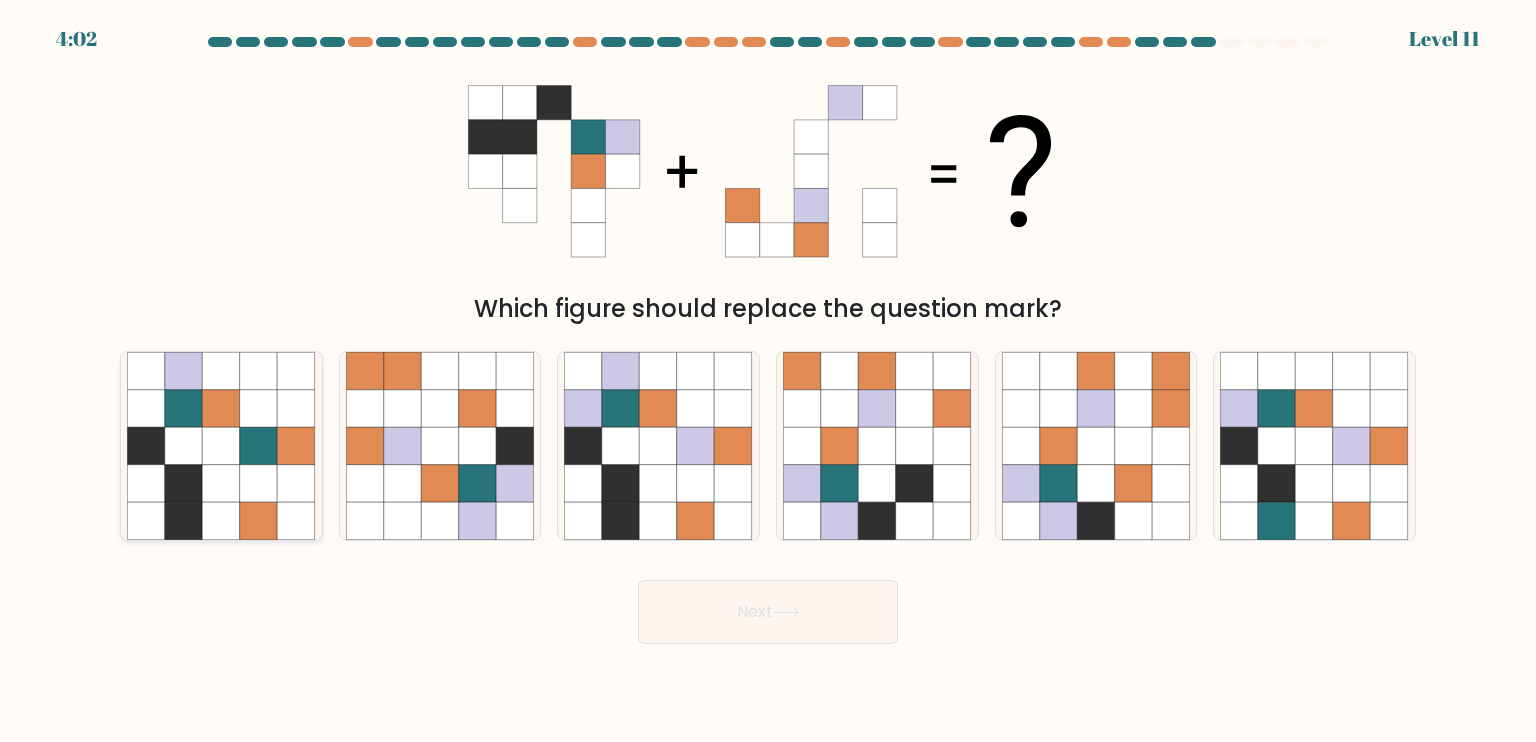 click 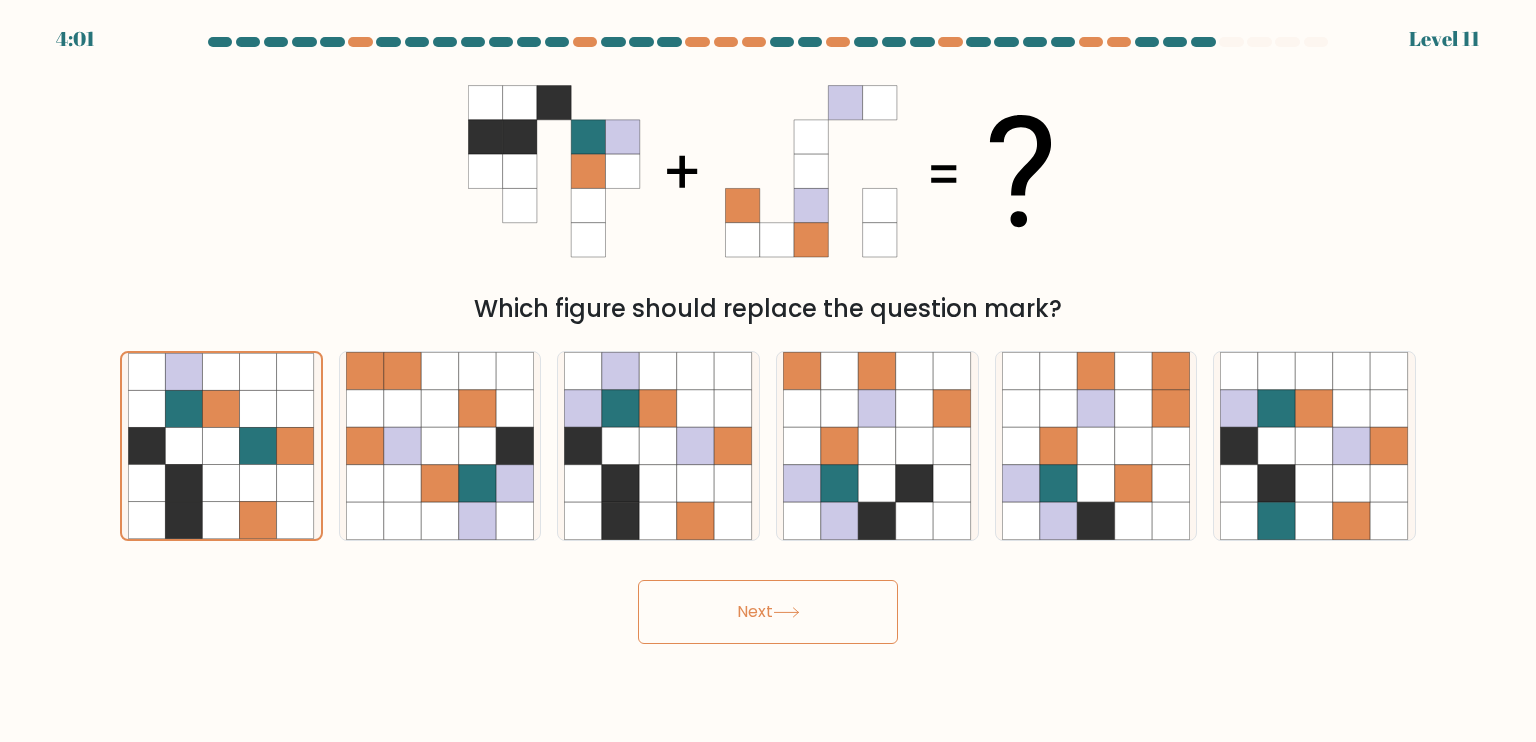 click on "Next" at bounding box center (768, 612) 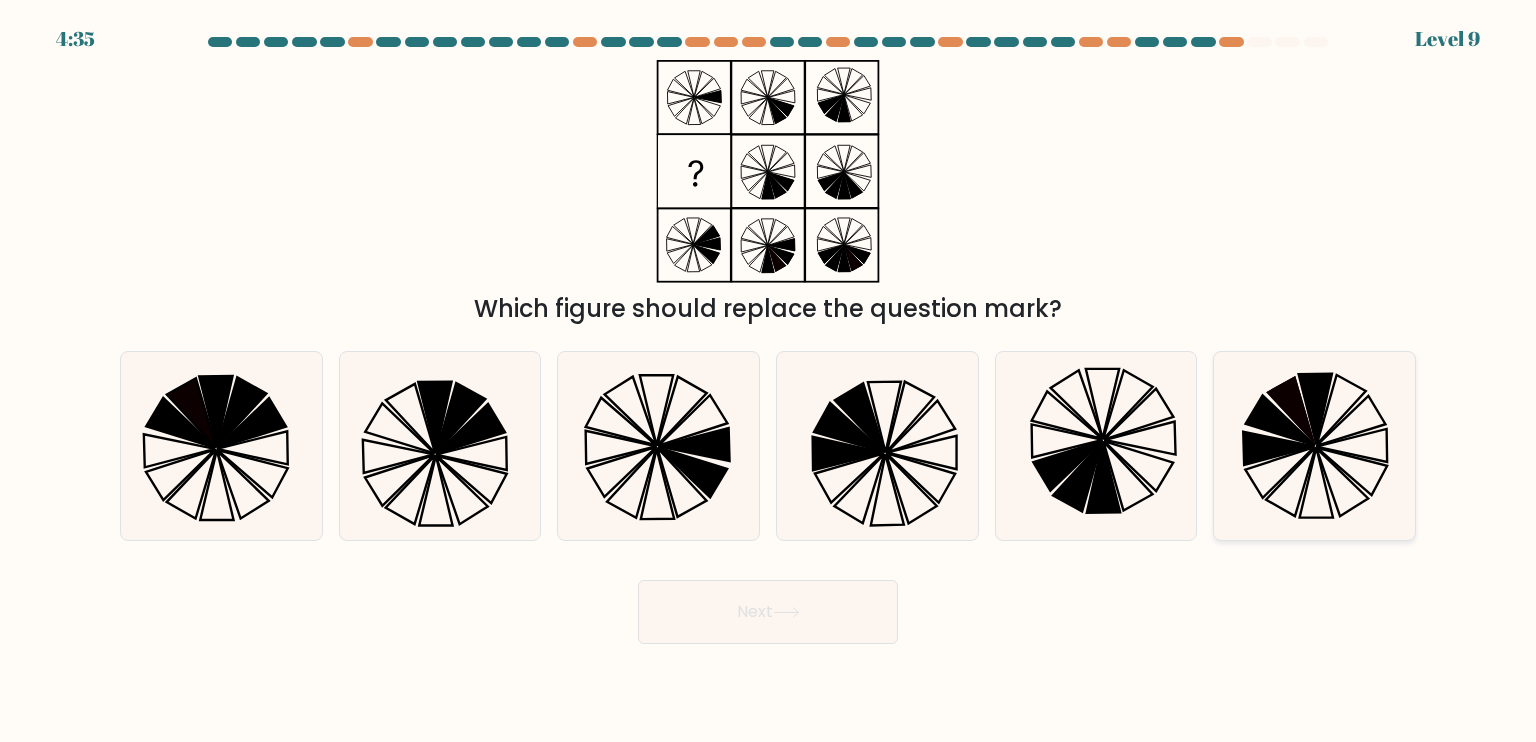 click 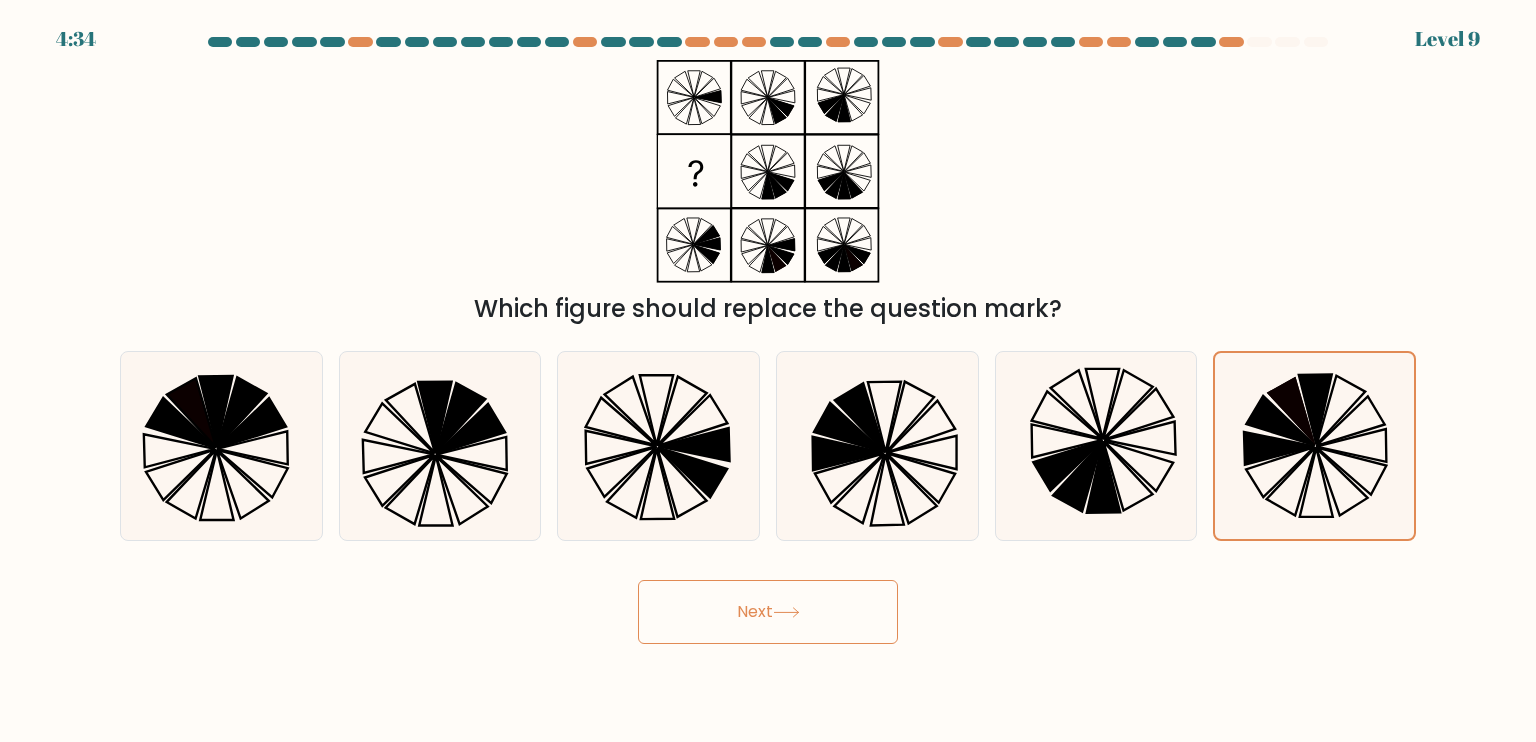 click on "Next" at bounding box center [768, 612] 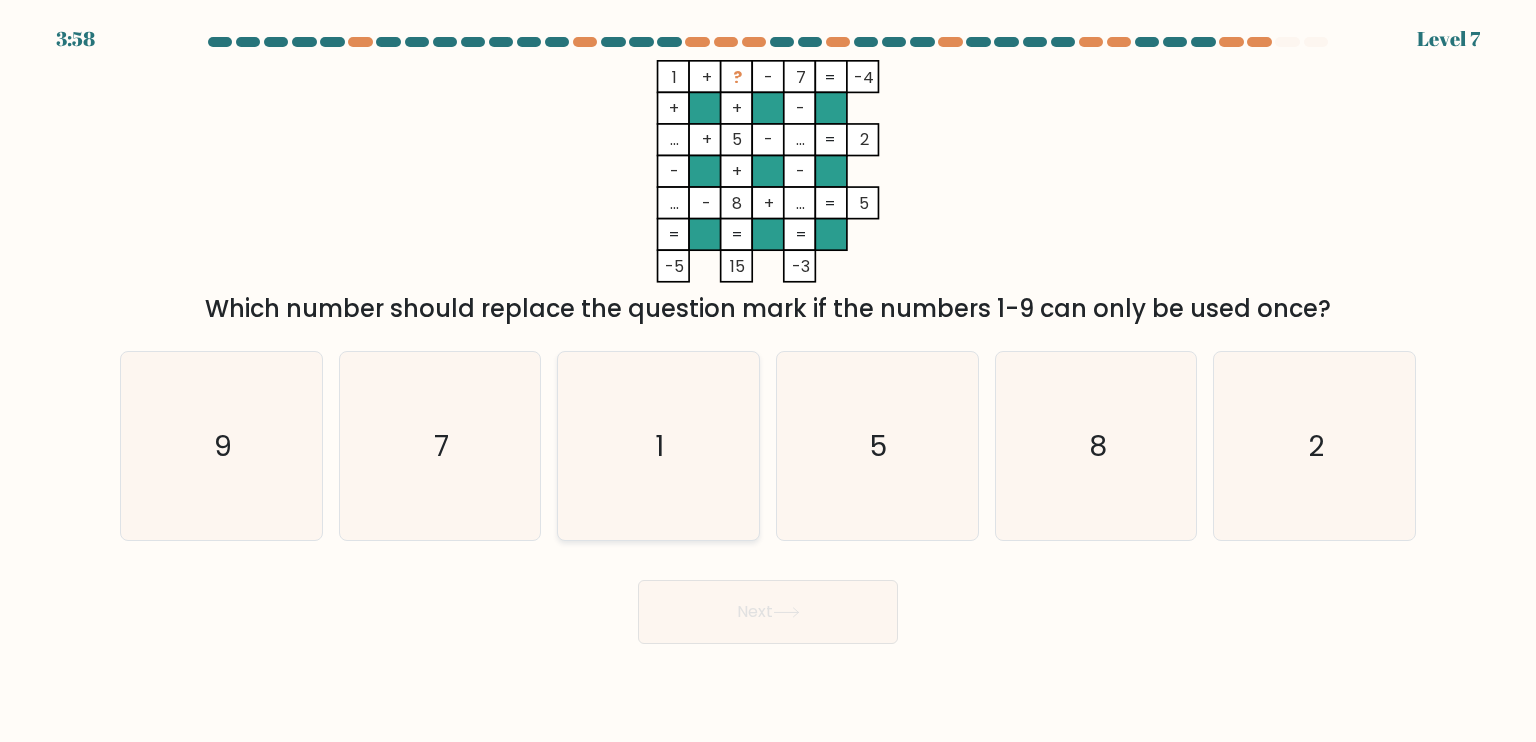 click on "1" 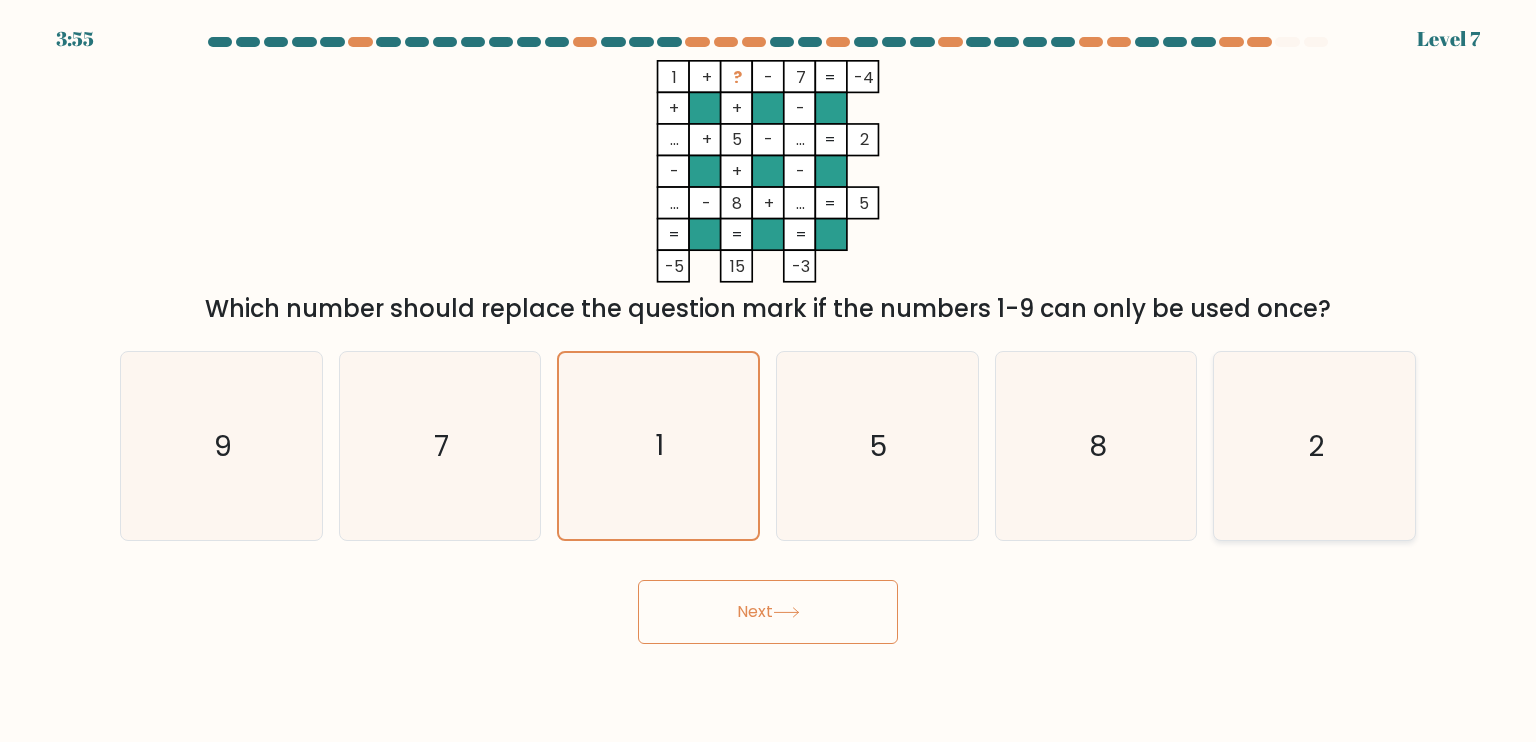 click on "2" 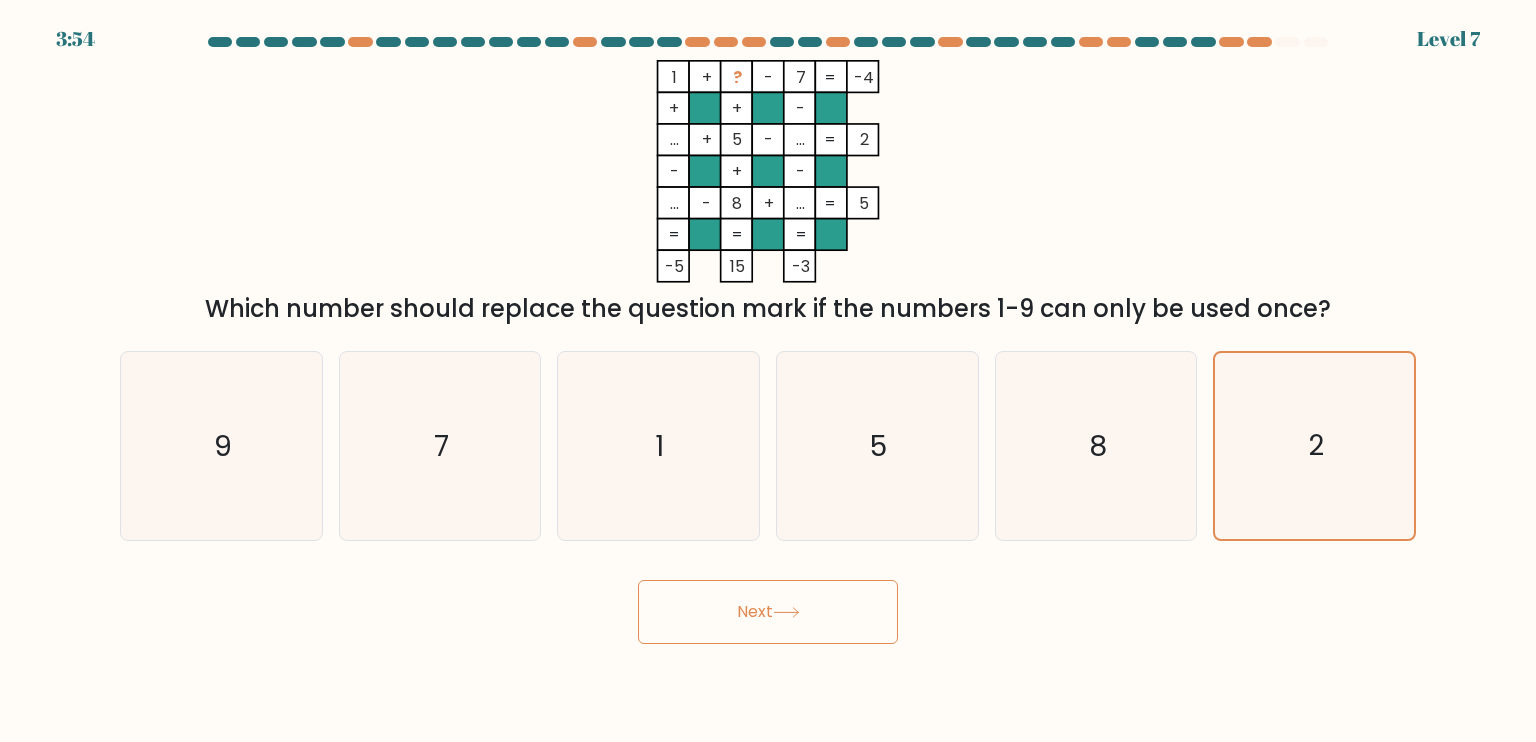 click on "Next" at bounding box center [768, 612] 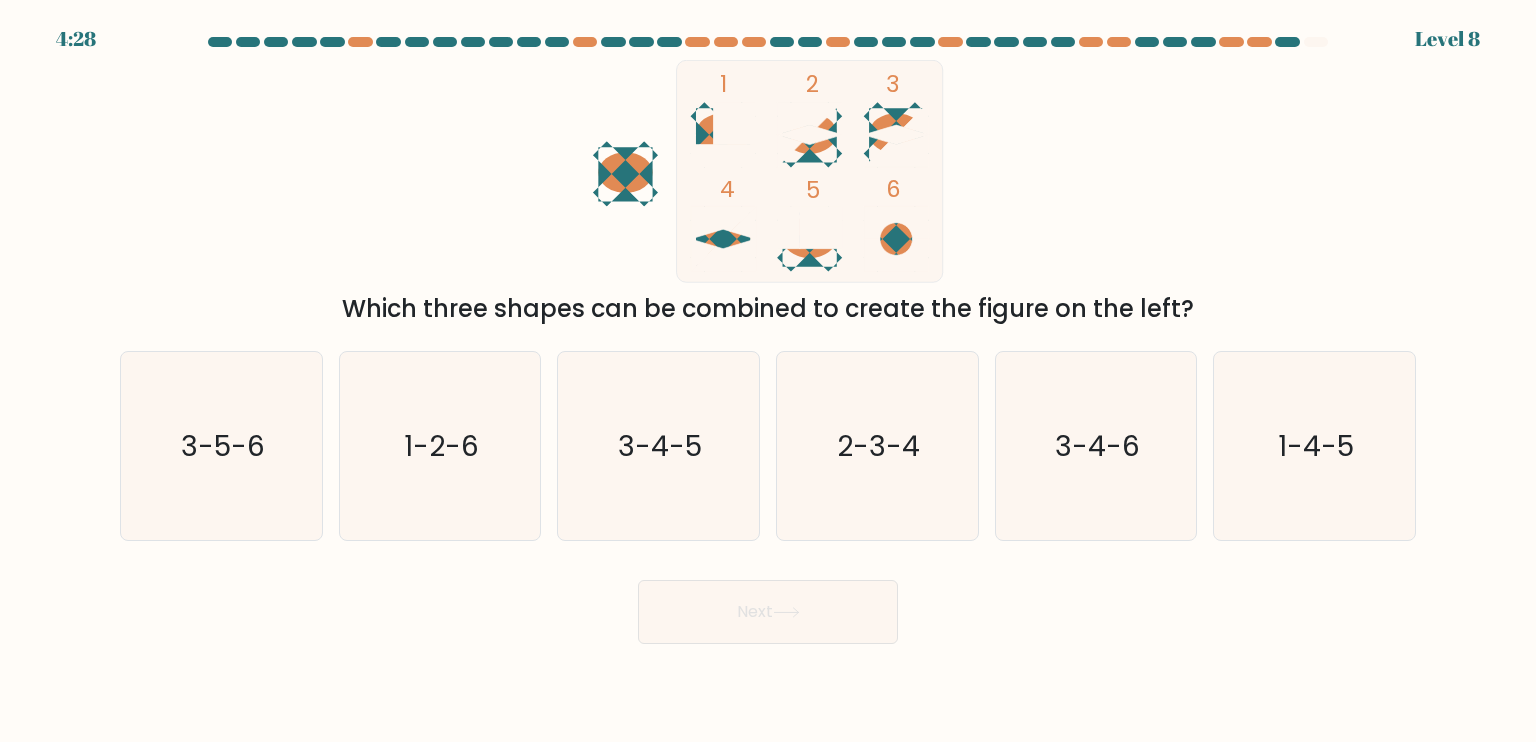 click 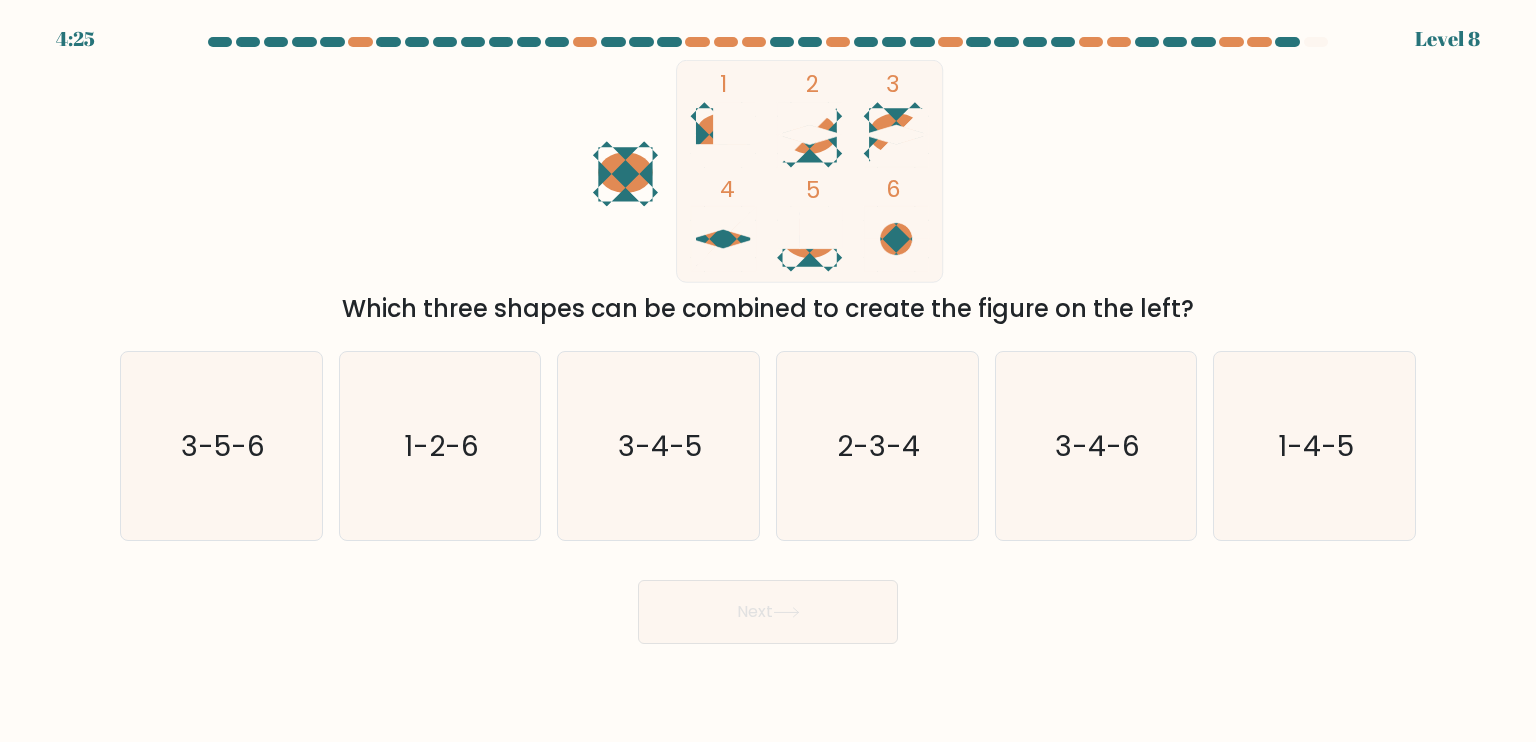 click 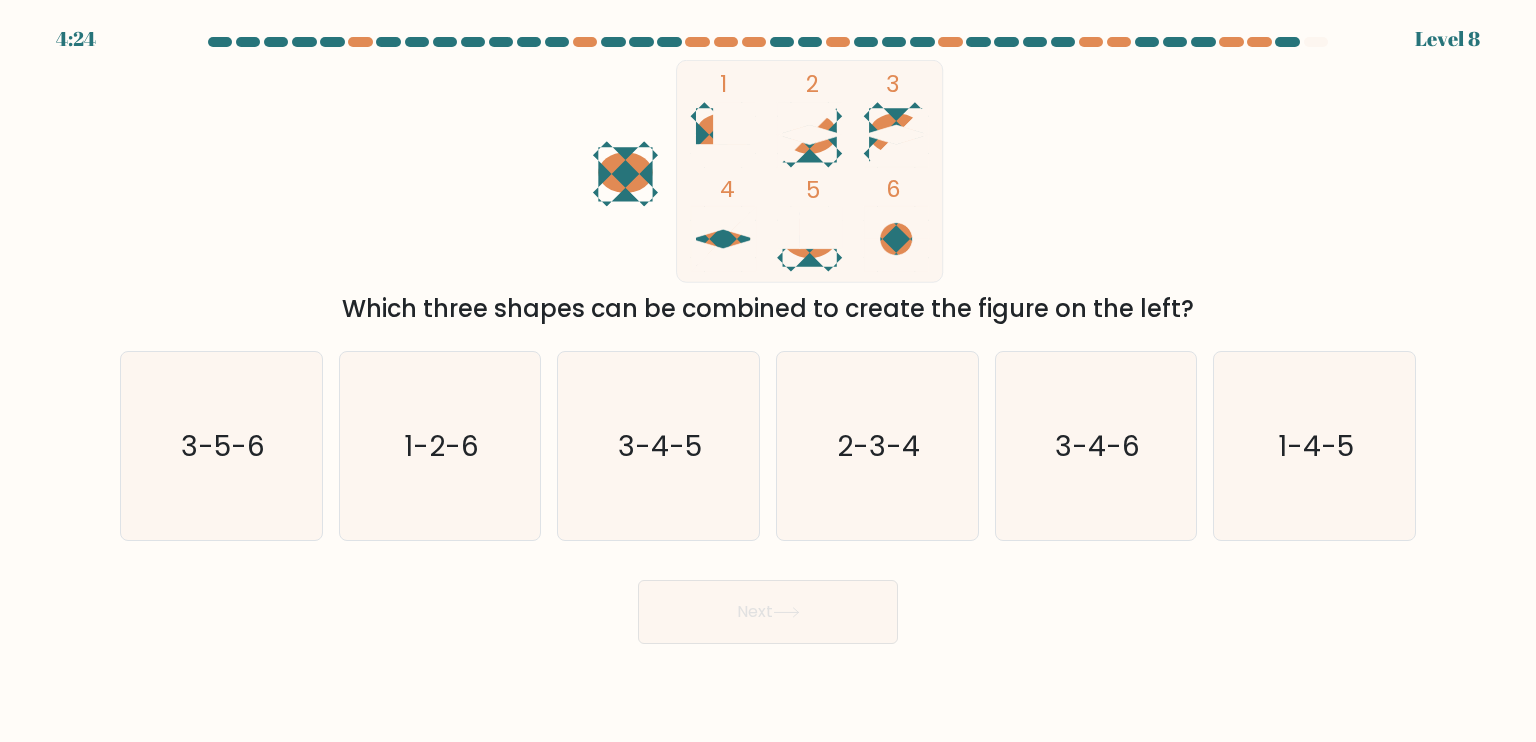 click 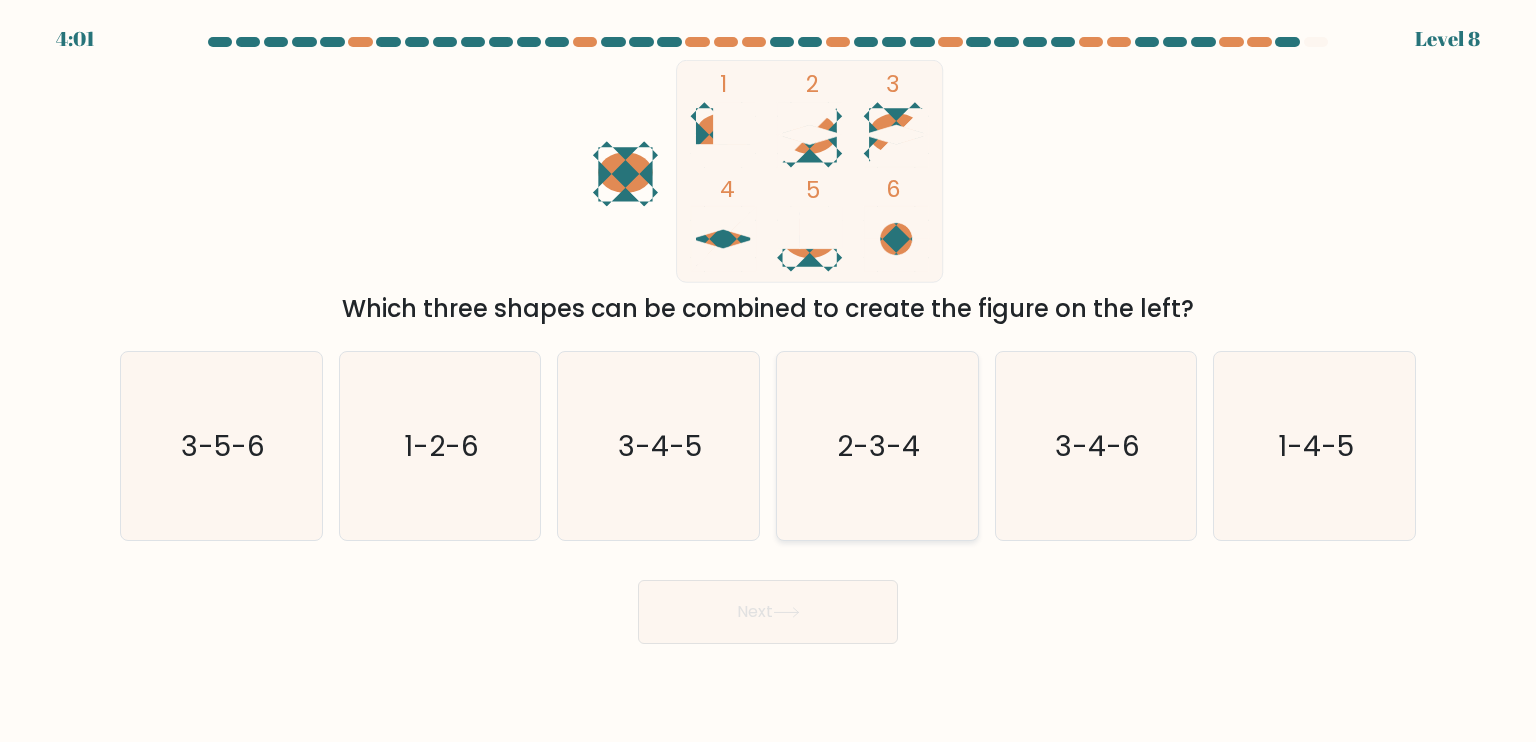 click on "2-3-4" 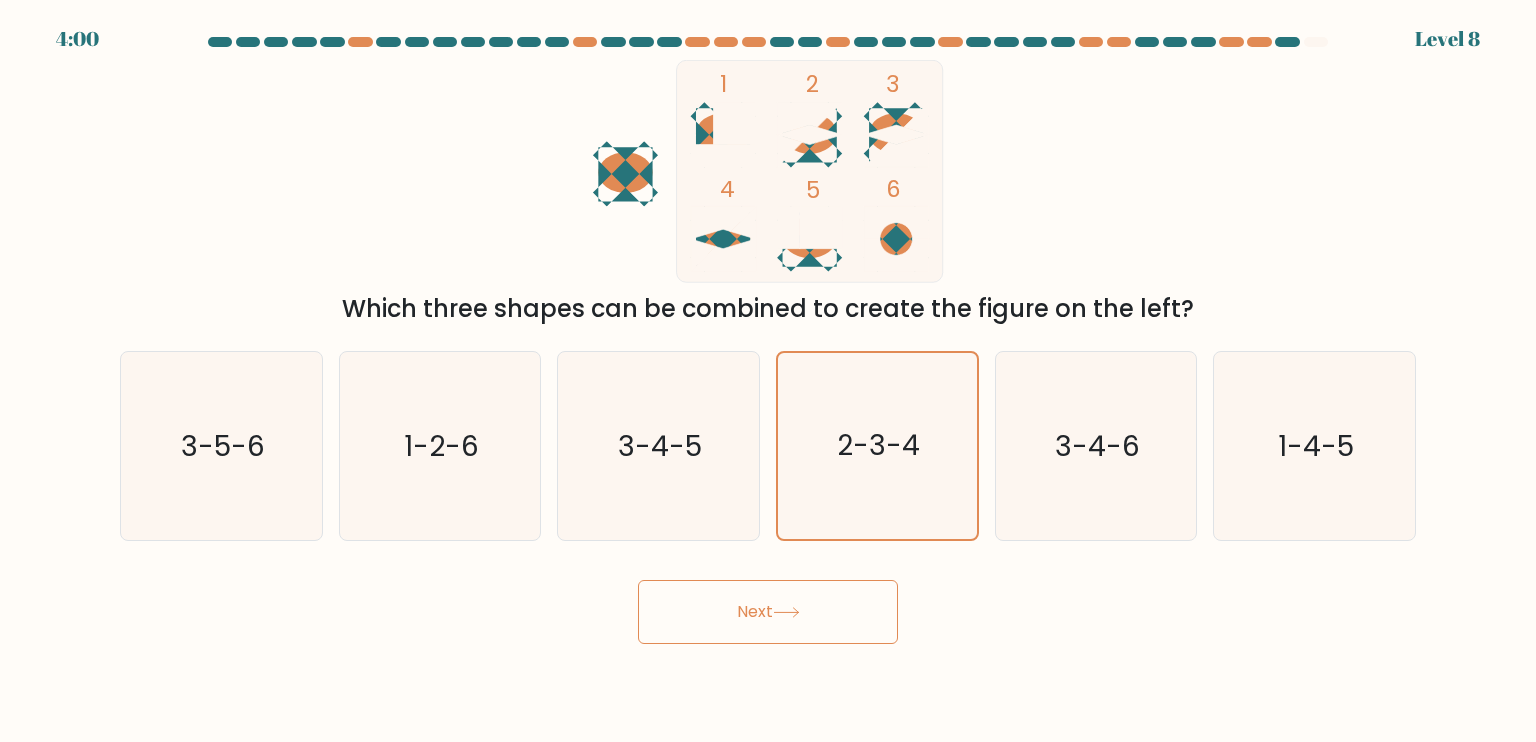 click on "Next" at bounding box center (768, 612) 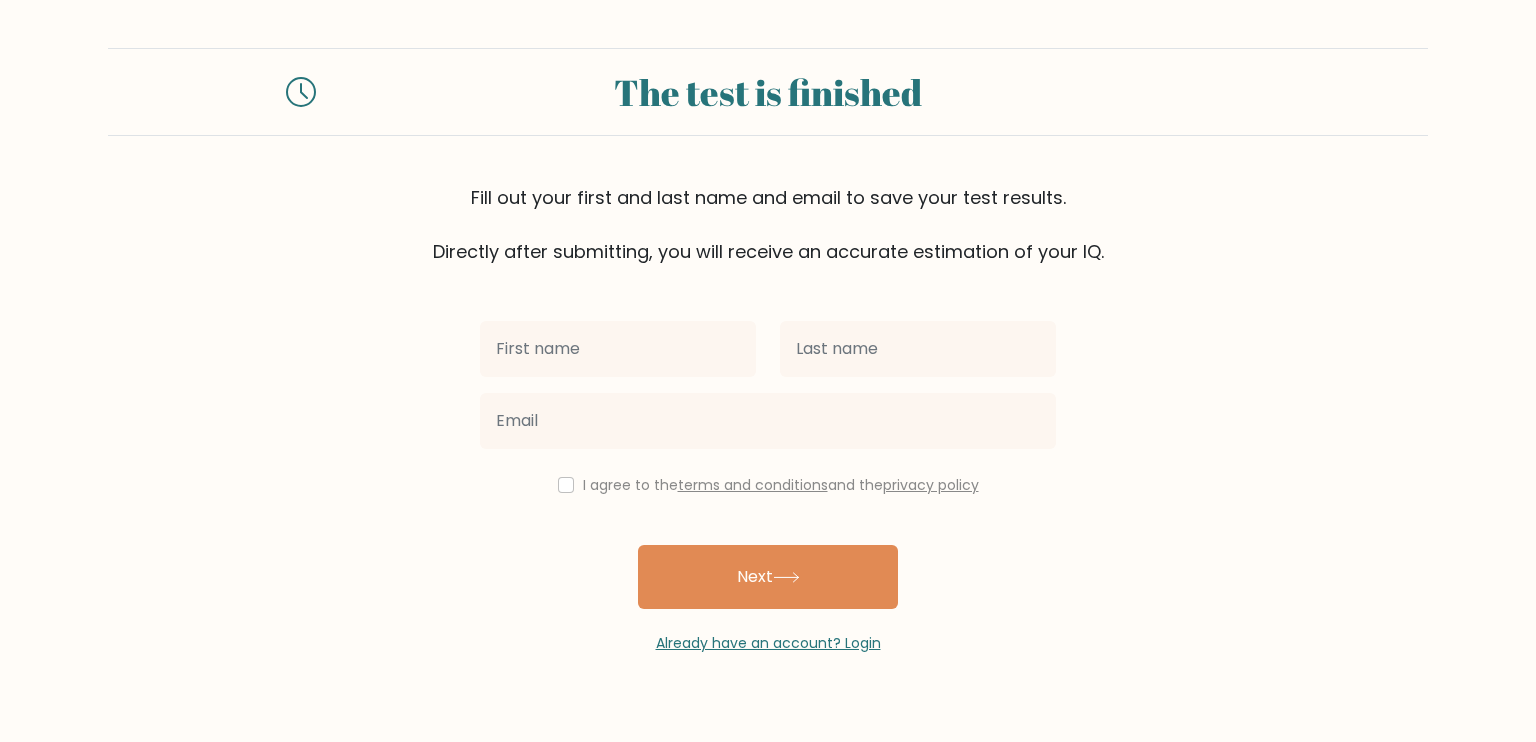 scroll, scrollTop: 0, scrollLeft: 0, axis: both 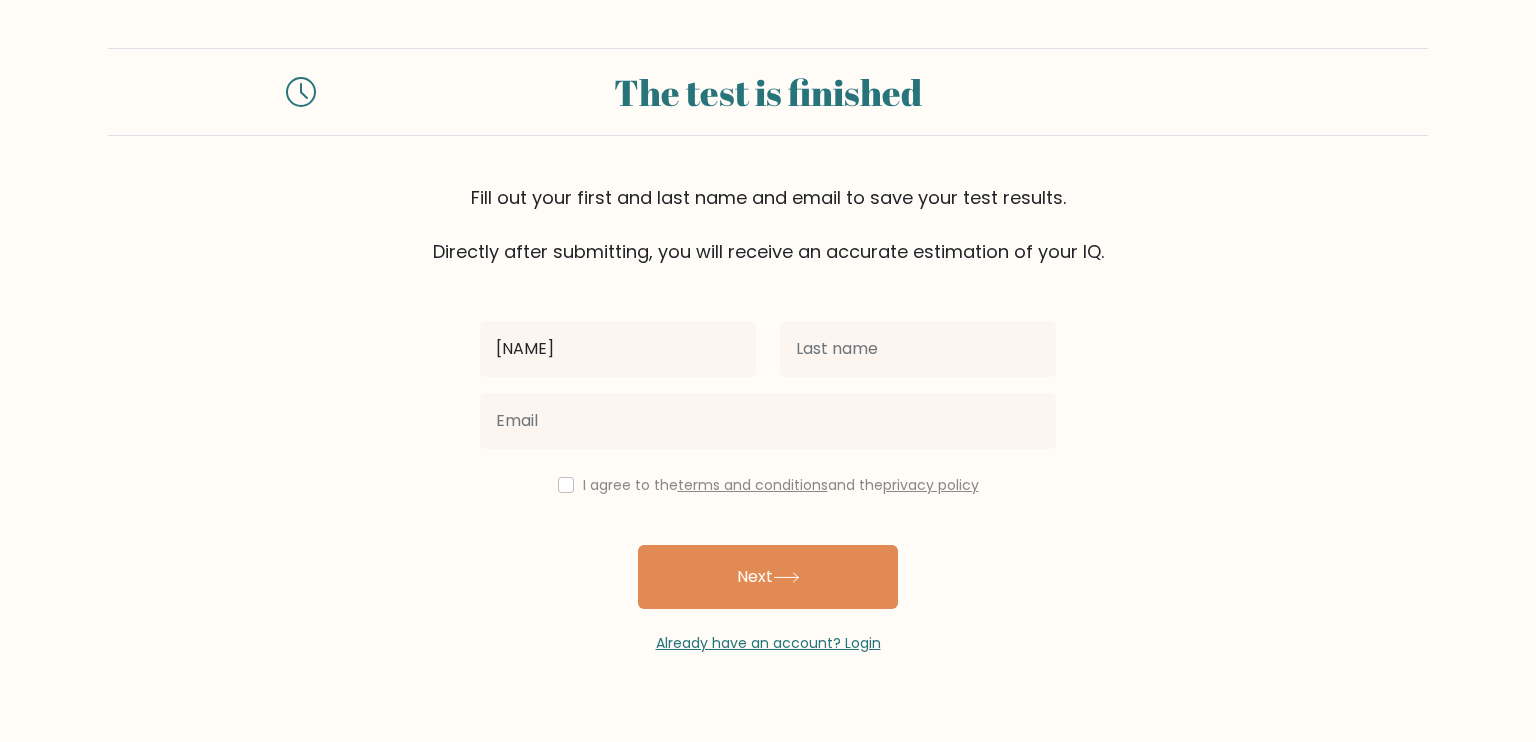 type on "[NAME]" 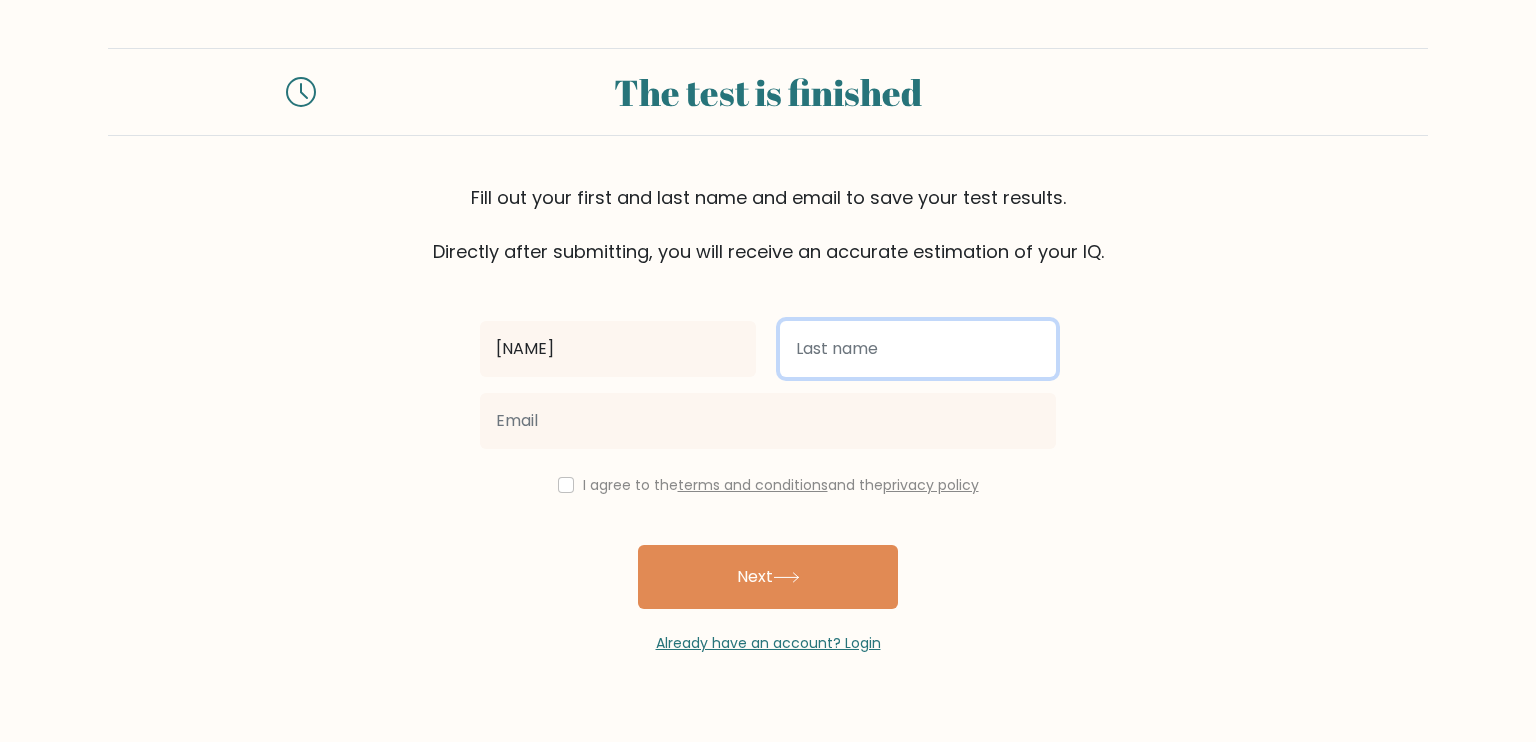 click at bounding box center (918, 349) 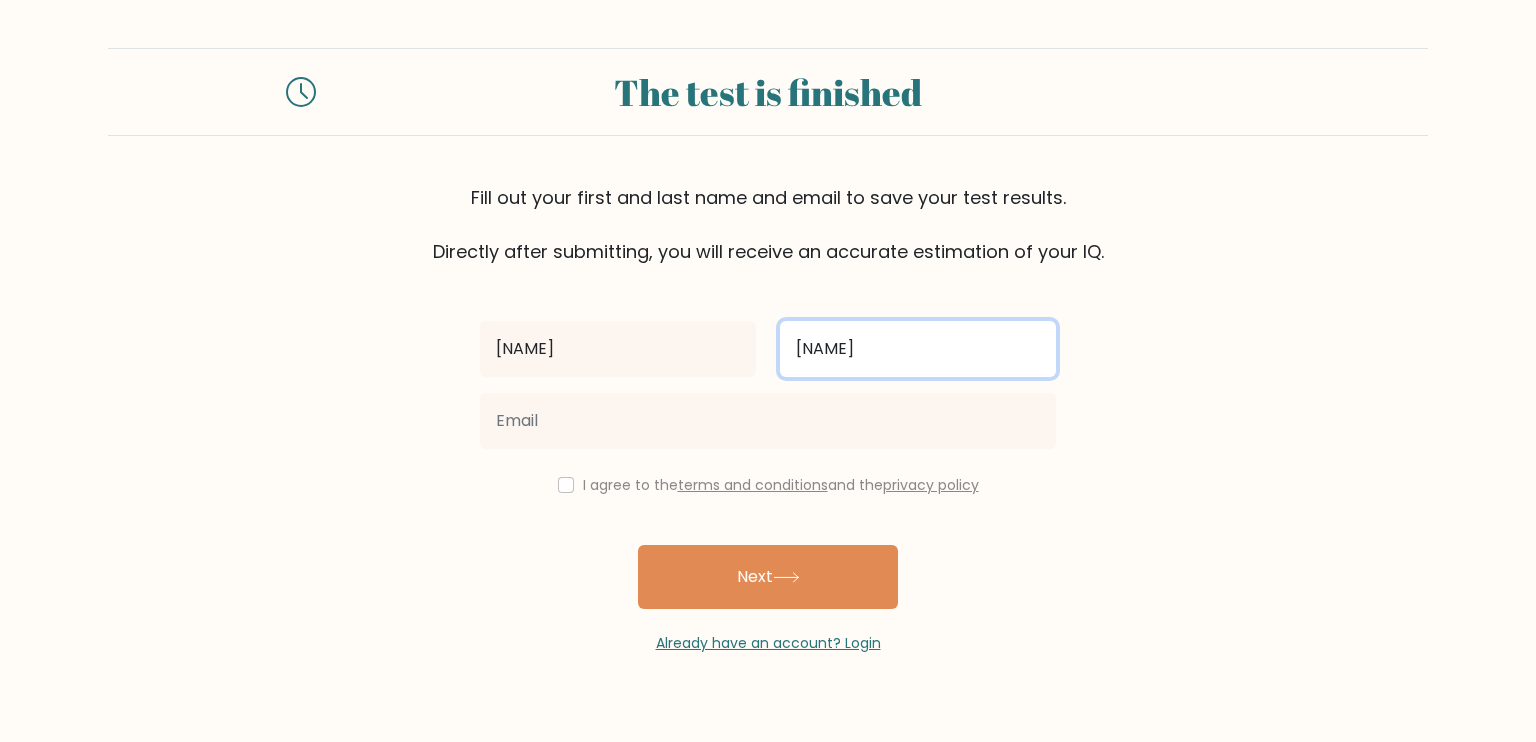 type on "[NAME]" 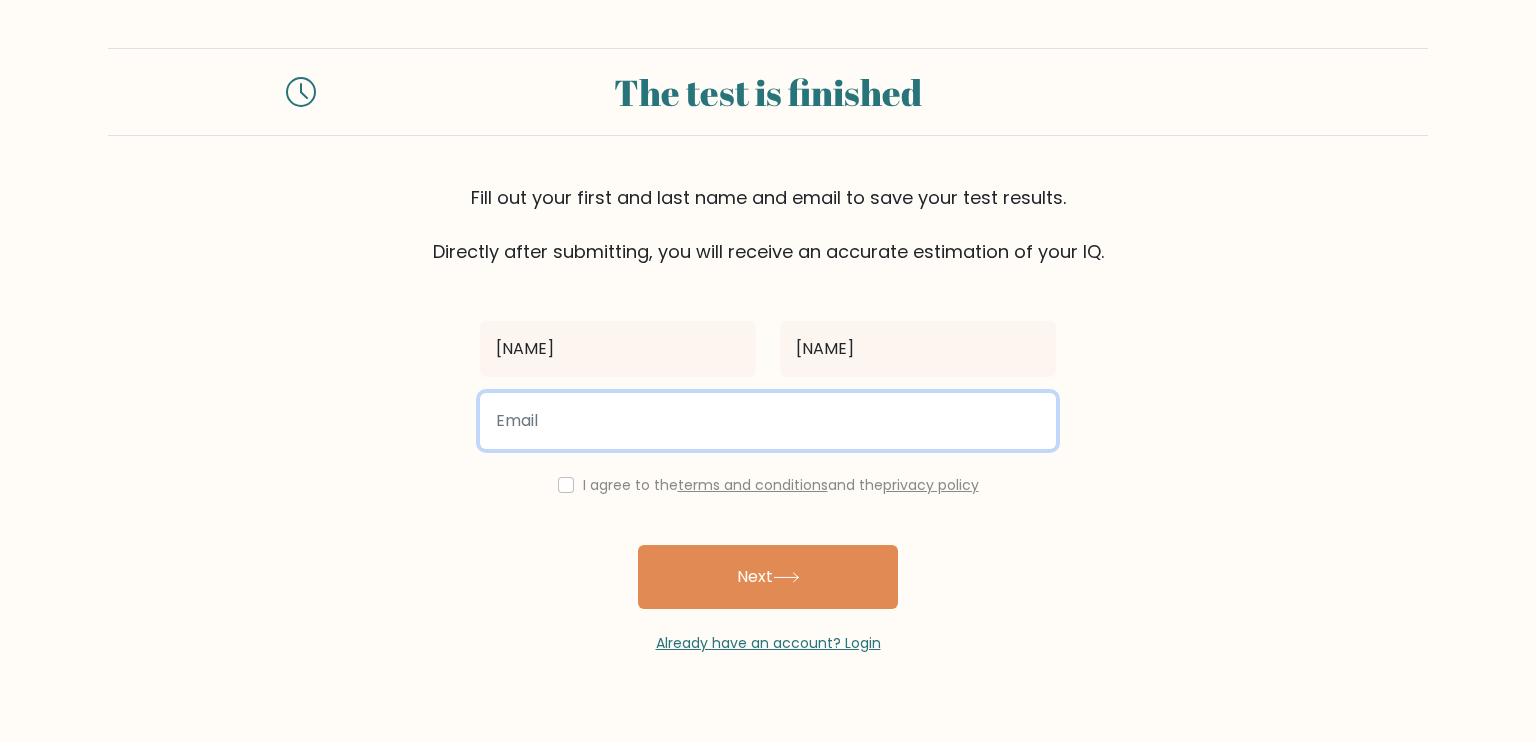 click at bounding box center (768, 421) 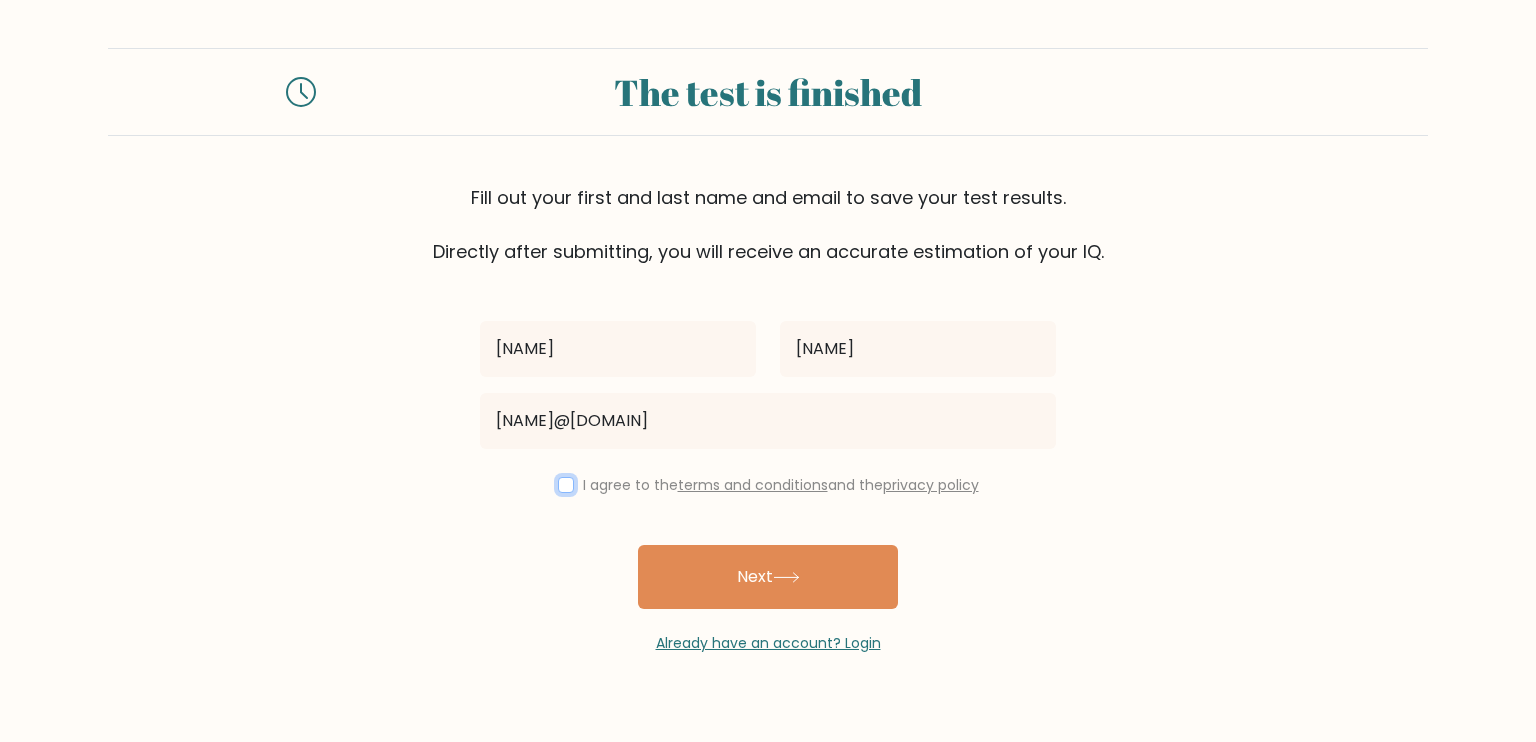 click at bounding box center (566, 485) 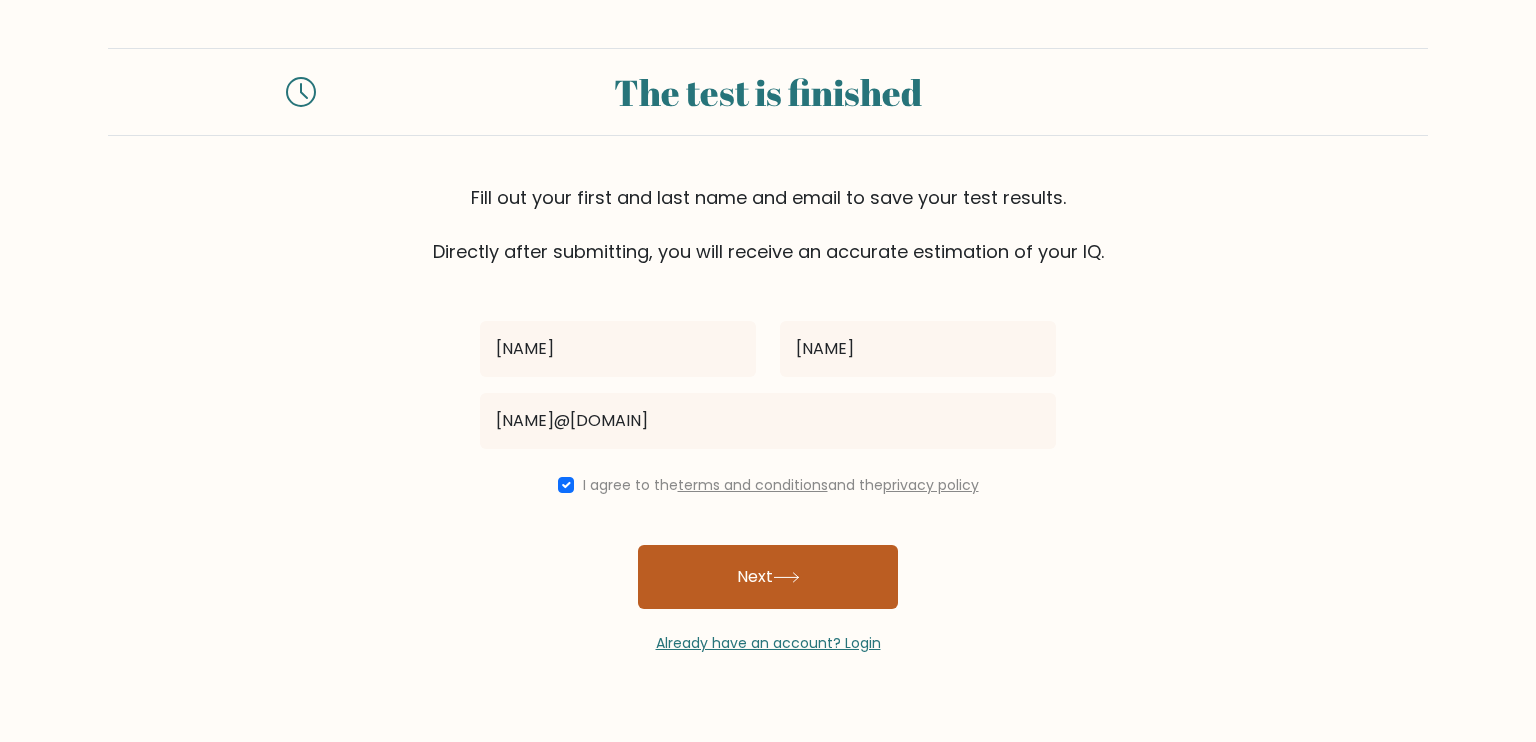 click on "Next" at bounding box center (768, 577) 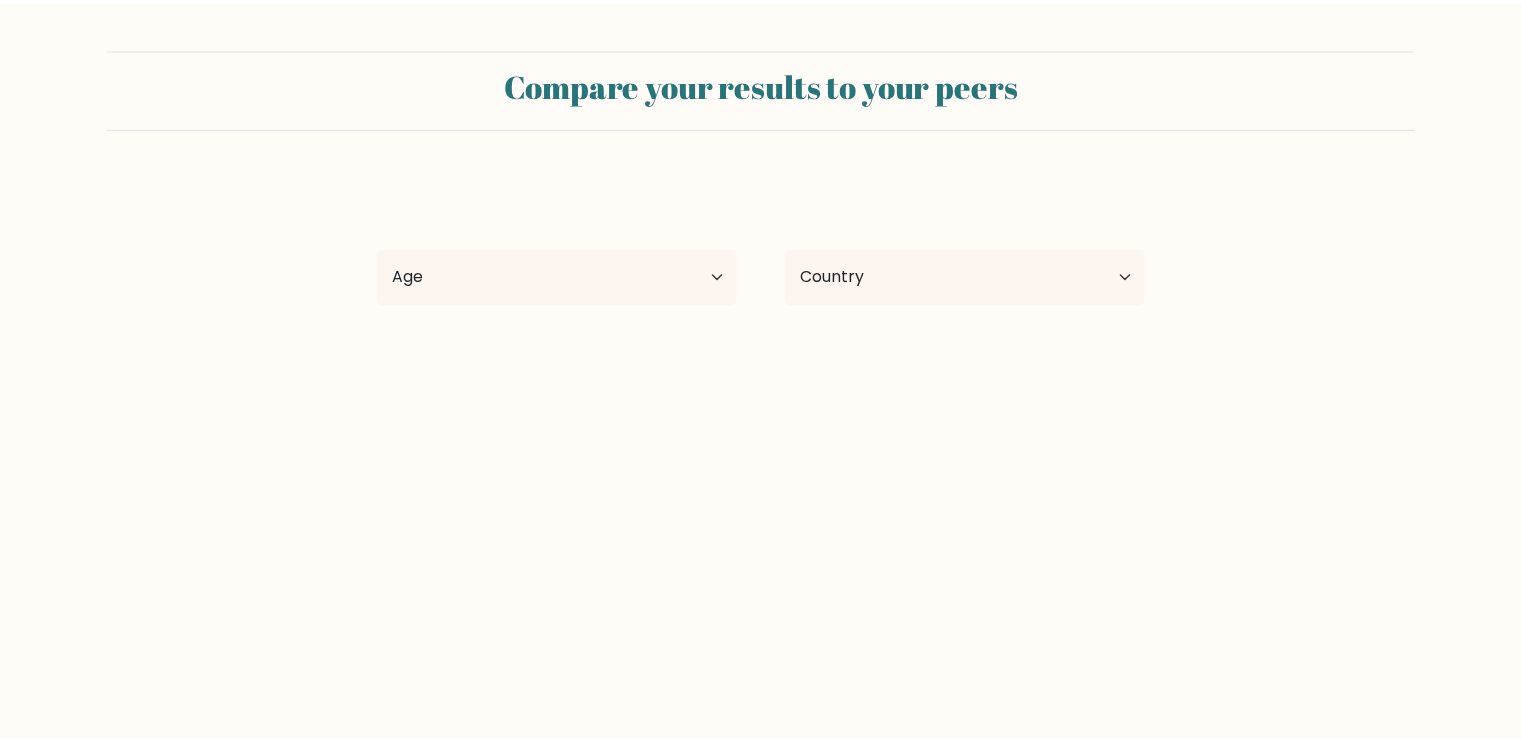 scroll, scrollTop: 0, scrollLeft: 0, axis: both 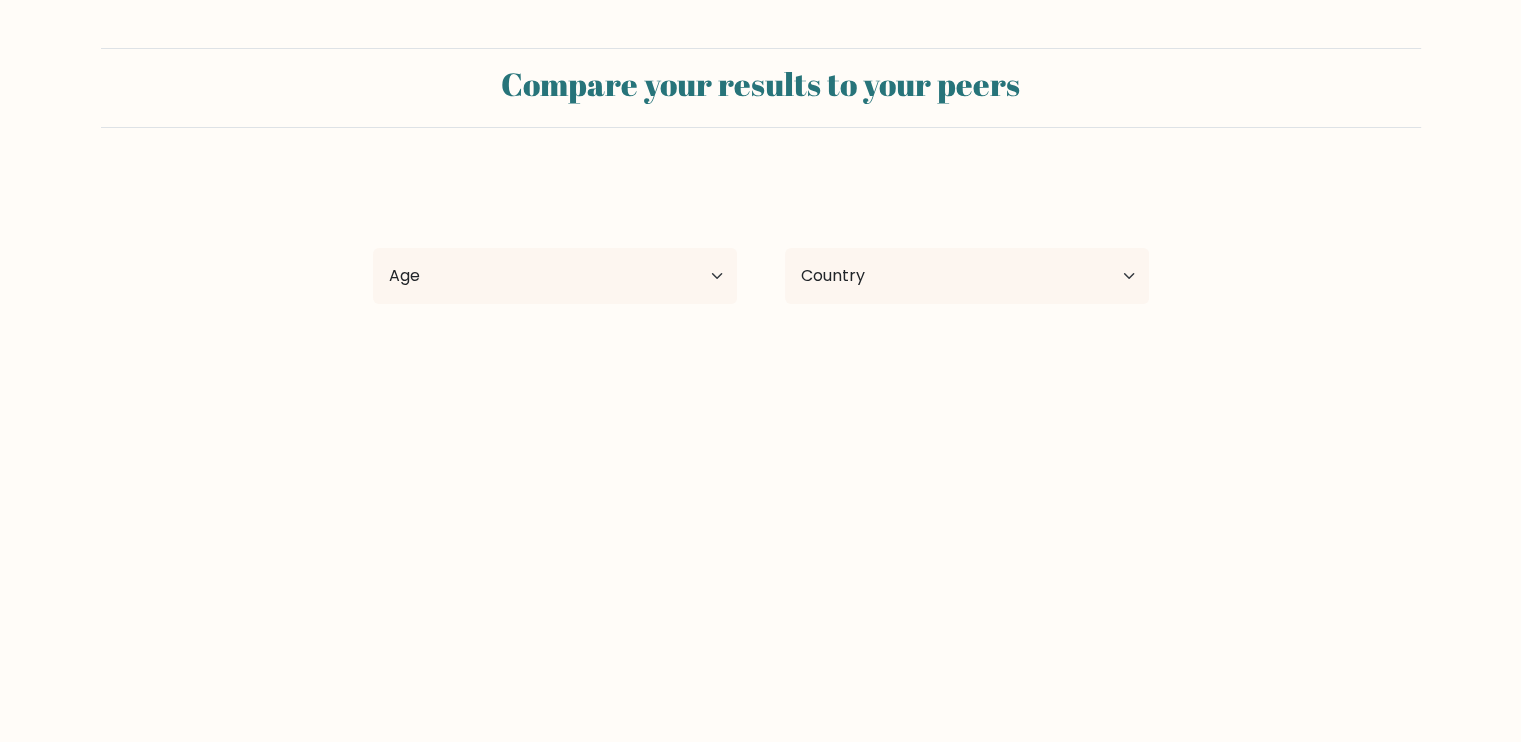 select on "PH" 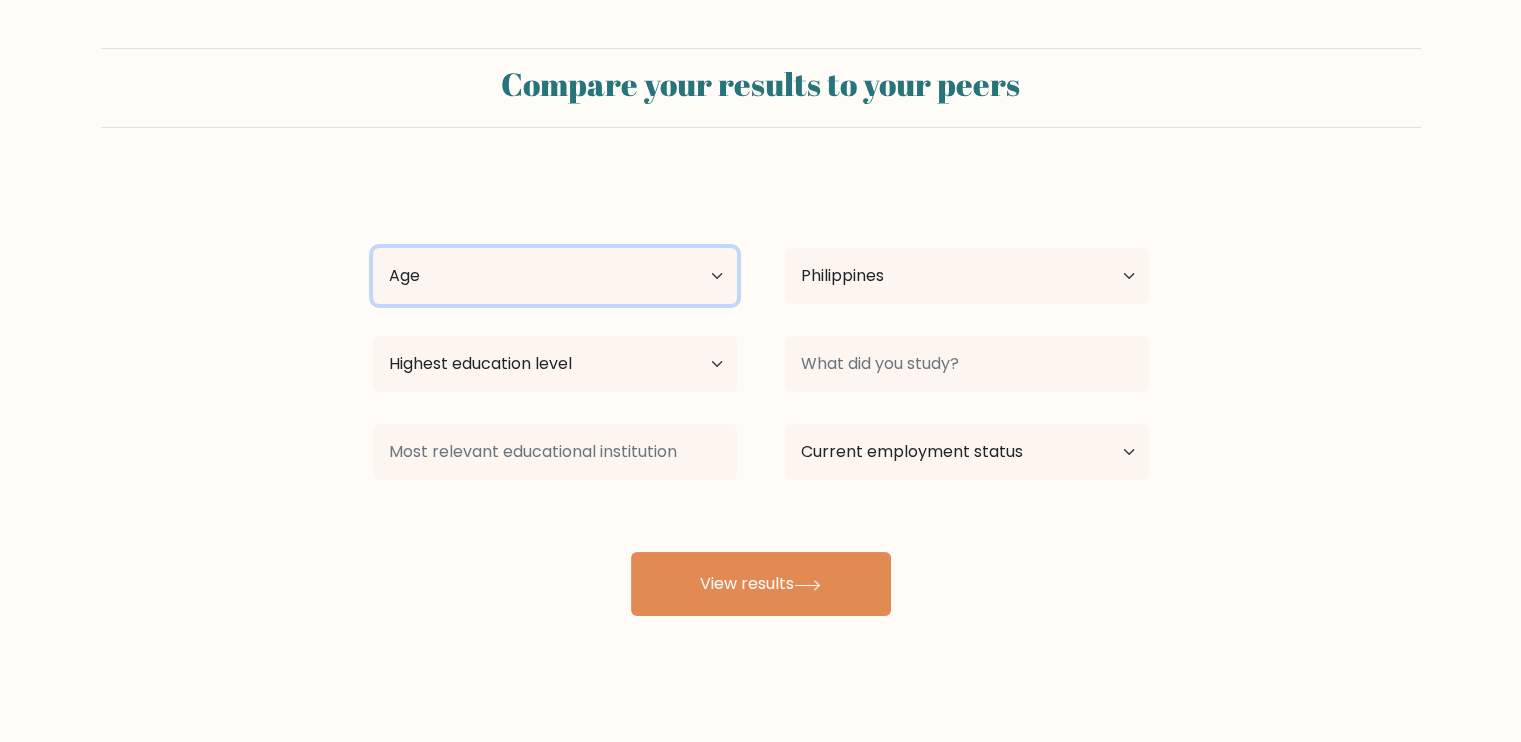 click on "Age
Under 18 years old
18-24 years old
25-34 years old
35-44 years old
45-54 years old
55-64 years old
65 years old and above" at bounding box center [555, 276] 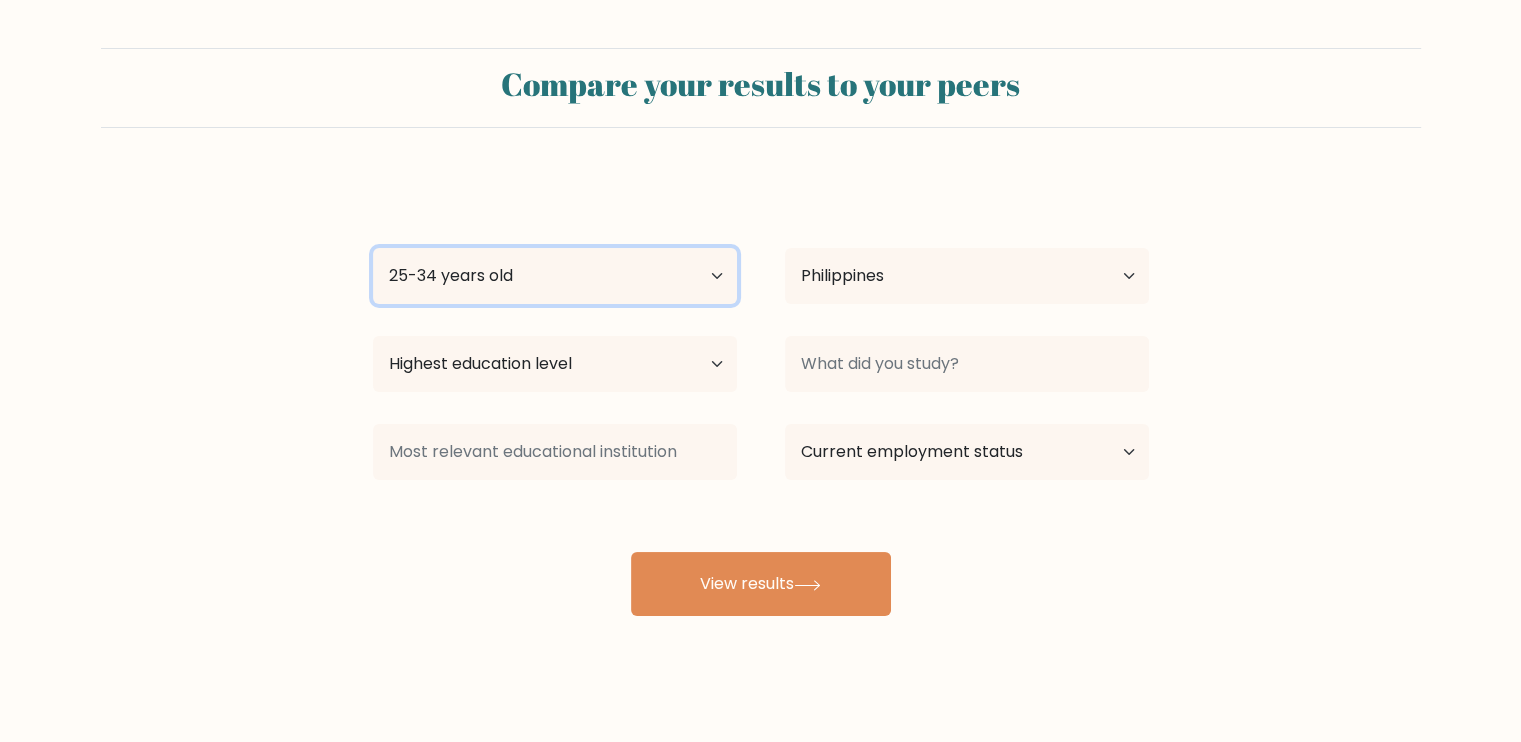 click on "Age
Under 18 years old
18-24 years old
25-34 years old
35-44 years old
45-54 years old
55-64 years old
65 years old and above" at bounding box center (555, 276) 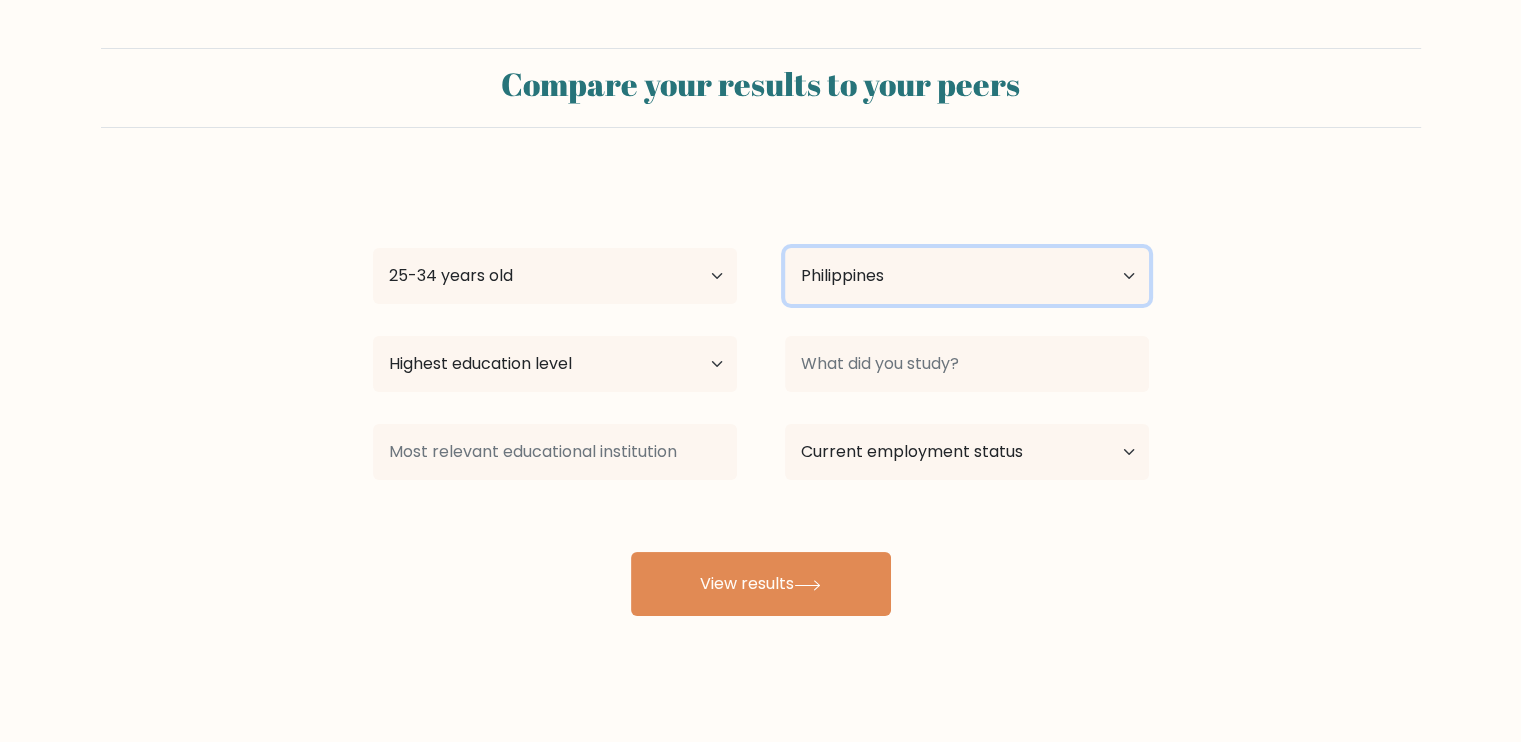 click on "Country
Afghanistan
Albania
Algeria
American Samoa
Andorra
Angola
Anguilla
Antarctica
Antigua and Barbuda
Argentina
Armenia
Aruba
Australia
Austria
Azerbaijan
Bahamas
Bahrain
Bangladesh
Barbados
Belarus
Belgium
Belize
Benin
Bermuda
Bhutan
Bolivia
Bonaire, Sint Eustatius and Saba
Bosnia and Herzegovina
Botswana
Bouvet Island
Brazil
British Indian Ocean Territory
Brunei
Bulgaria
Burkina Faso
Burundi
Cabo Verde
Cambodia
Cameroon
Canada
Cayman Islands
Central African Republic
Chad
Chile
China
Christmas Island
Cocos (Keeling) Islands
Colombia
Comoros
Congo
Congo (the Democratic Republic of the)
Cook Islands
Costa Rica
Côte d'Ivoire
Croatia
Cuba" at bounding box center [967, 276] 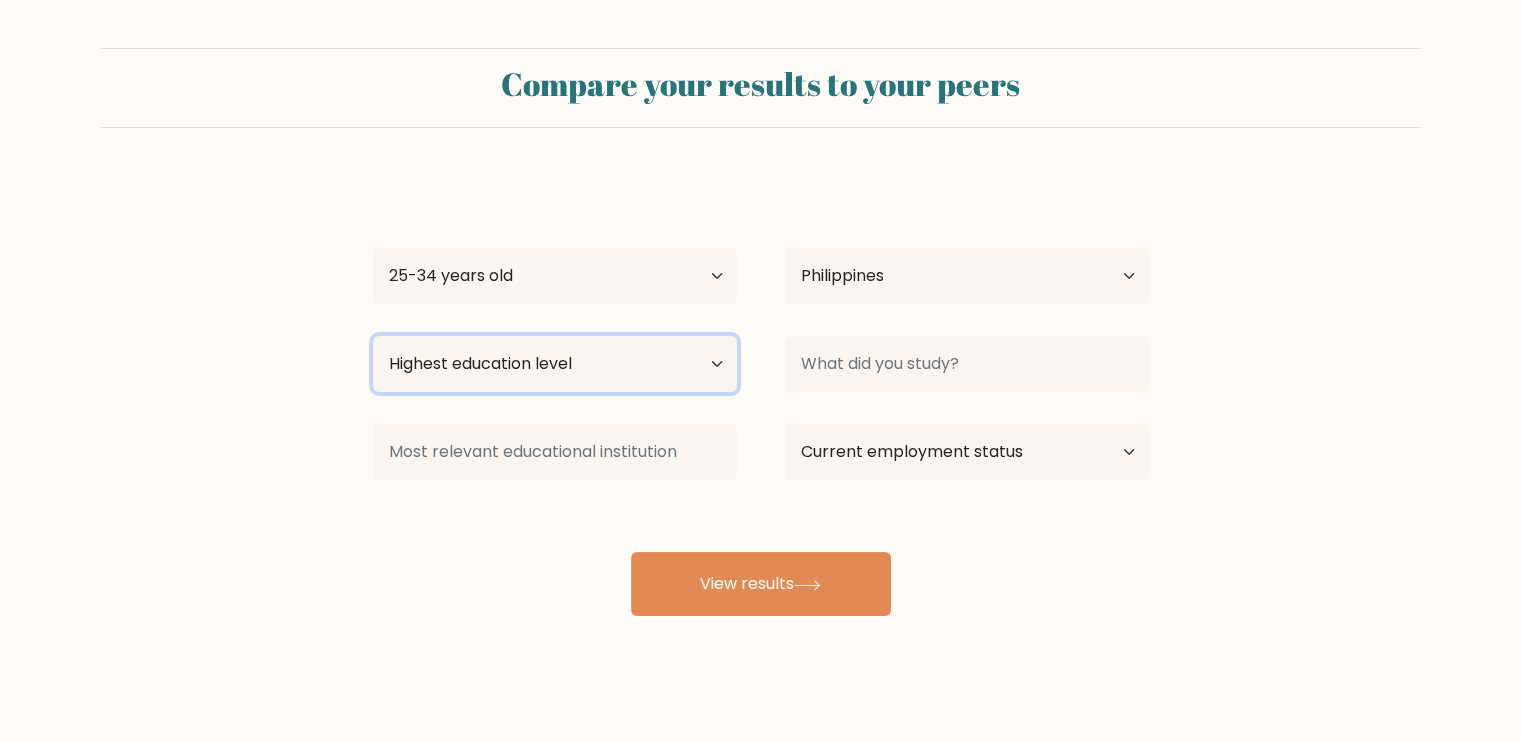 click on "Highest education level
No schooling
Primary
Lower Secondary
Upper Secondary
Occupation Specific
Bachelor's degree
Master's degree
Doctoral degree" at bounding box center [555, 364] 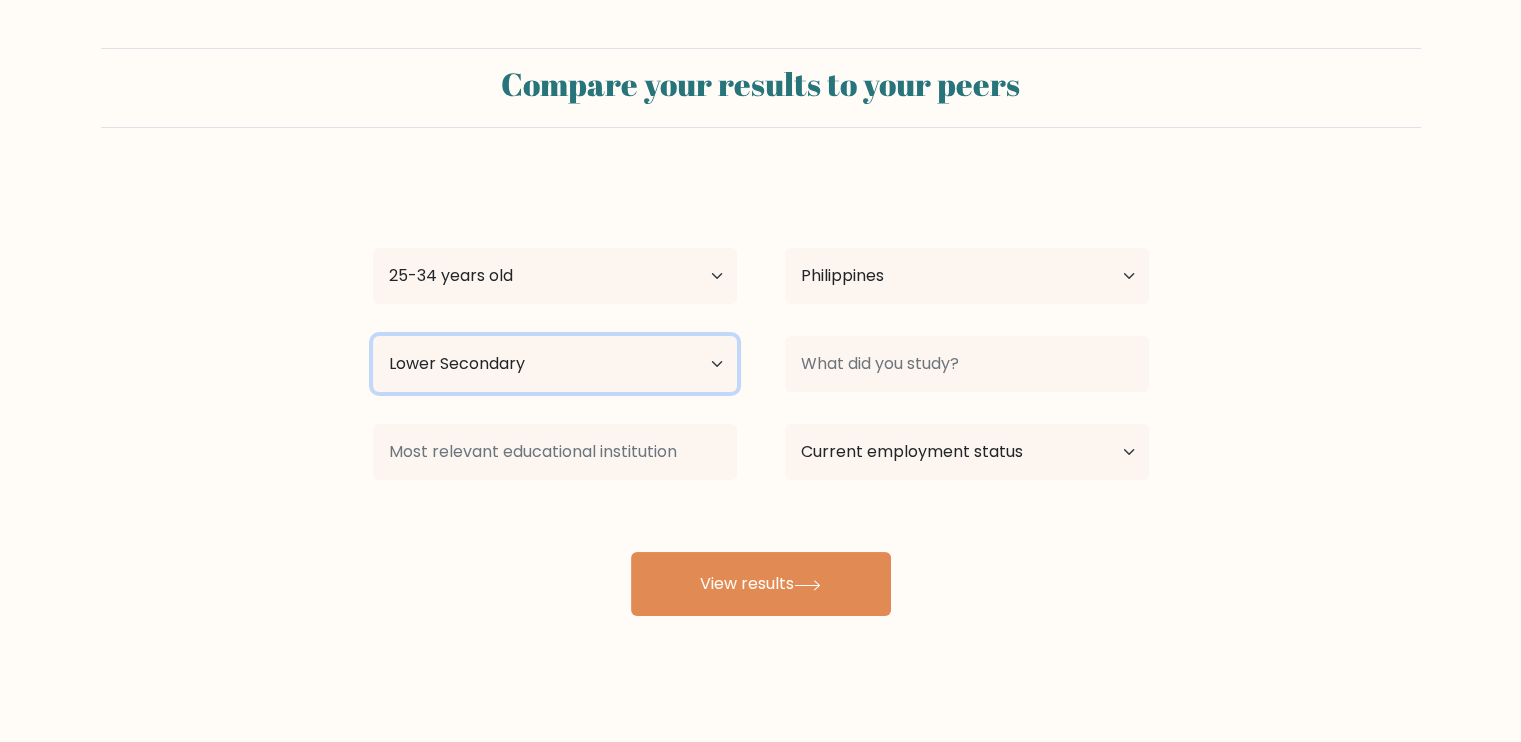 click on "Highest education level
No schooling
Primary
Lower Secondary
Upper Secondary
Occupation Specific
Bachelor's degree
Master's degree
Doctoral degree" at bounding box center [555, 364] 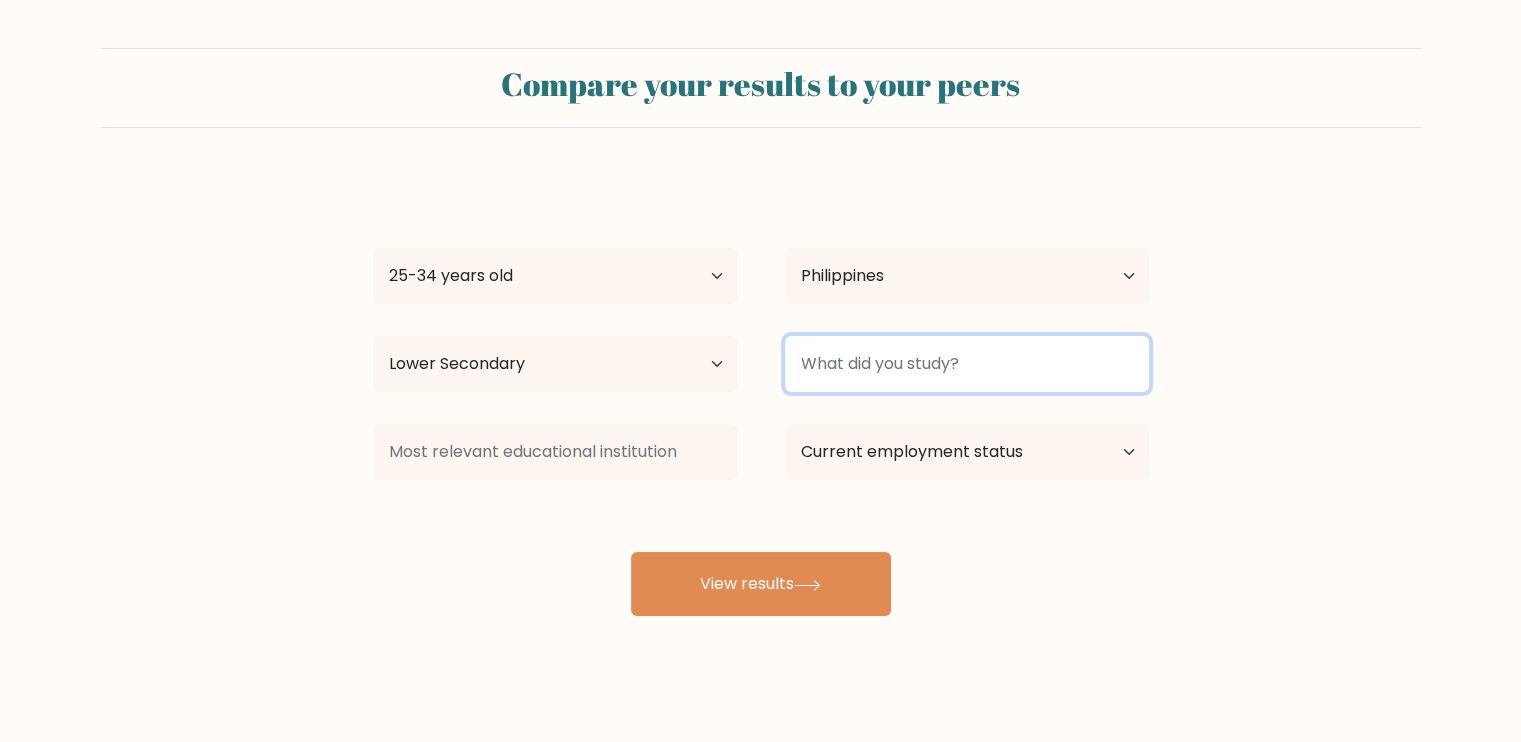 click at bounding box center (967, 364) 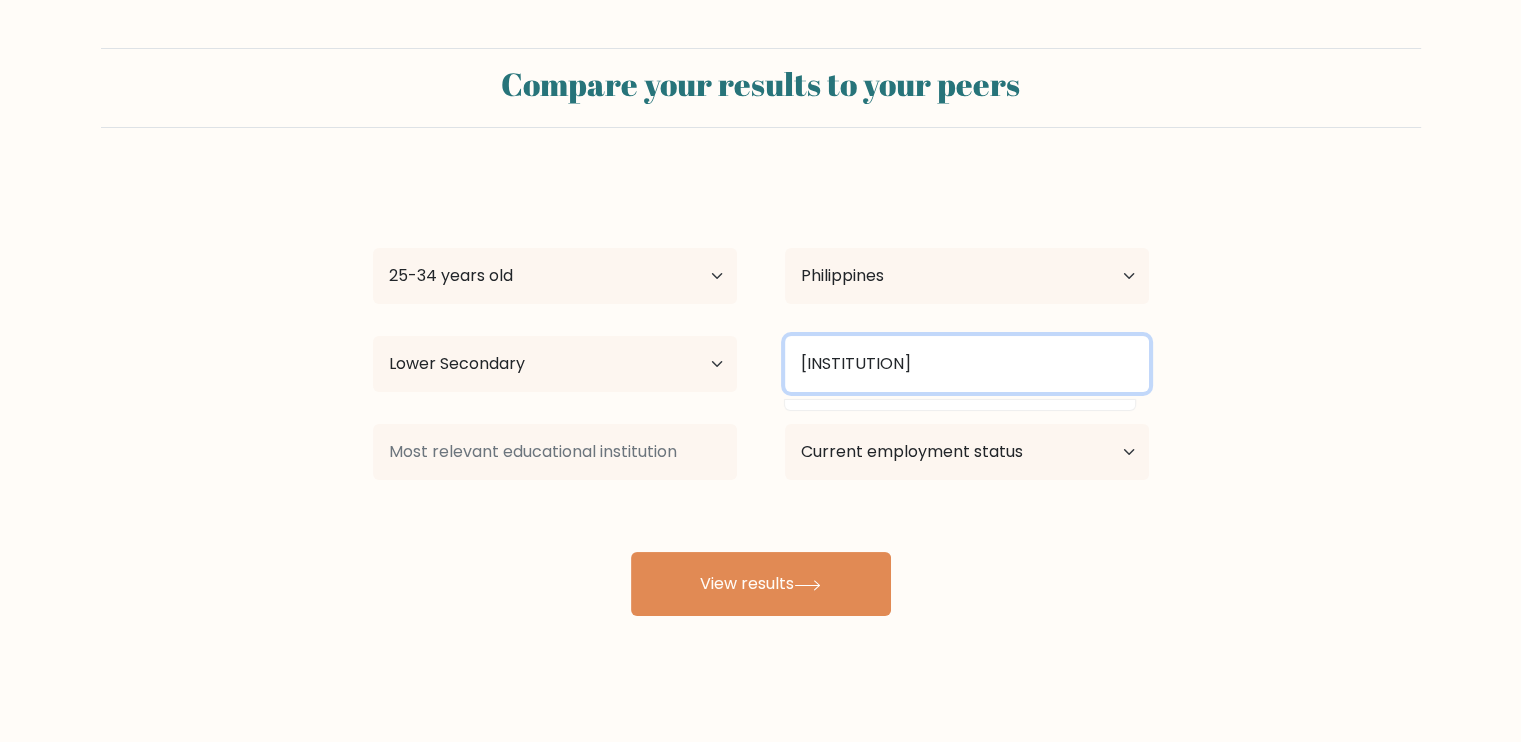 type on "[INSTITUTION]" 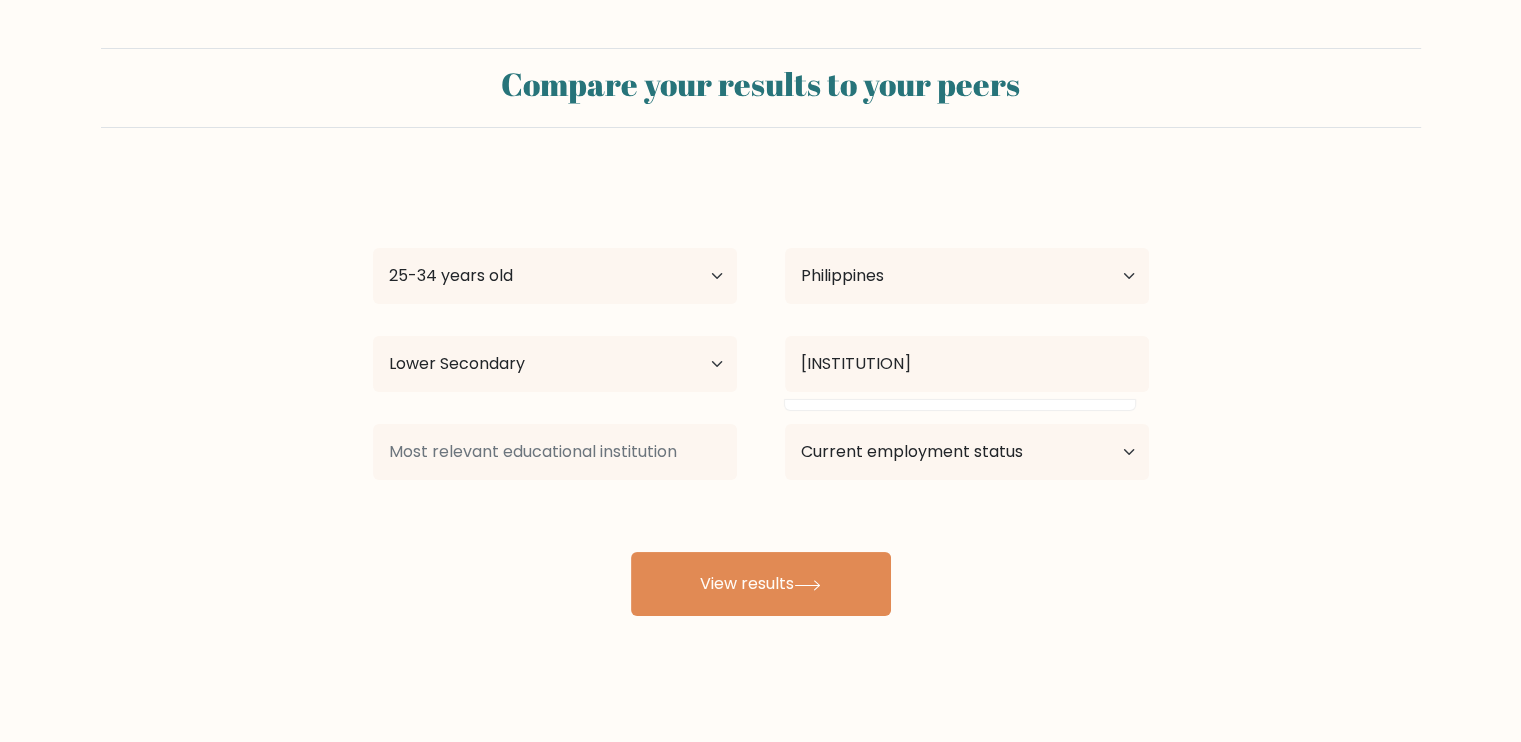 click at bounding box center (555, 452) 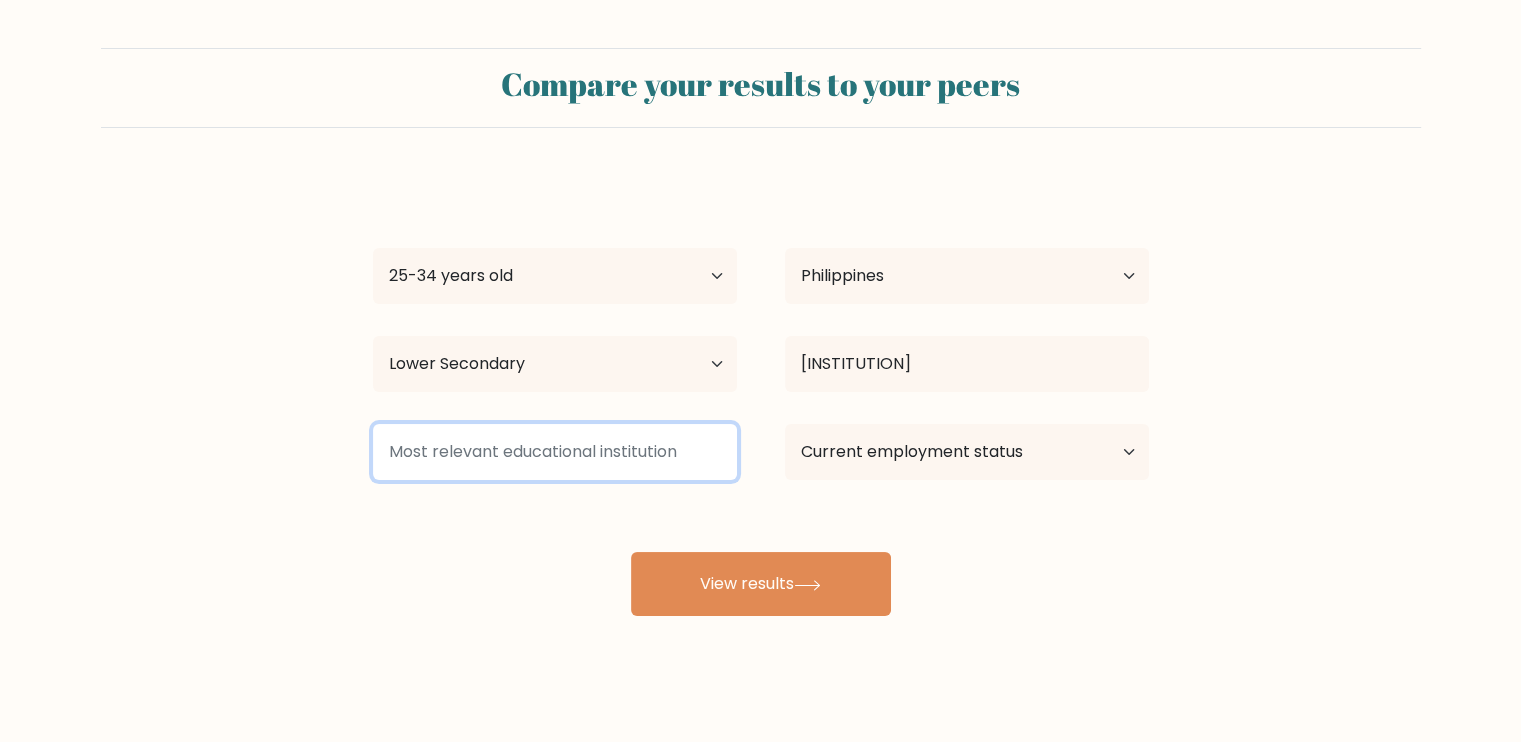 click at bounding box center (555, 452) 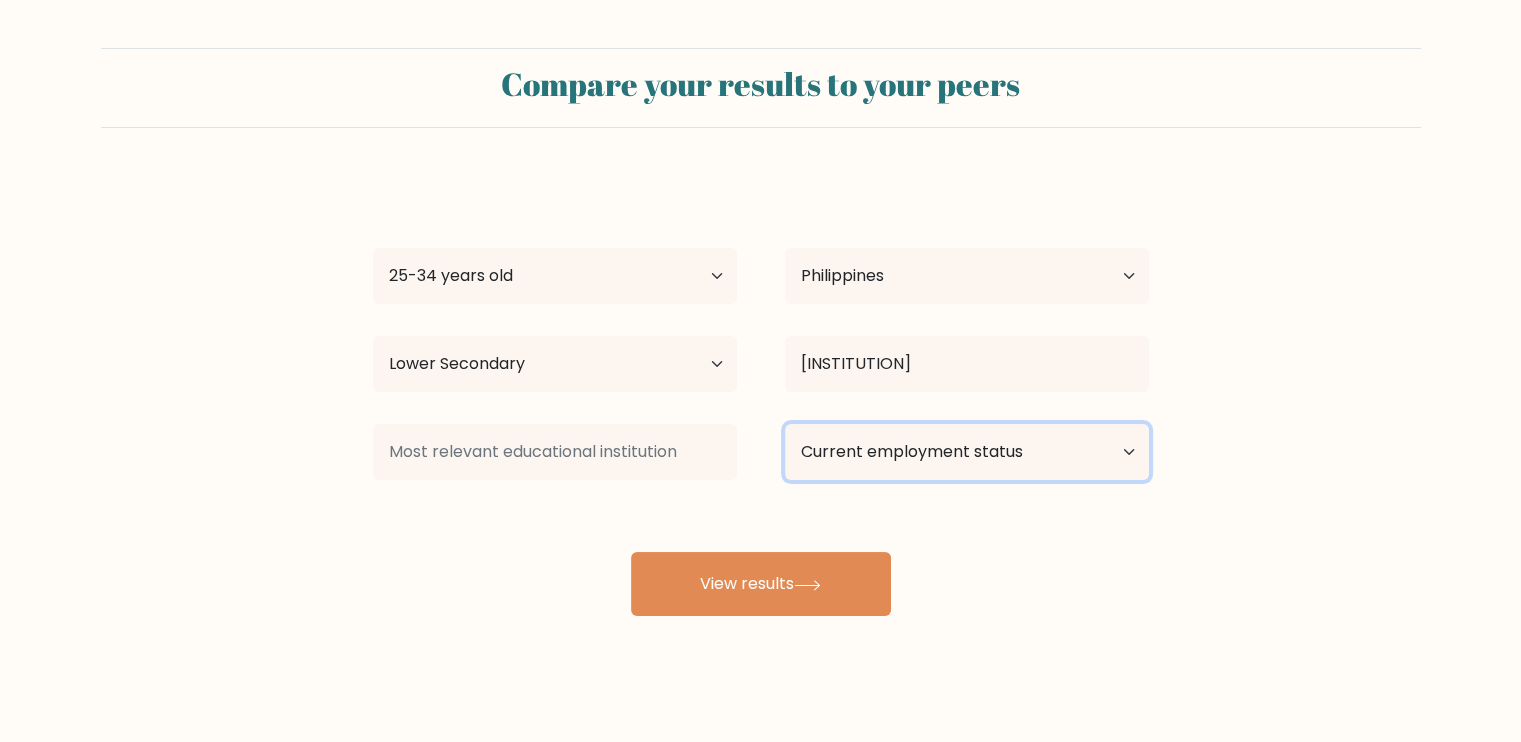 click on "Current employment status
Employed
Student
Retired
Other / prefer not to answer" at bounding box center [967, 452] 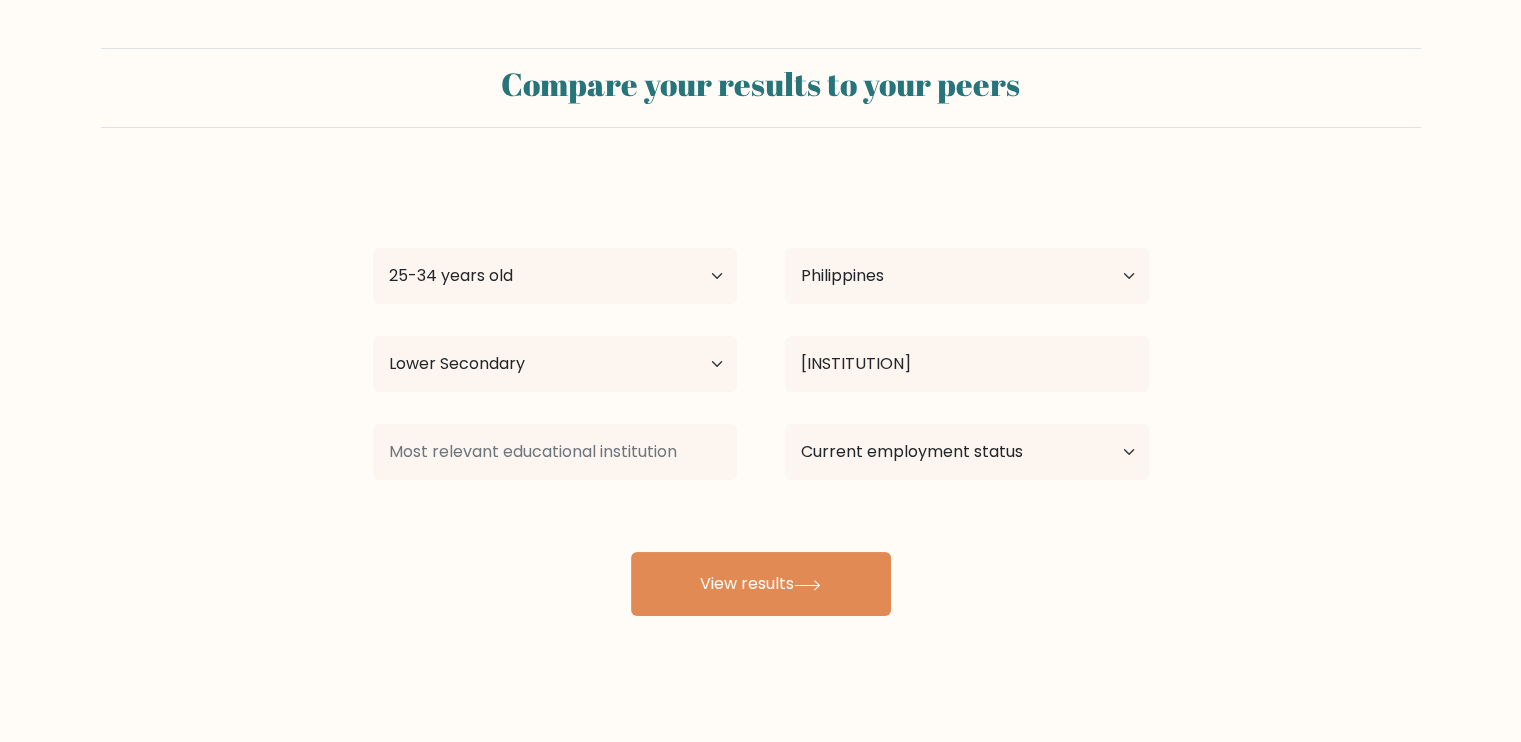 click on "[INSTITUTION], [COUNTRY]
[PERSON]
Age
Under 18 years old
18-24 years old
25-34 years old
35-44 years old
45-54 years old
55-64 years old
65 years old and above
Country
Afghanistan
Albania
Algeria
American Samoa
Andorra
Angola
Anguilla
Antarctica
Antigua and Barbuda
Argentina
Armenia
Aruba
Australia
Austria
Azerbaijan
Bahamas
Bahrain
Bangladesh
Barbados
Belarus
Belgium
Belize
Benin
Bermuda
Bhutan
Bolivia
Bonaire, Sint Eustatius and Saba
Bosnia and Herzegovina
Botswana
Bouvet Island
Brazil
Brunei Chad" at bounding box center (761, 396) 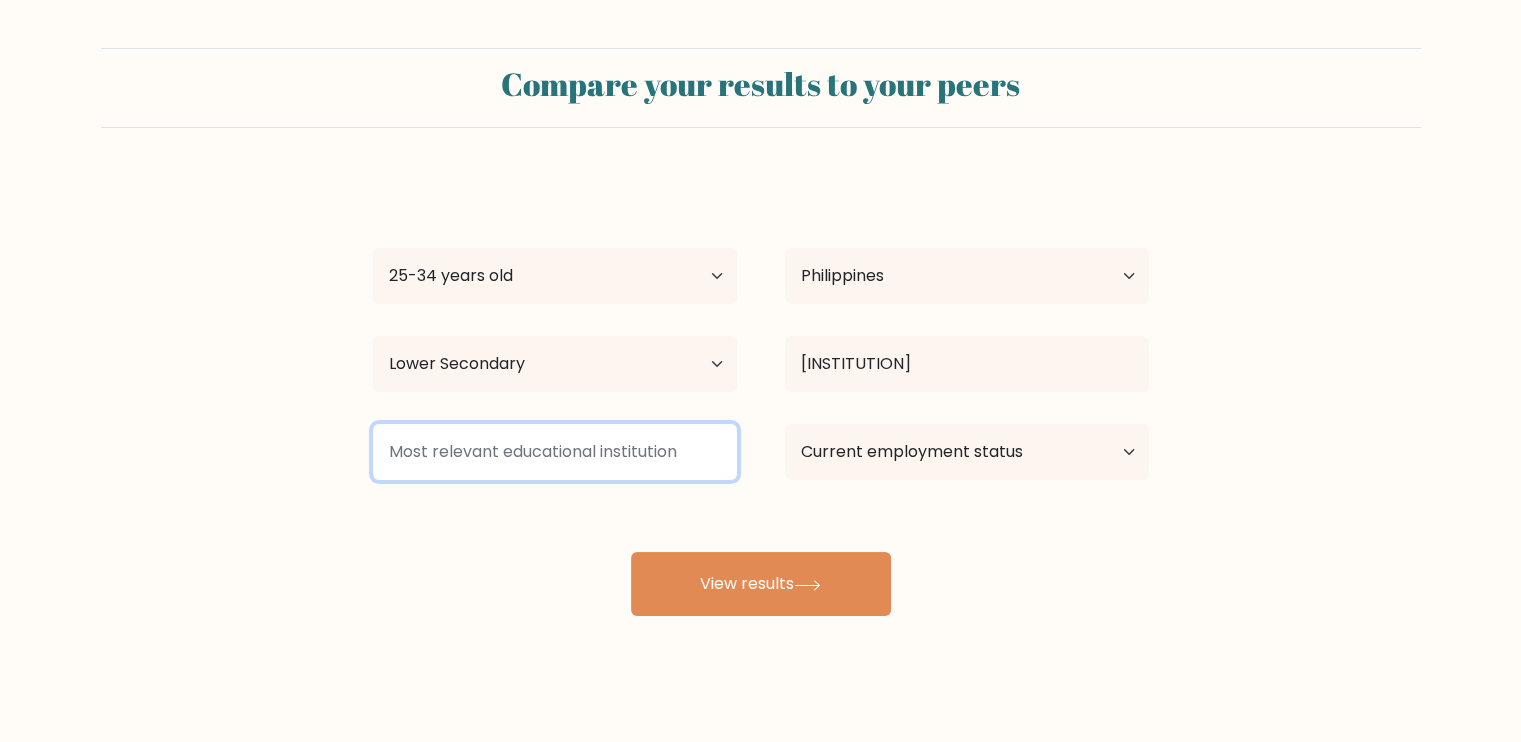 click at bounding box center [555, 452] 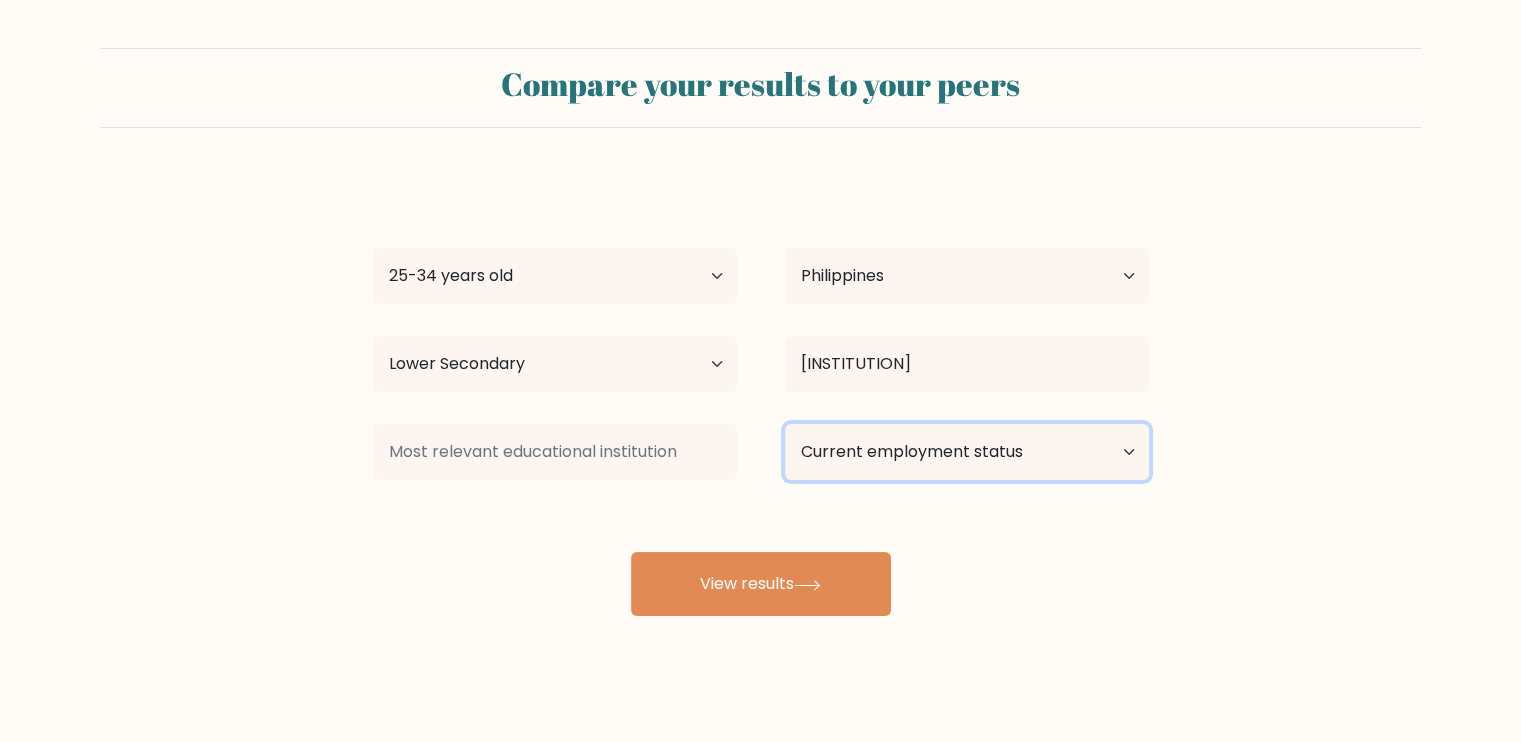 click on "Current employment status
Employed
Student
Retired
Other / prefer not to answer" at bounding box center [967, 452] 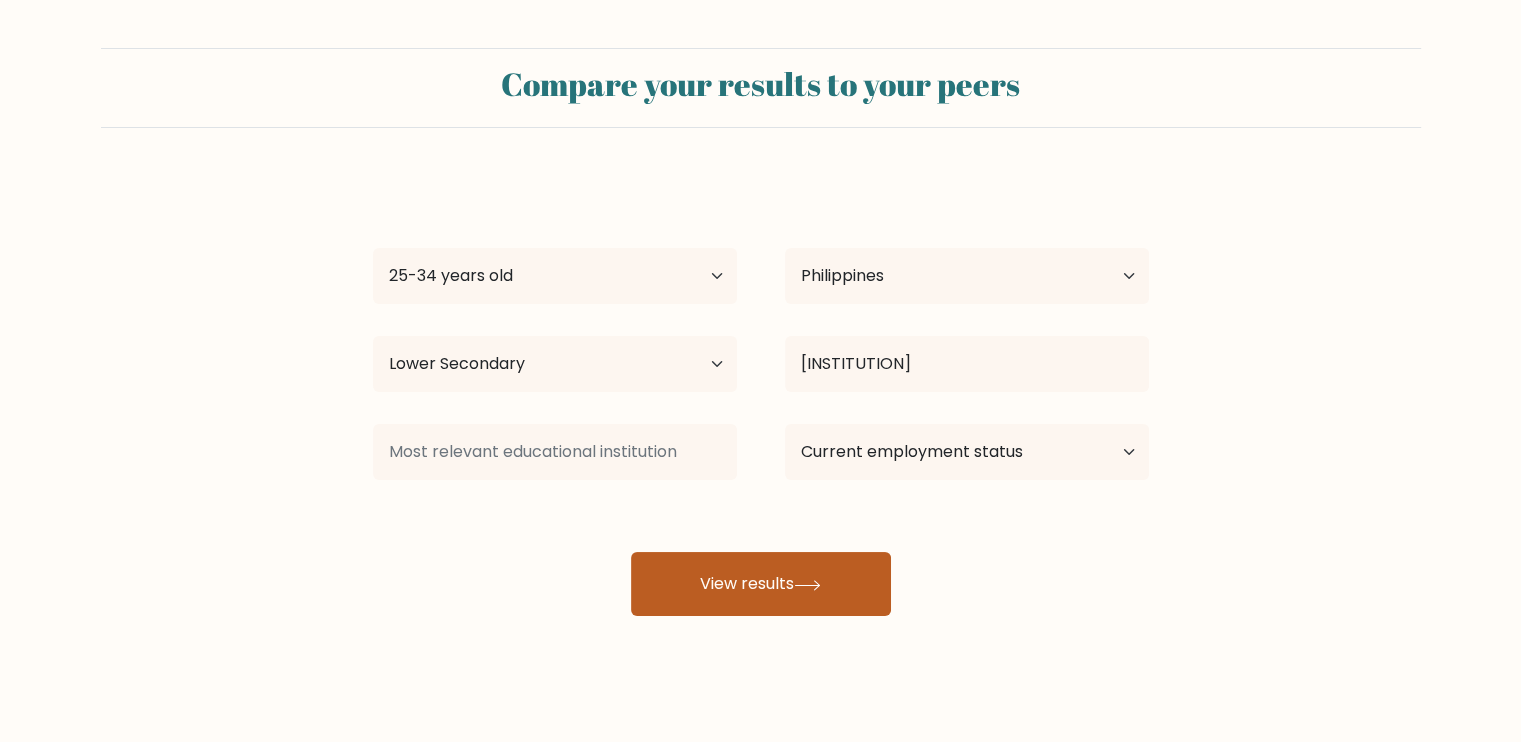 click on "View results" at bounding box center [761, 584] 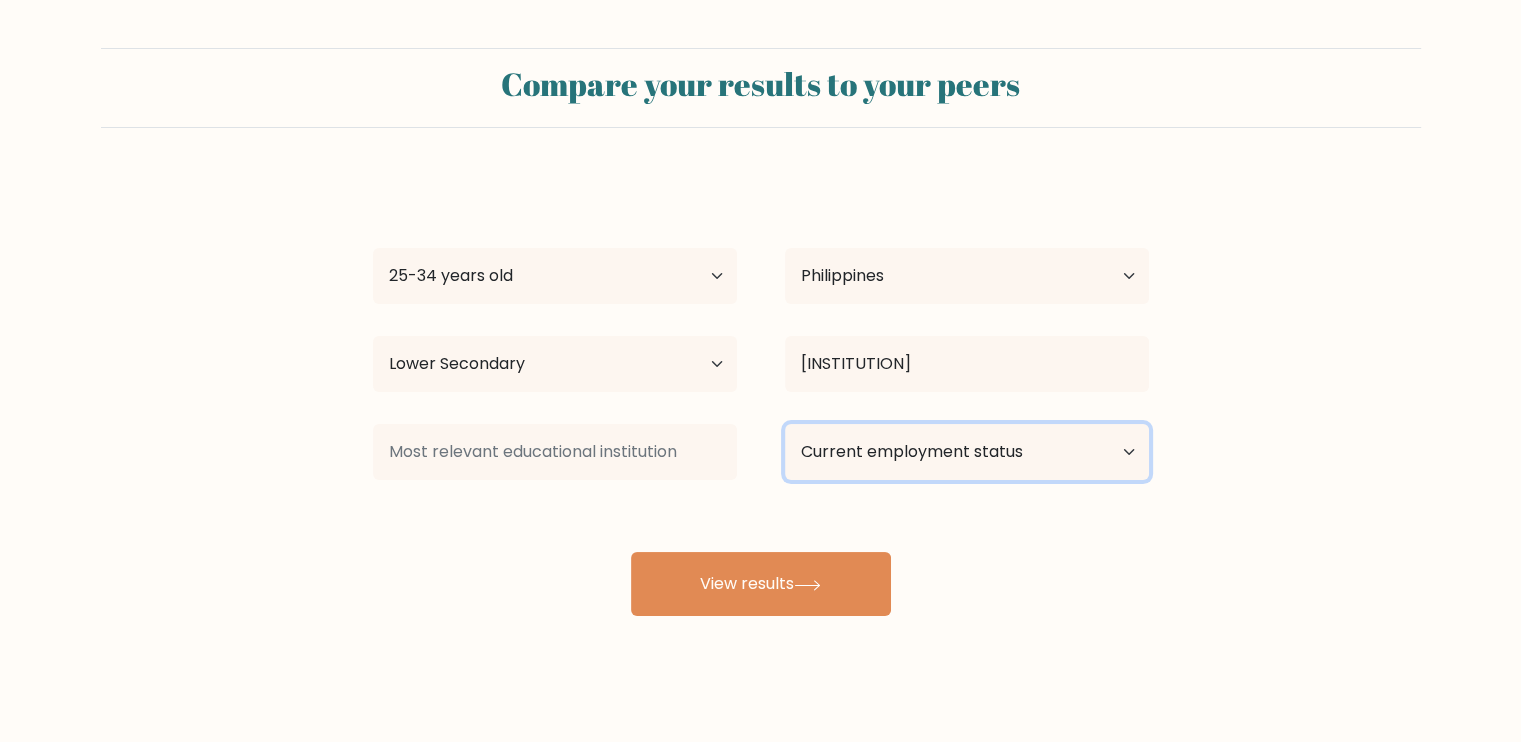 click on "Current employment status
Employed
Student
Retired
Other / prefer not to answer" at bounding box center (967, 452) 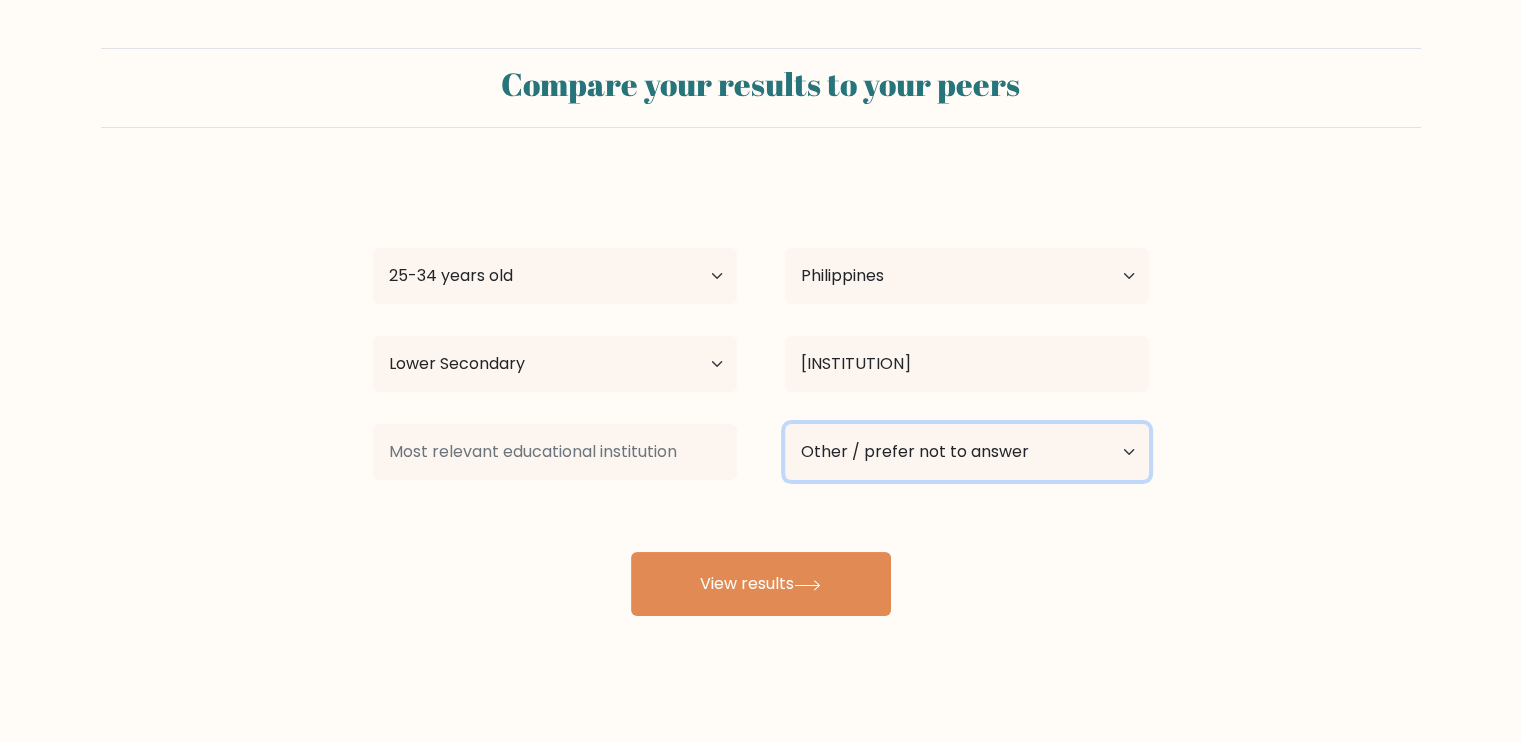 click on "Current employment status
Employed
Student
Retired
Other / prefer not to answer" at bounding box center [967, 452] 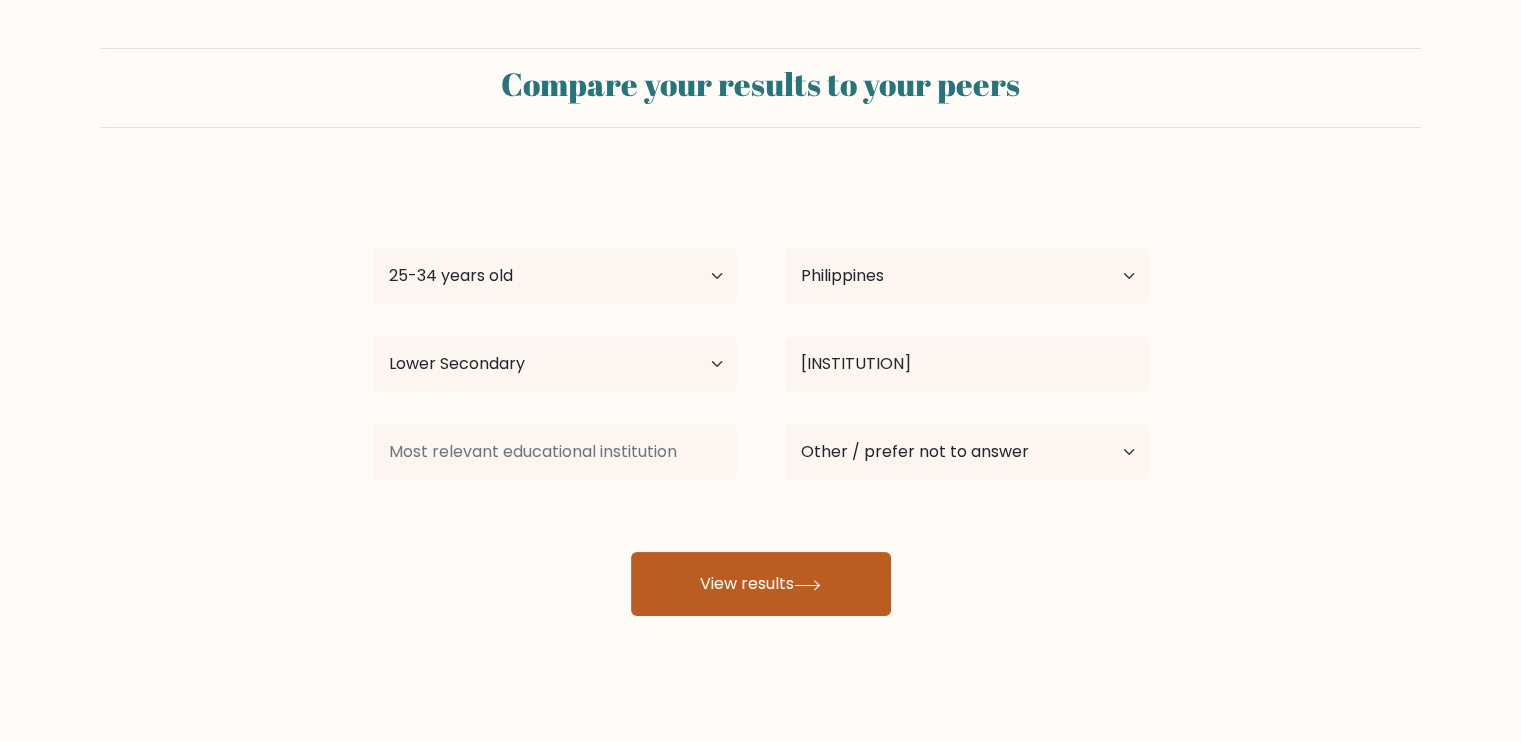 click on "View results" at bounding box center (761, 584) 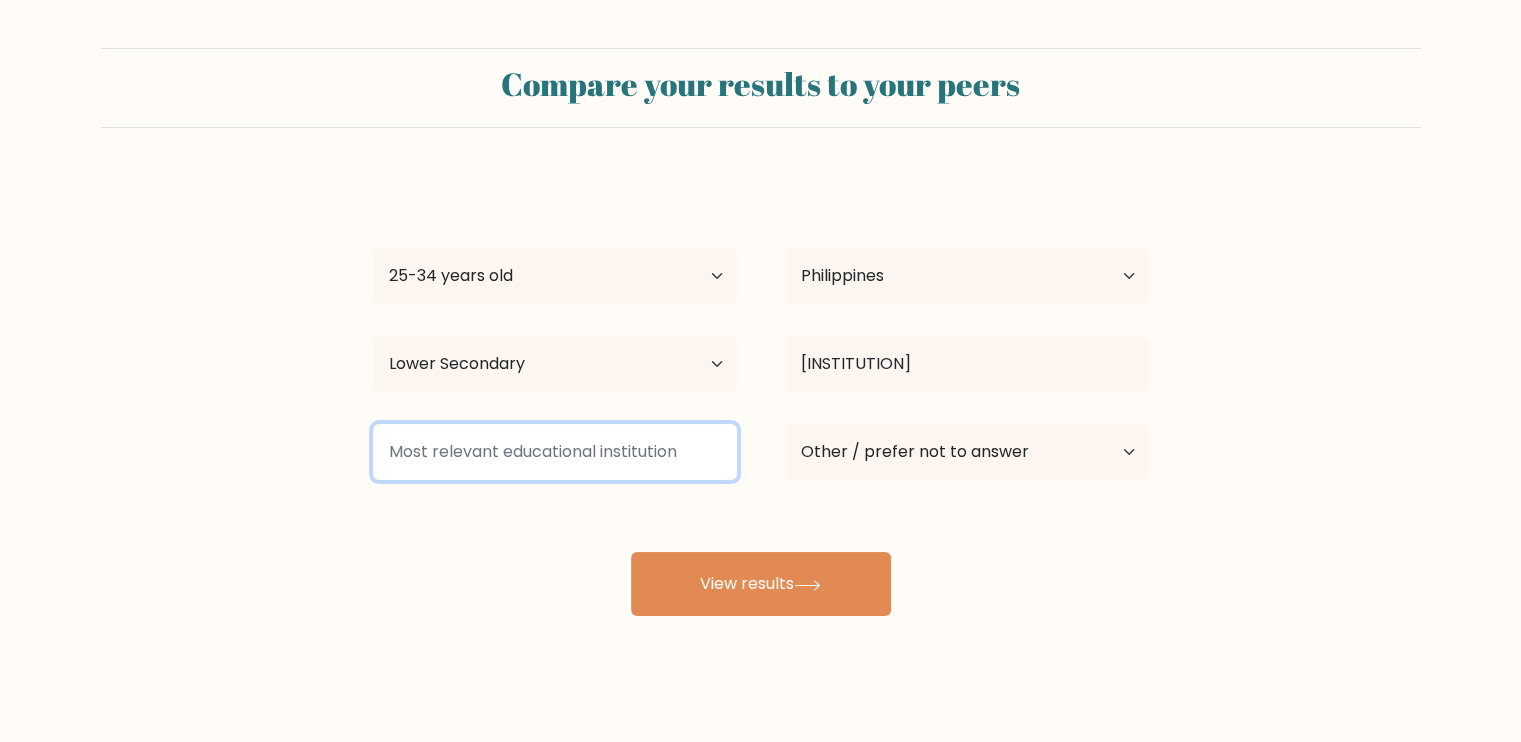 click at bounding box center (555, 452) 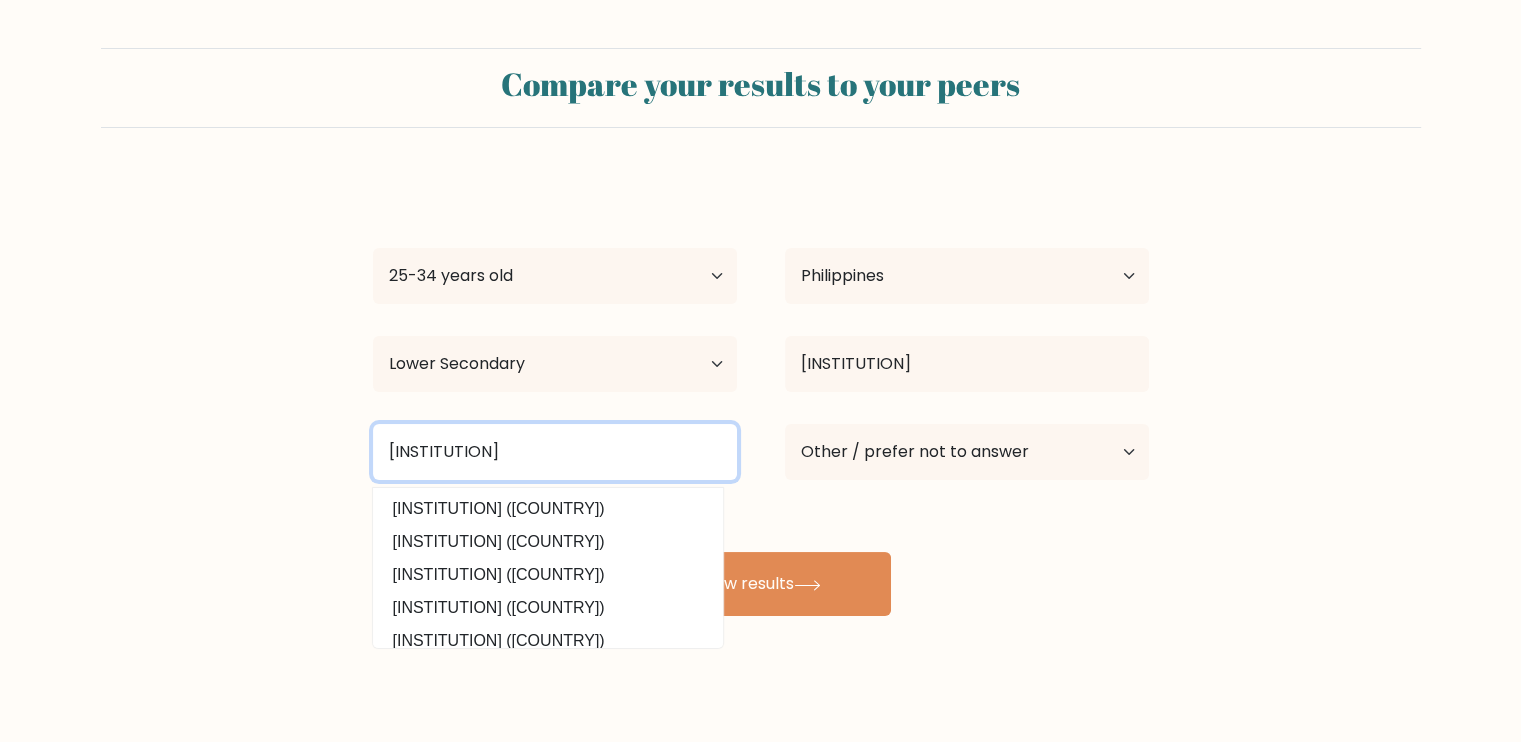 click on "[INSTITUTION]" at bounding box center (555, 452) 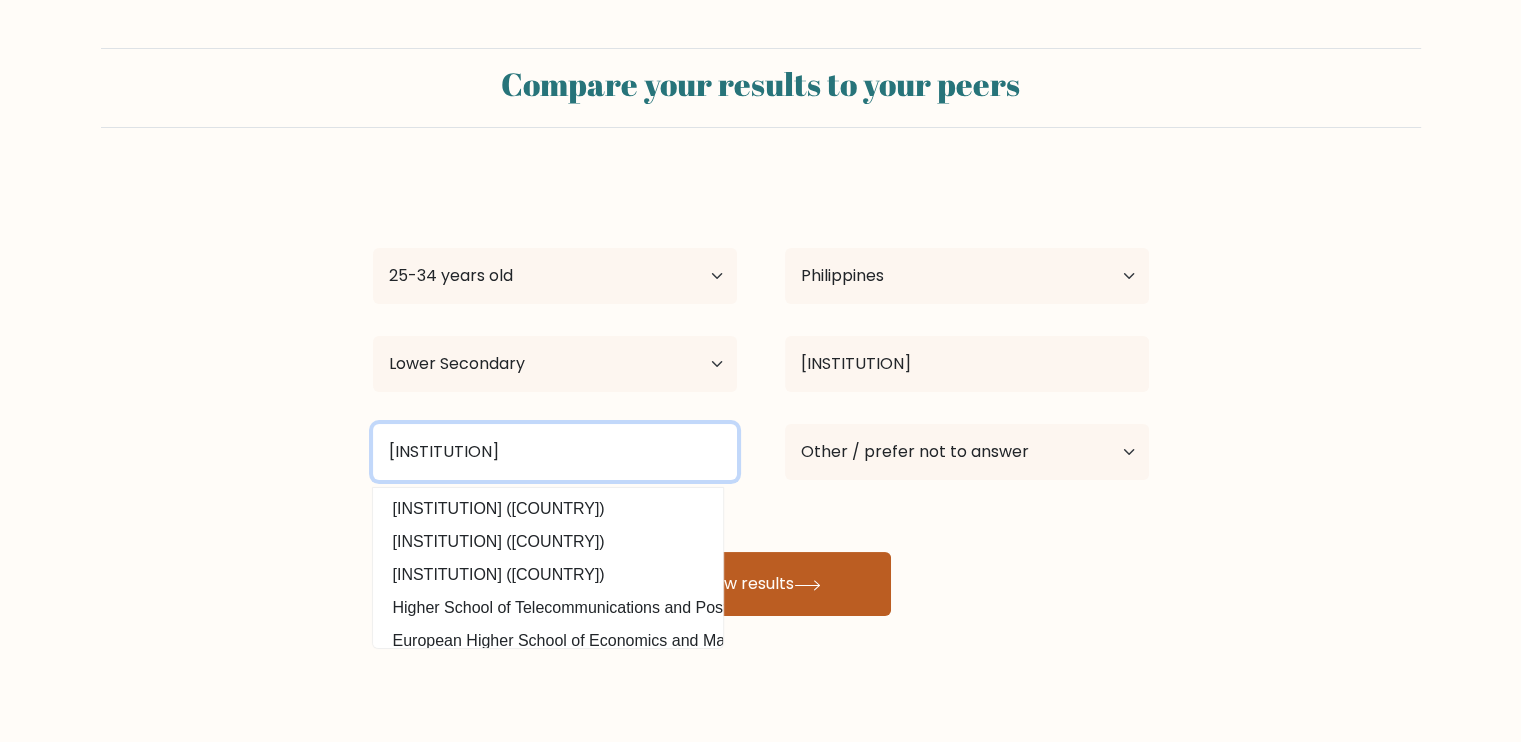 type on "[INSTITUTION]" 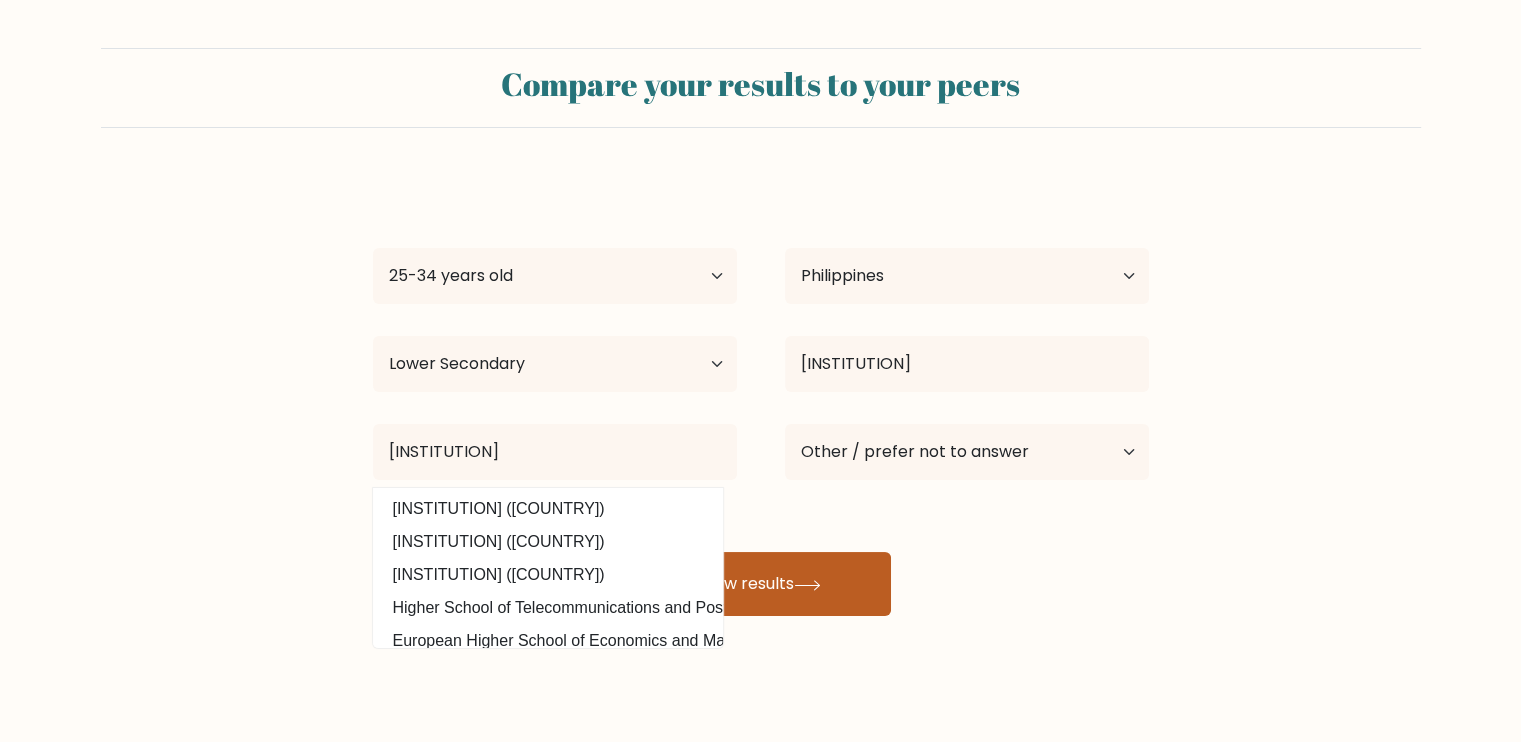 click on "View results" at bounding box center [761, 584] 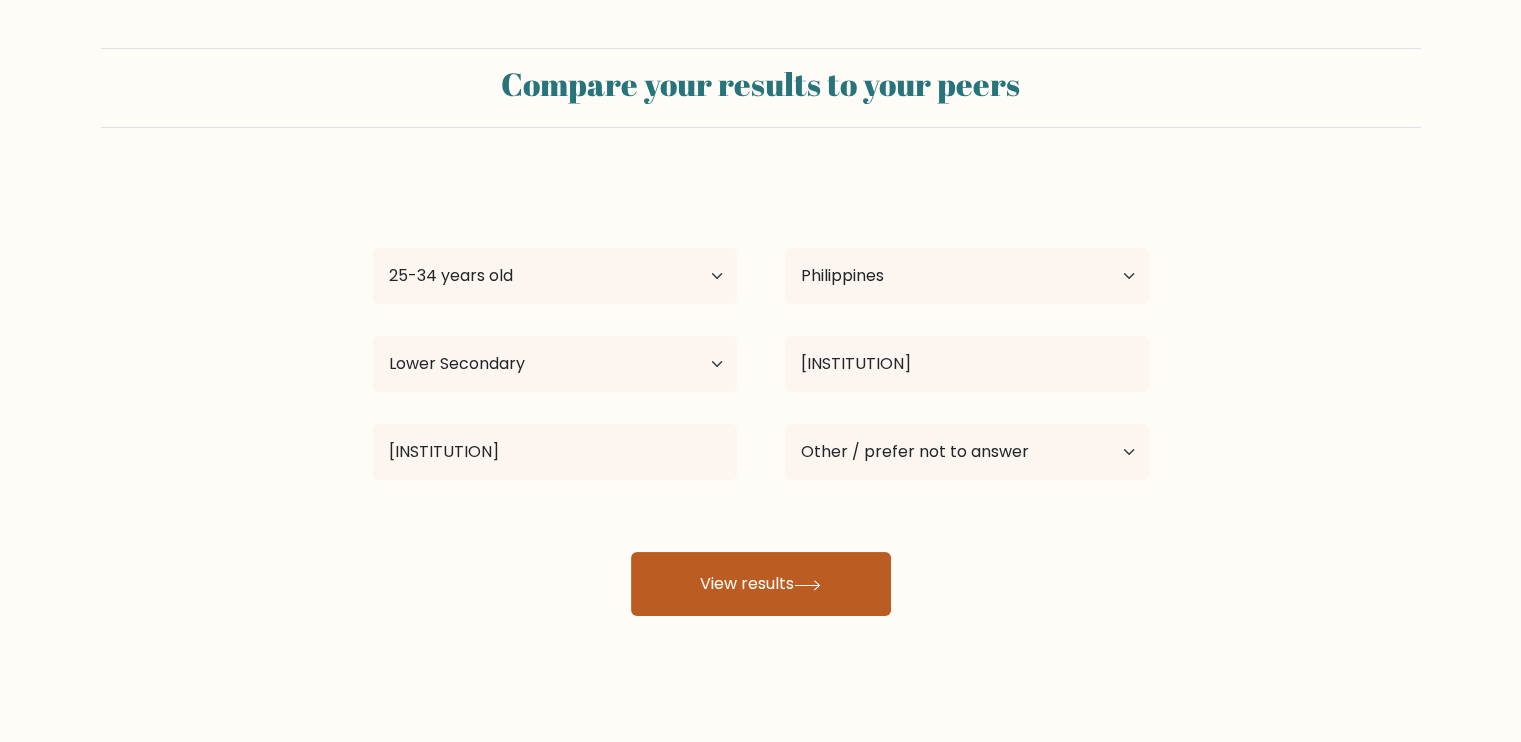 click on "View results" at bounding box center (761, 584) 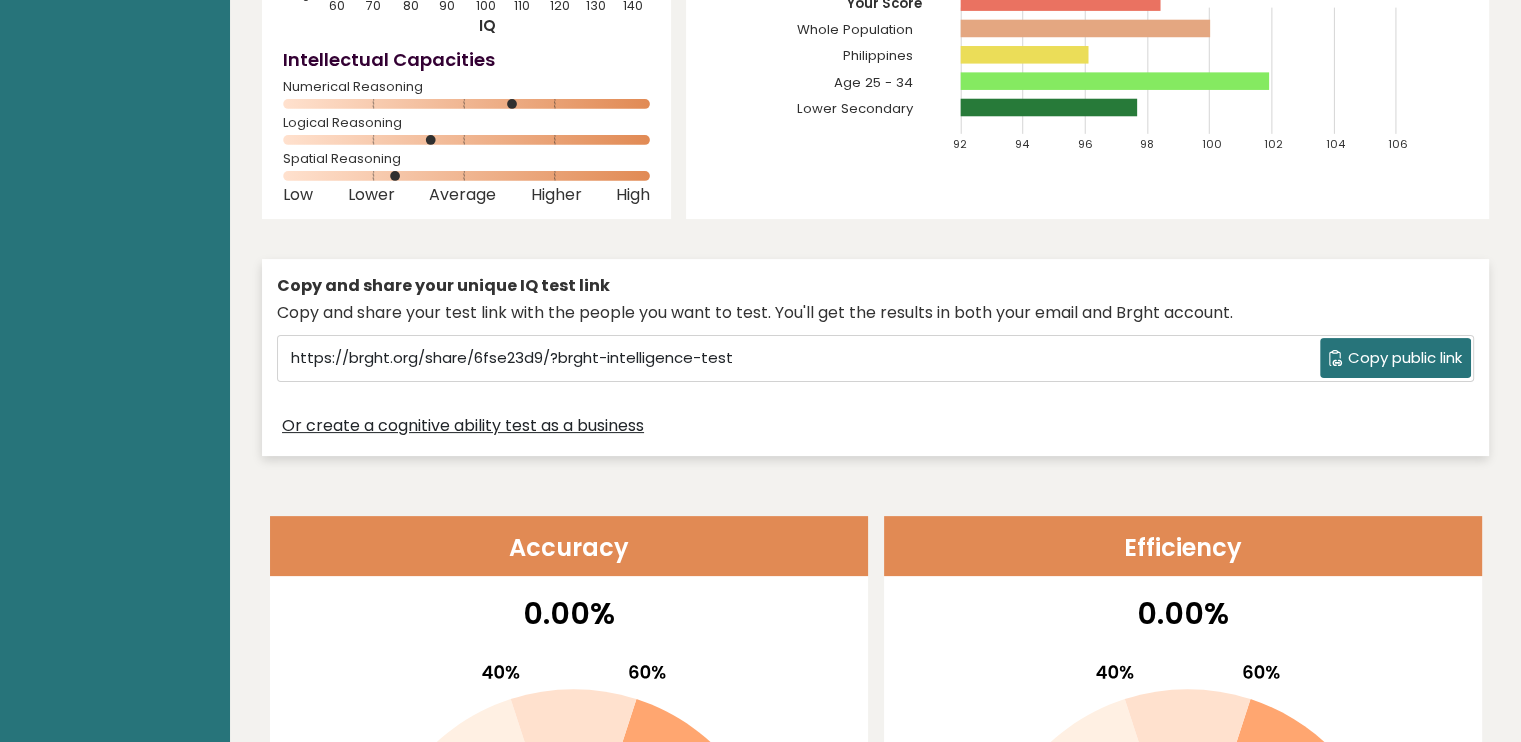scroll, scrollTop: 400, scrollLeft: 0, axis: vertical 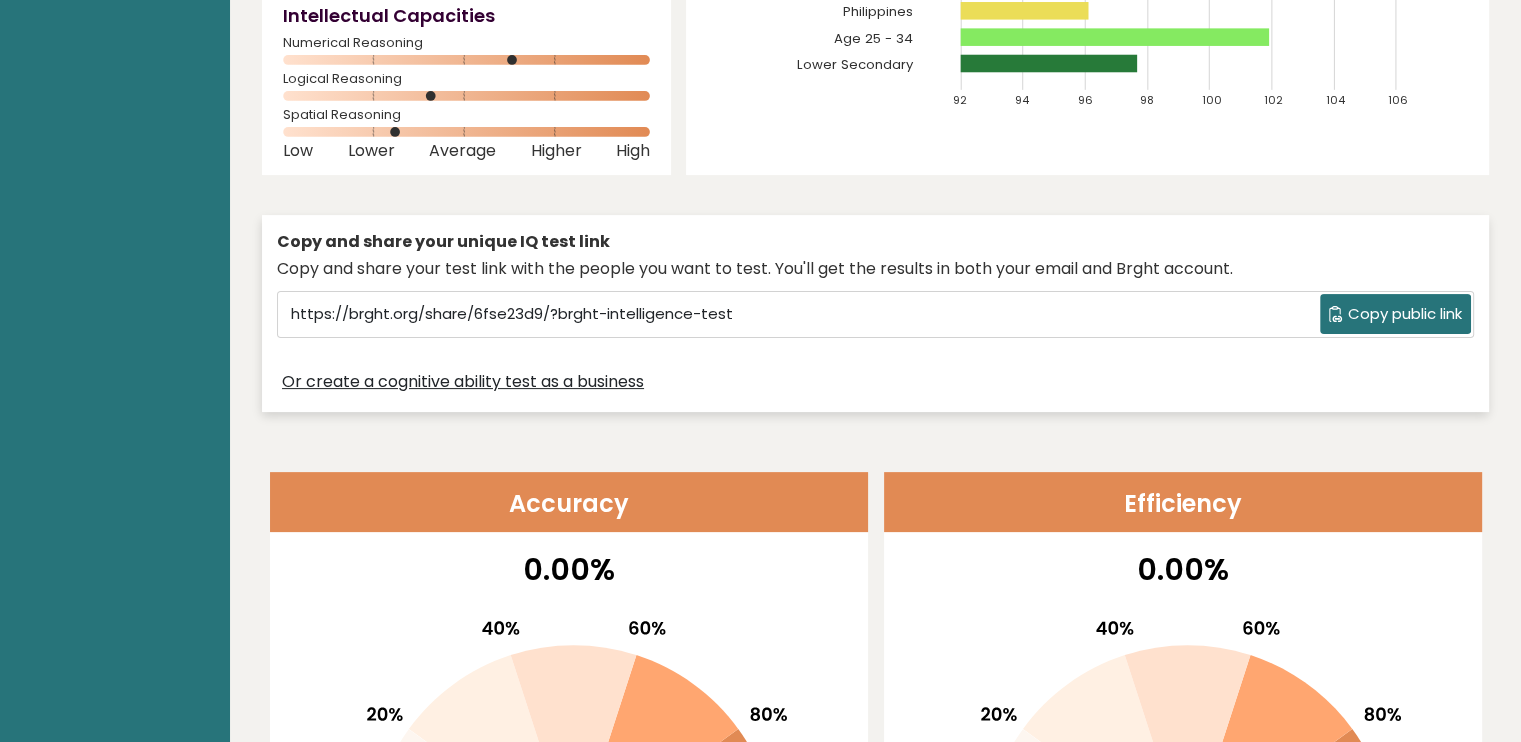click on "Copy public link" at bounding box center (1405, 314) 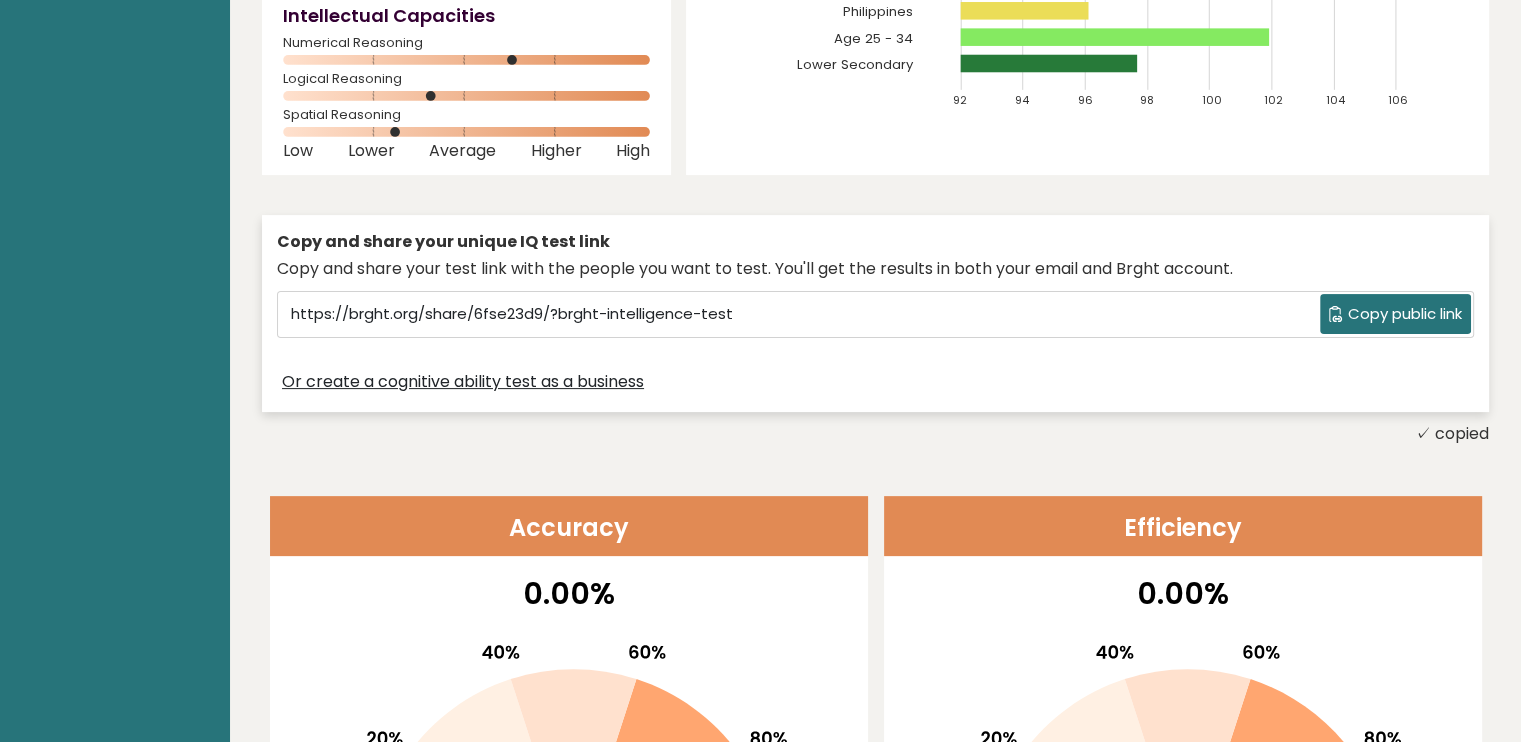 click on "Copy public link" at bounding box center (1405, 314) 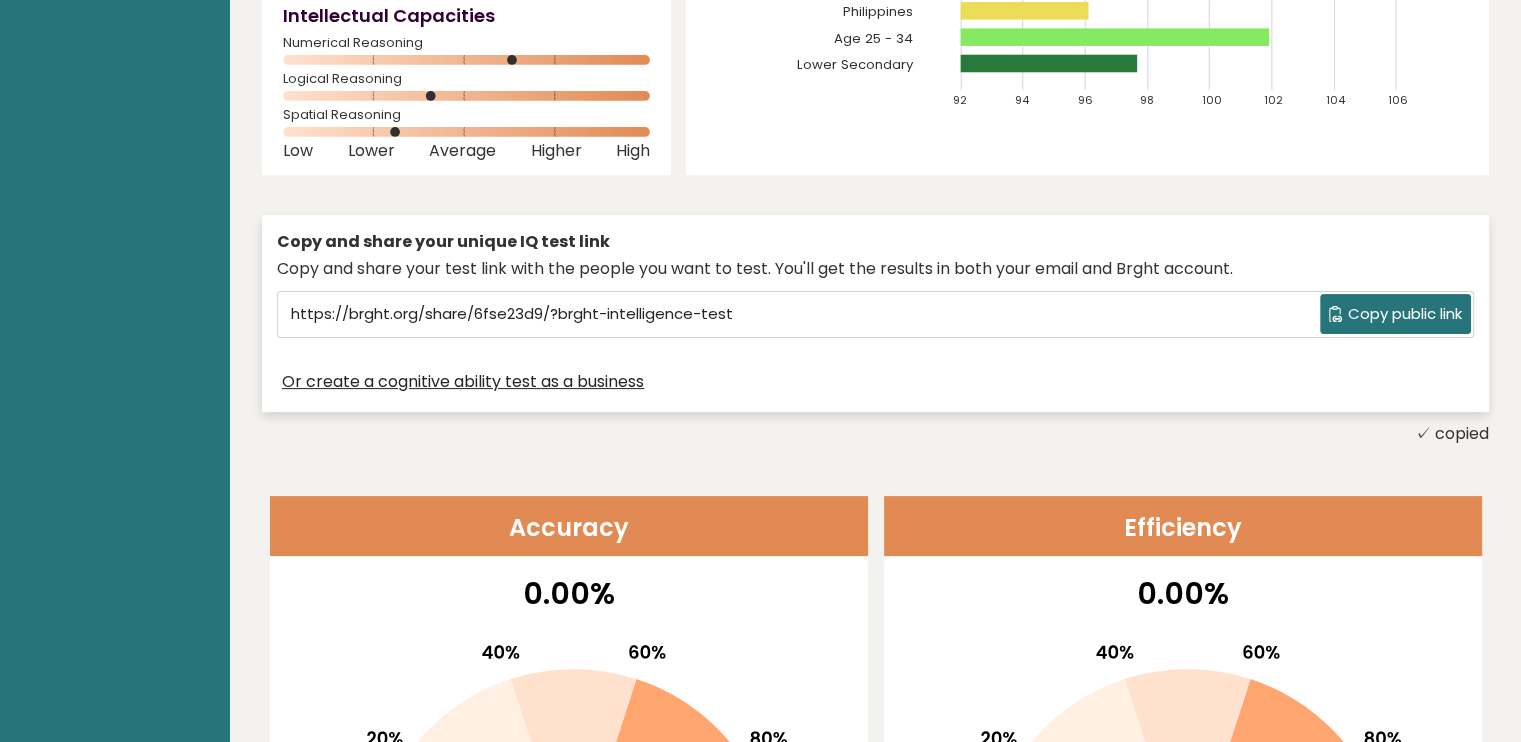 click on "Copy public link" at bounding box center [1405, 314] 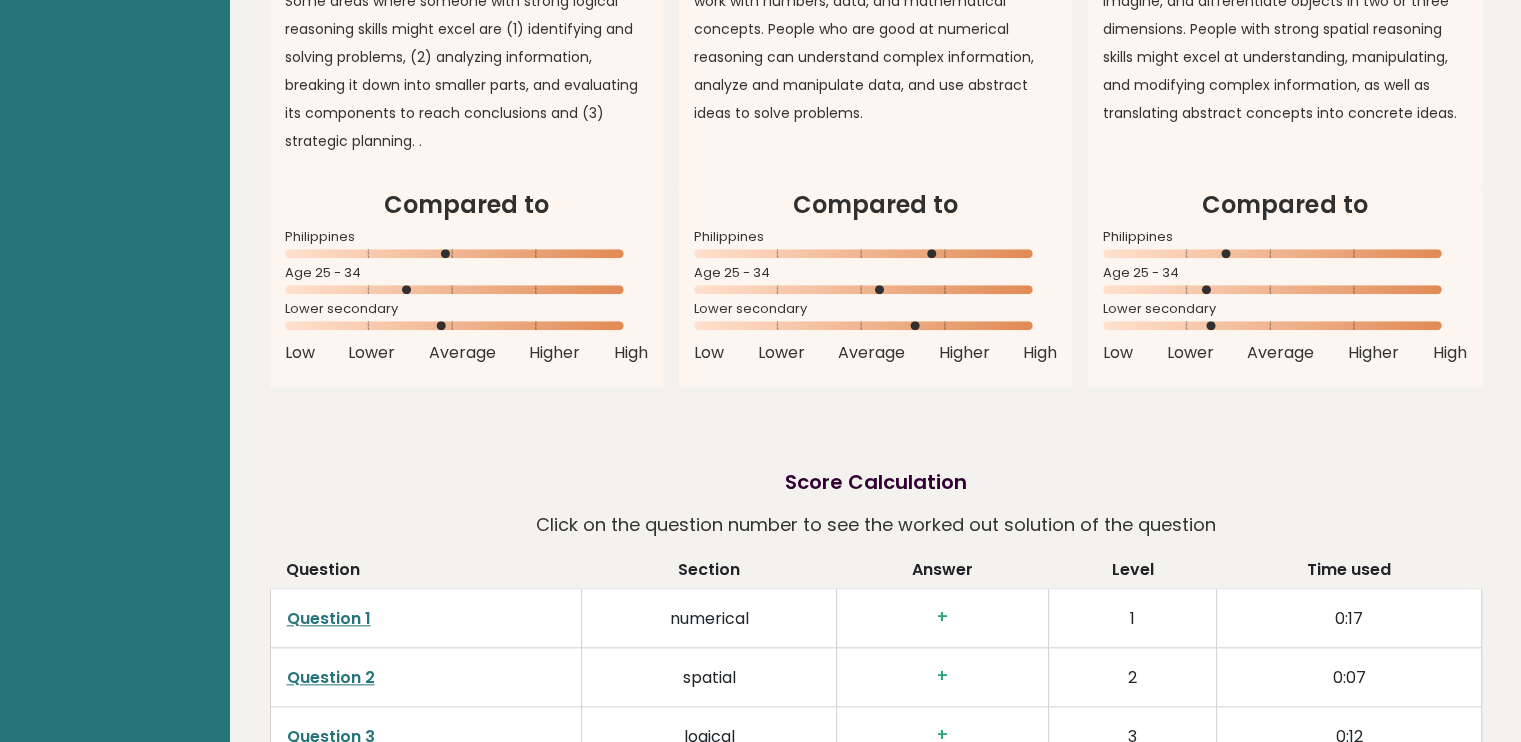 scroll, scrollTop: 1900, scrollLeft: 0, axis: vertical 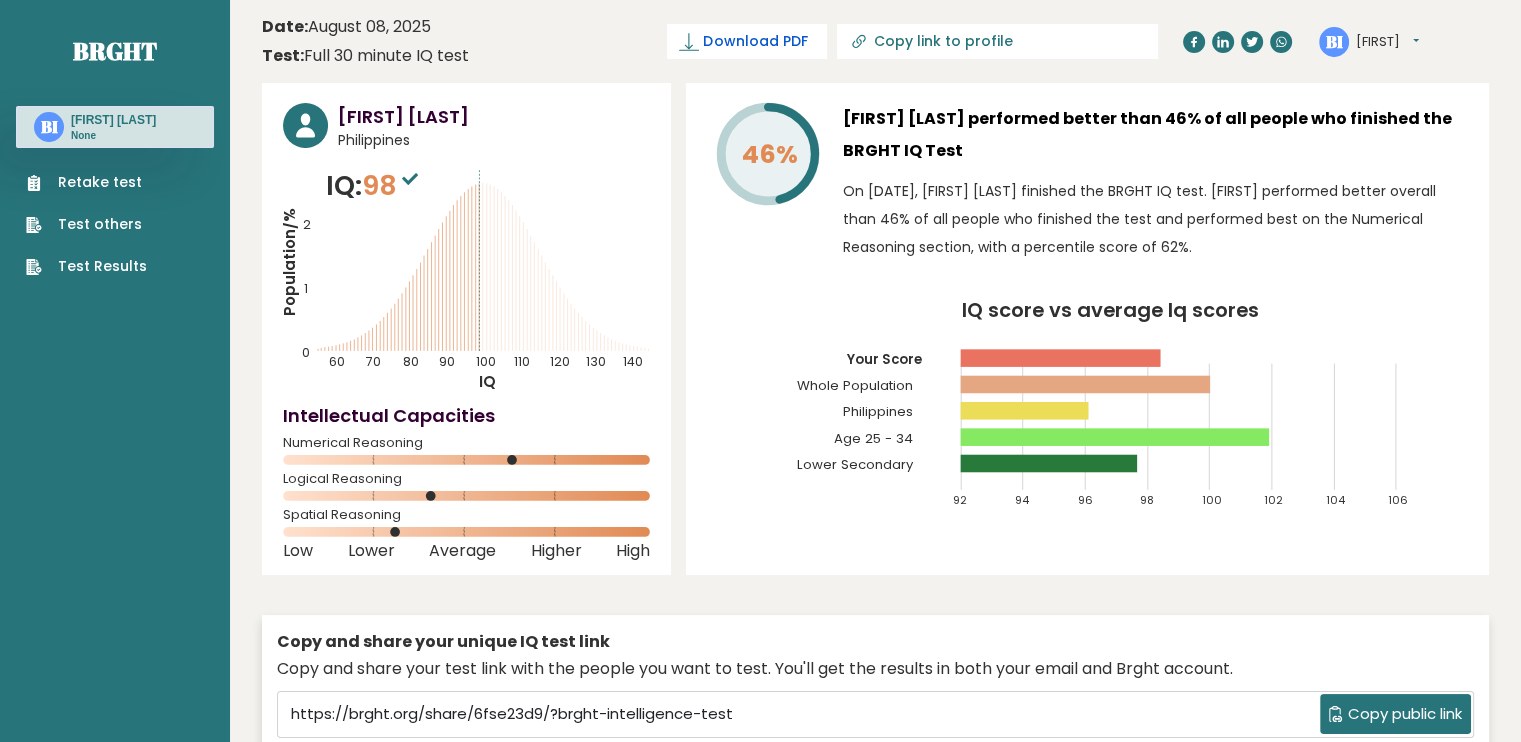 click on "Download PDF" at bounding box center (755, 41) 